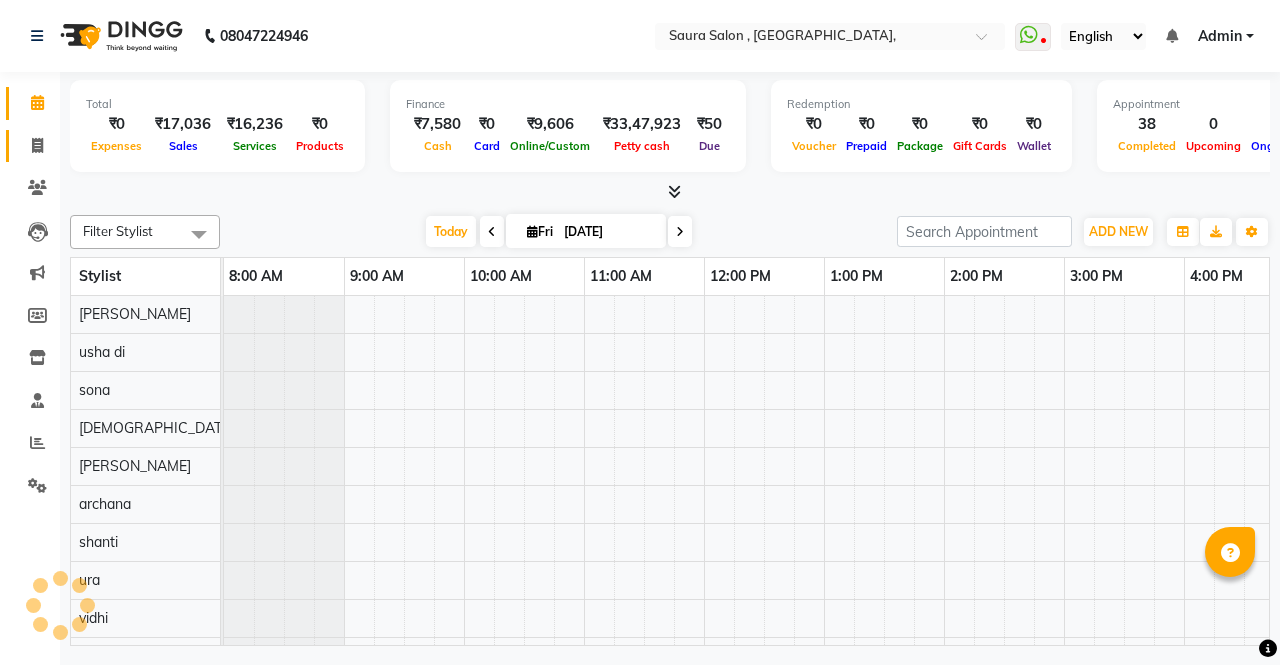 scroll, scrollTop: 0, scrollLeft: 0, axis: both 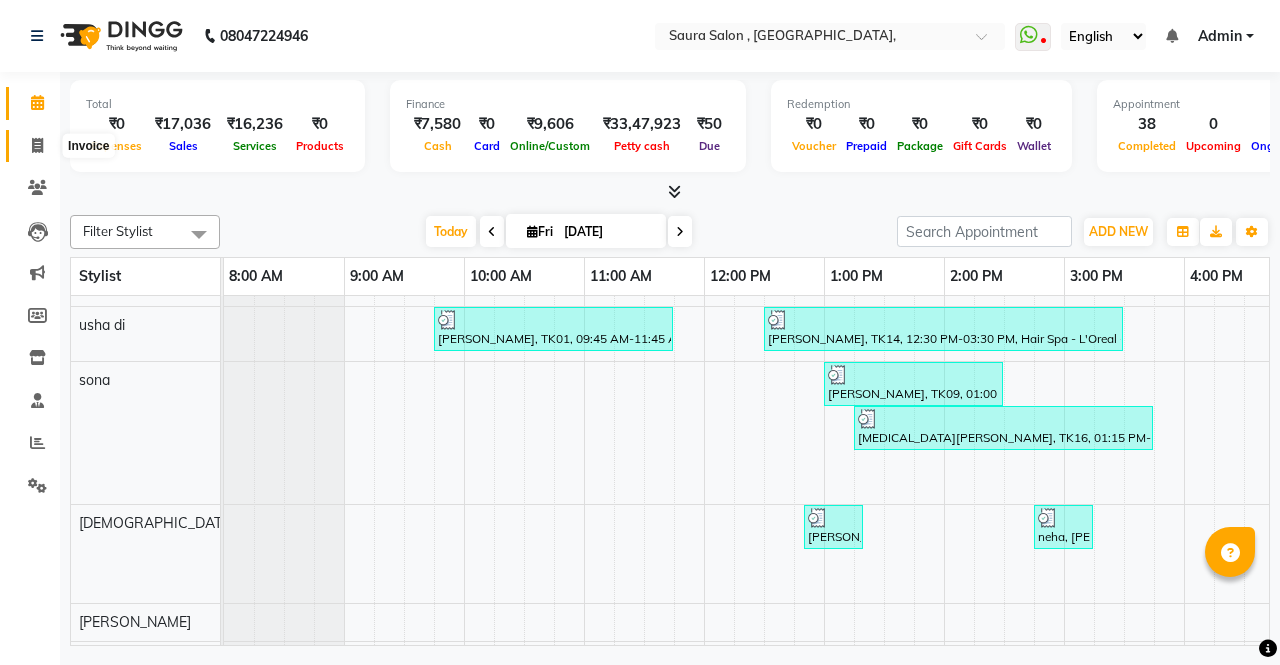 click 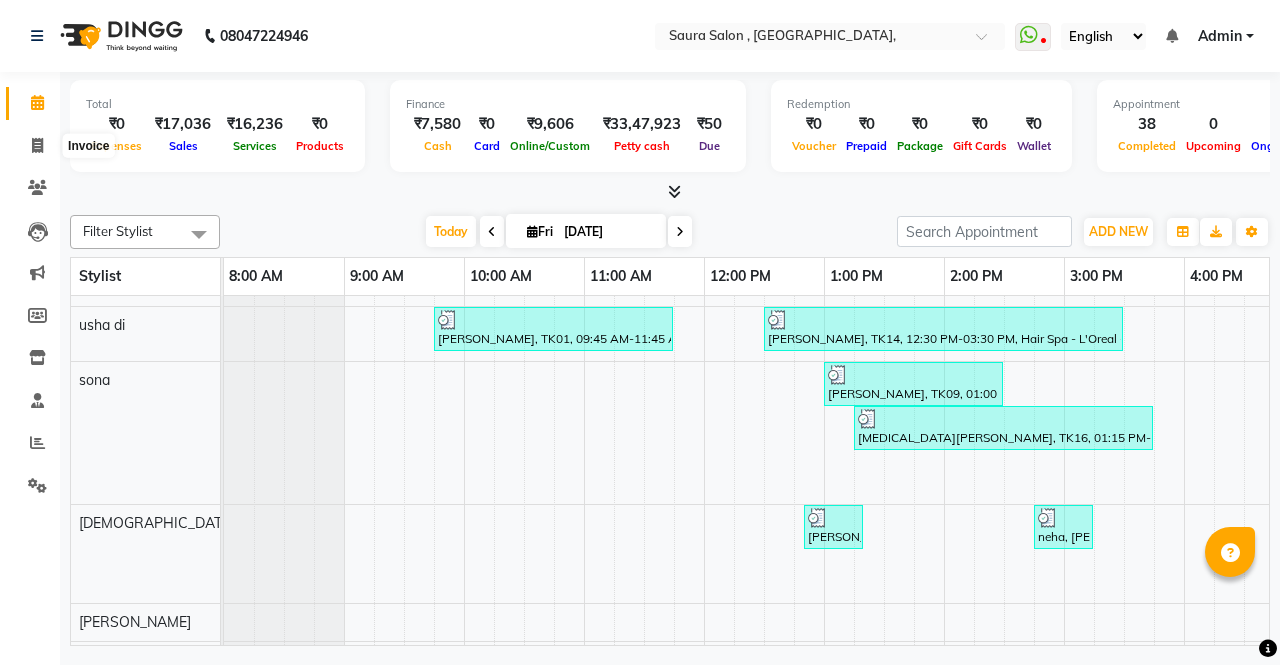 select on "6963" 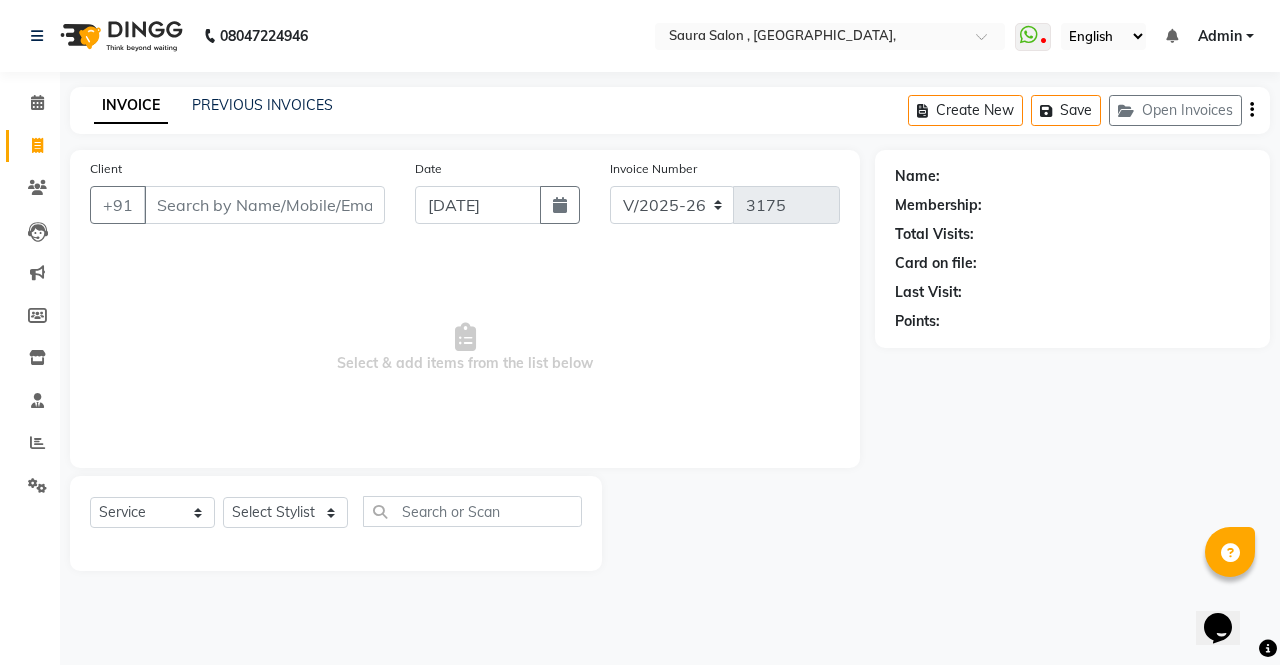 scroll, scrollTop: 0, scrollLeft: 0, axis: both 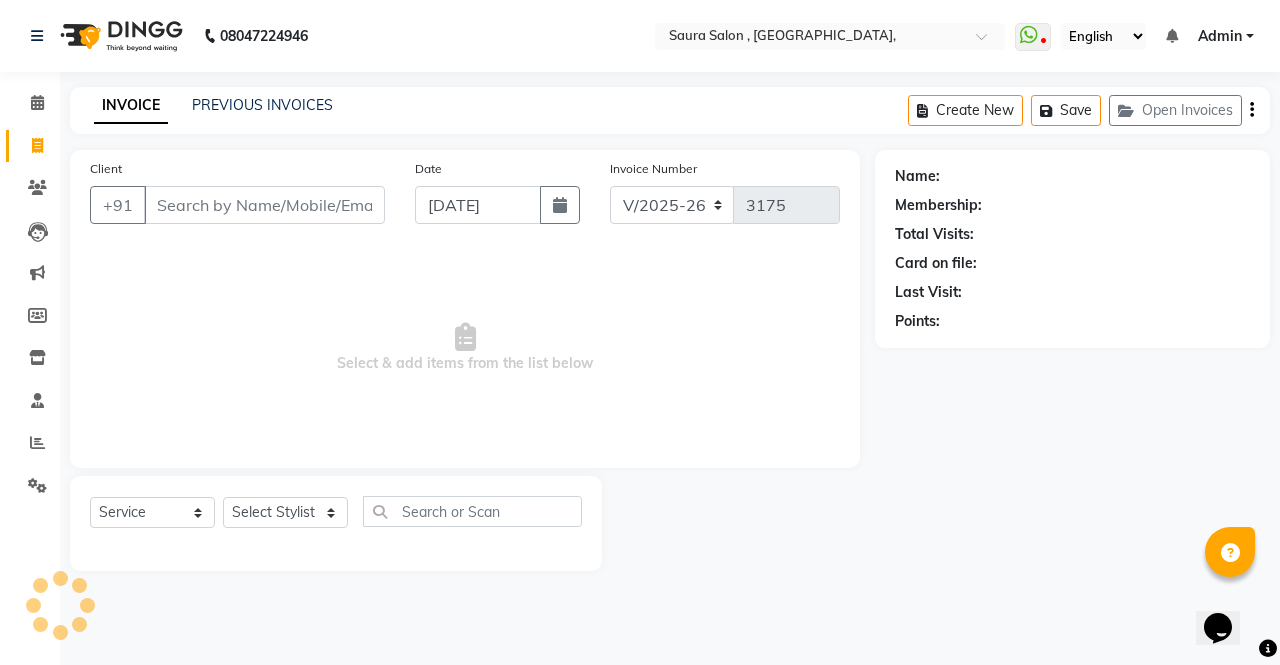 select on "57428" 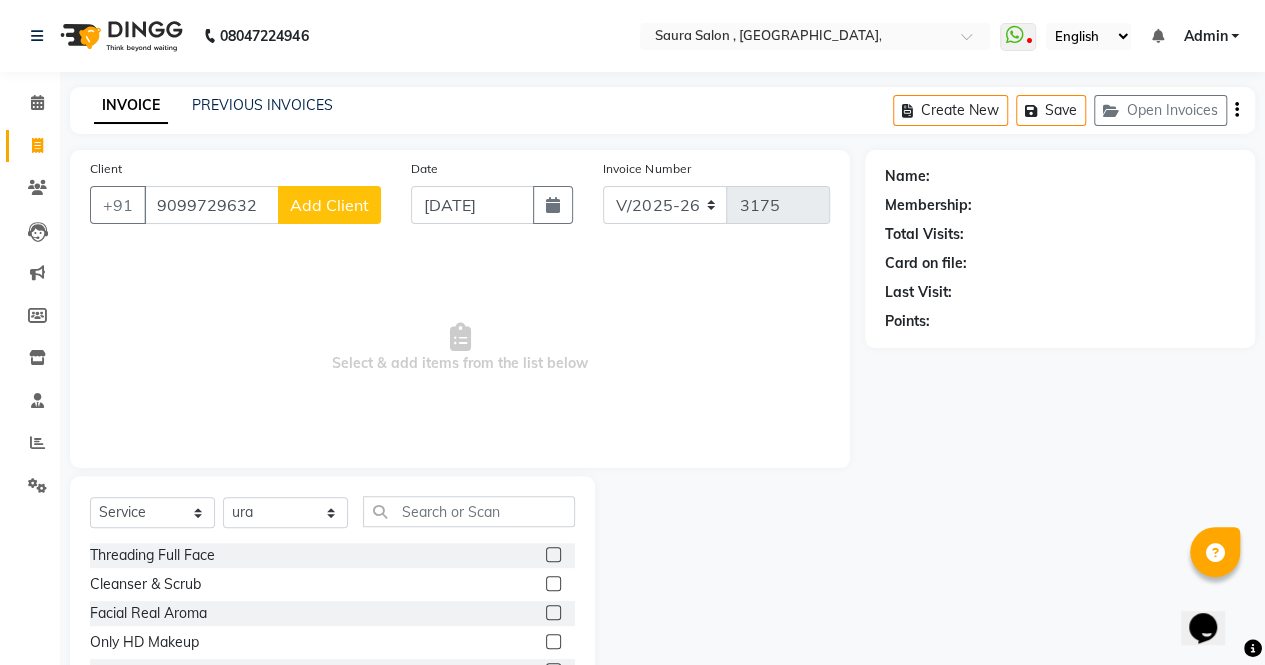 type on "9099729632" 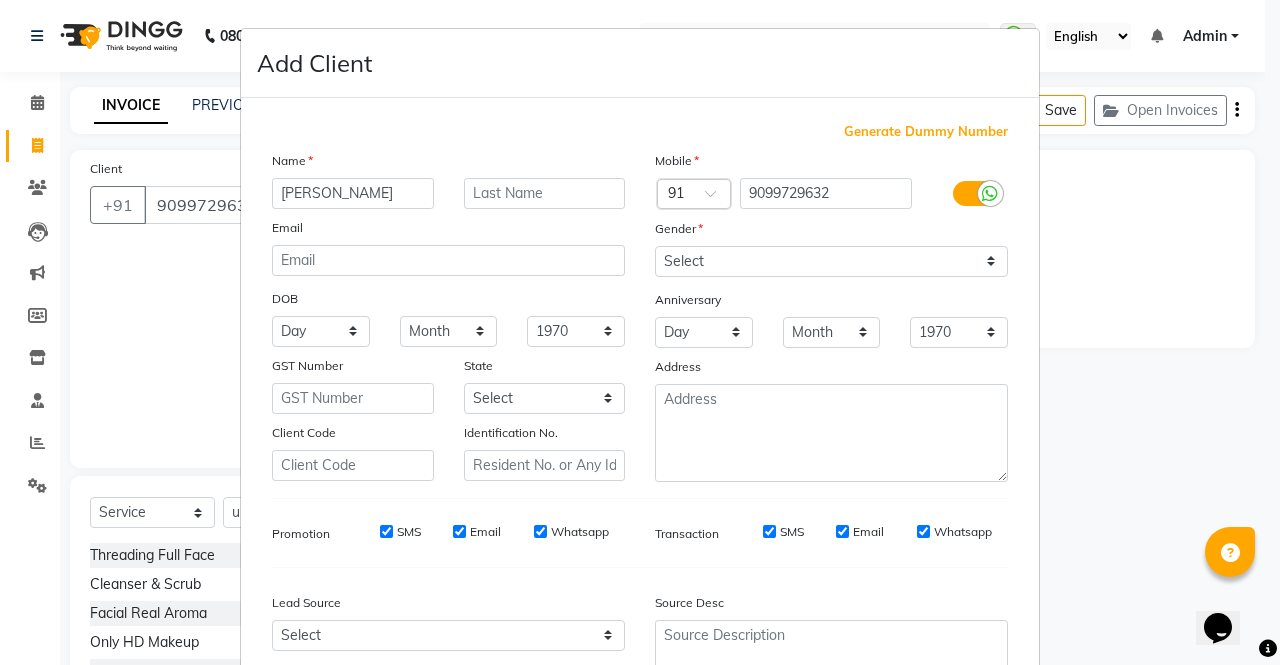 type on "[PERSON_NAME]" 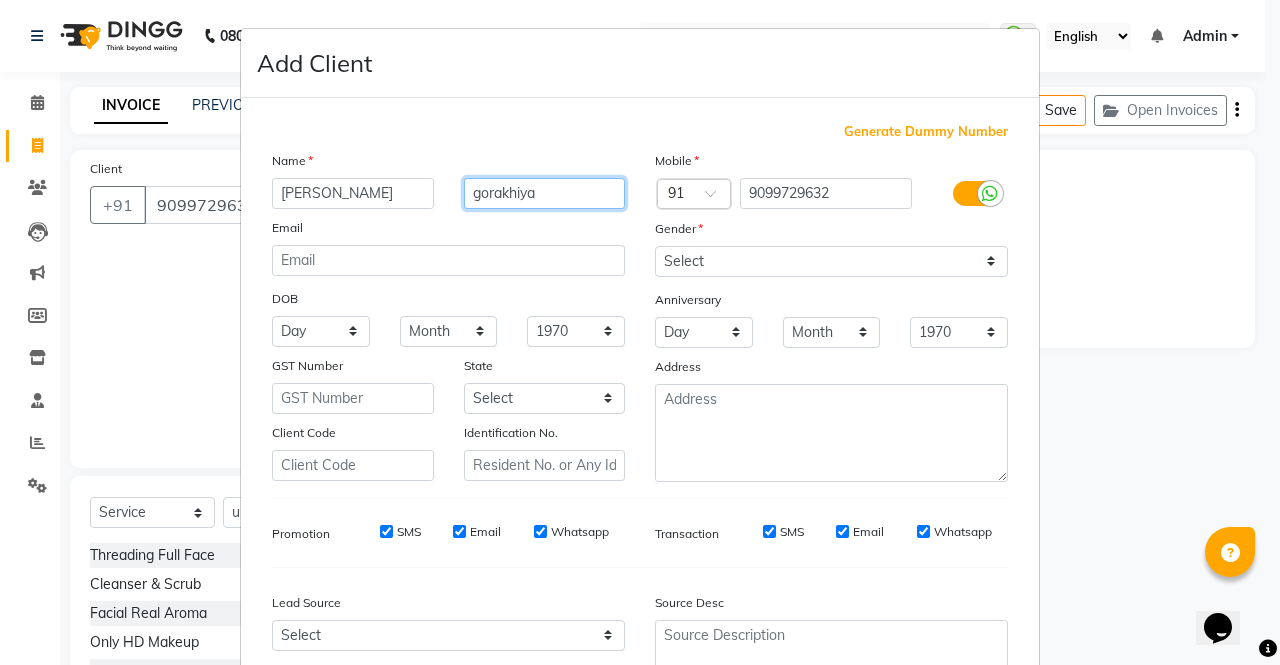 type on "gorakhiya" 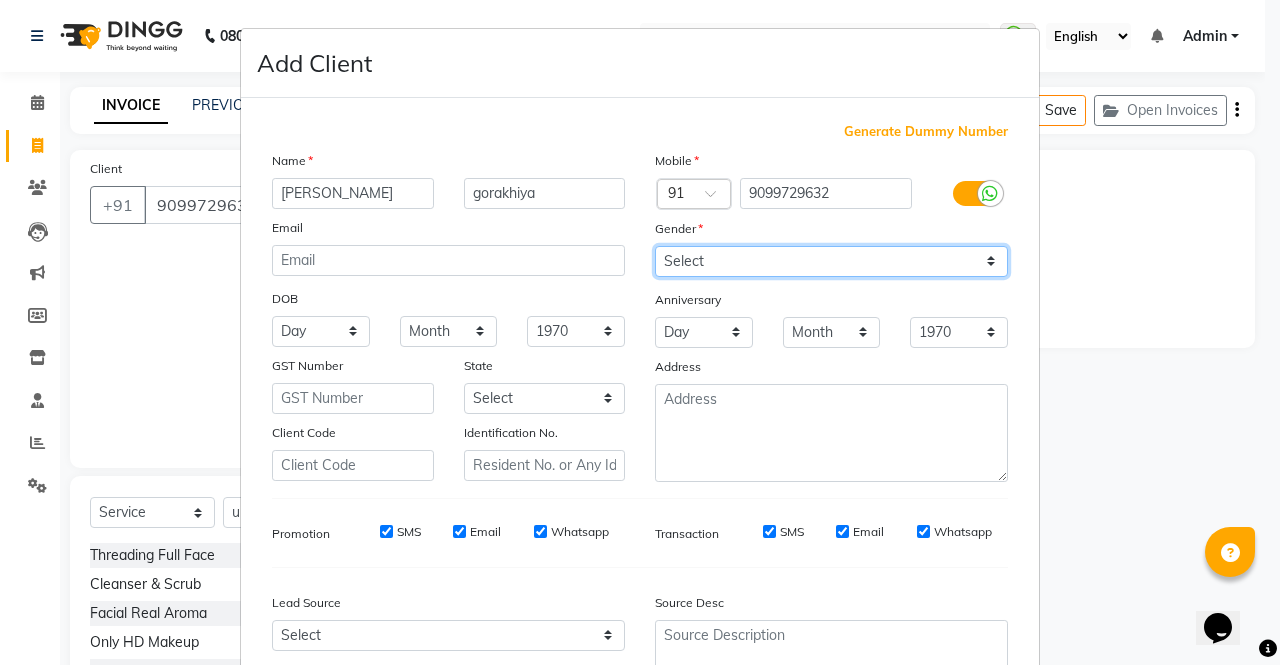 click on "Select [DEMOGRAPHIC_DATA] [DEMOGRAPHIC_DATA] Other Prefer Not To Say" at bounding box center (831, 261) 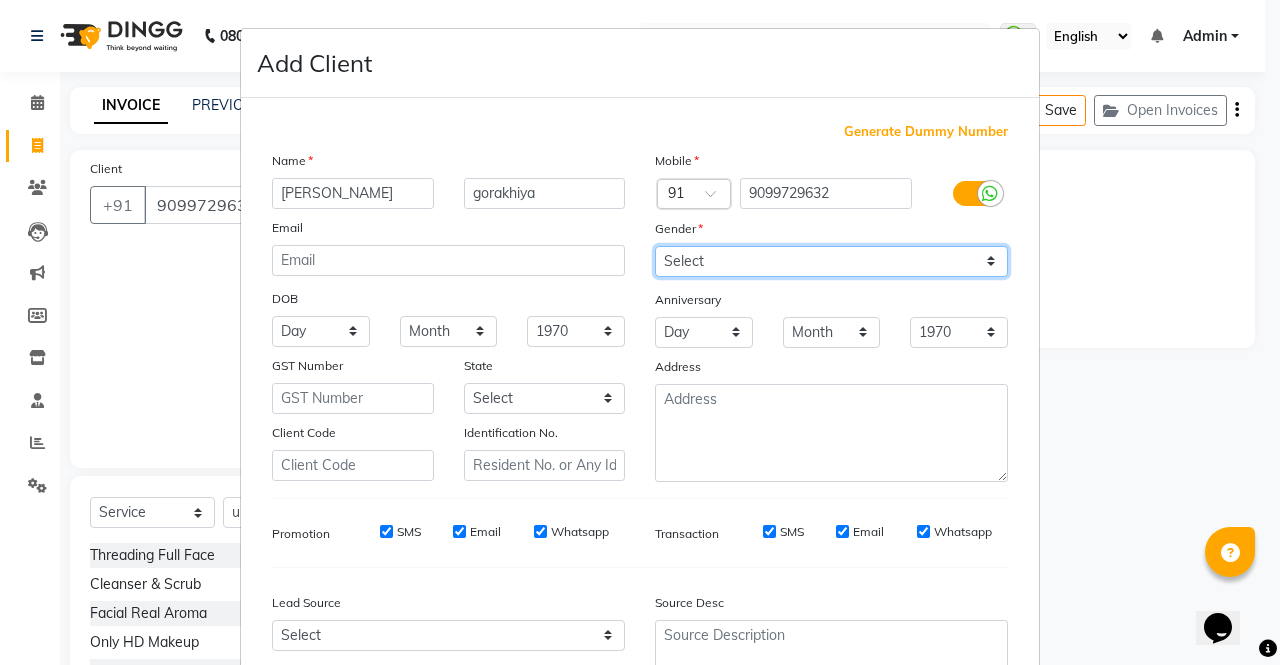 select on "[DEMOGRAPHIC_DATA]" 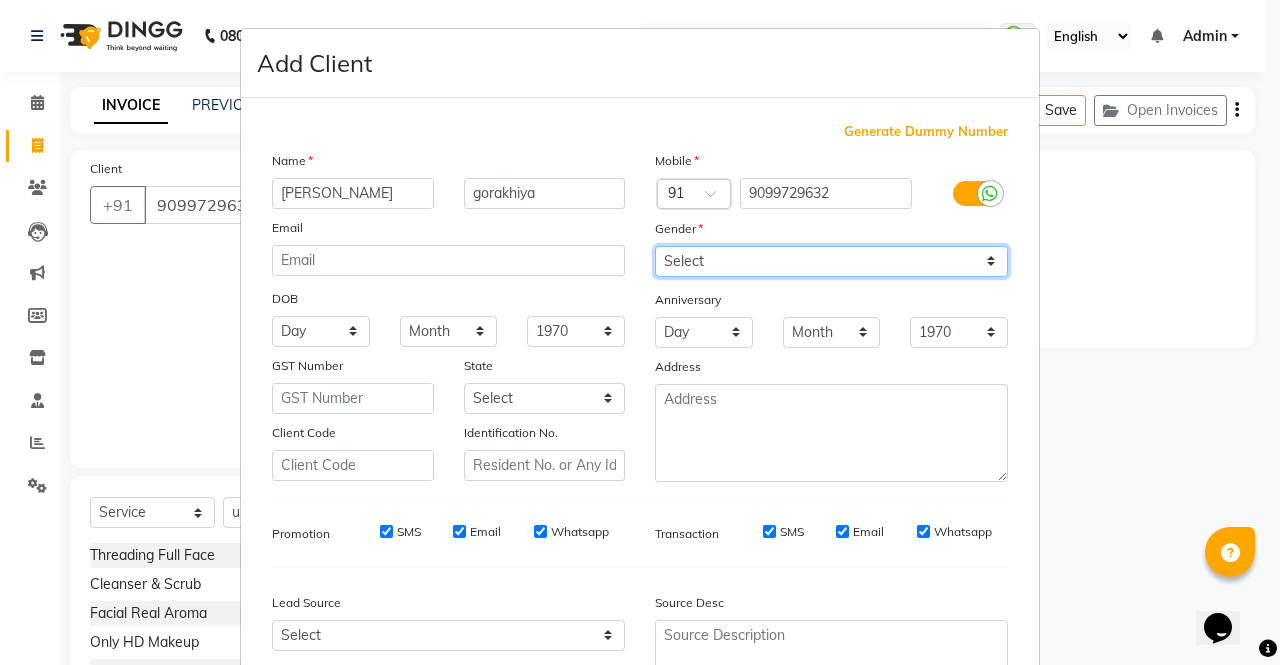 click on "Select [DEMOGRAPHIC_DATA] [DEMOGRAPHIC_DATA] Other Prefer Not To Say" at bounding box center (831, 261) 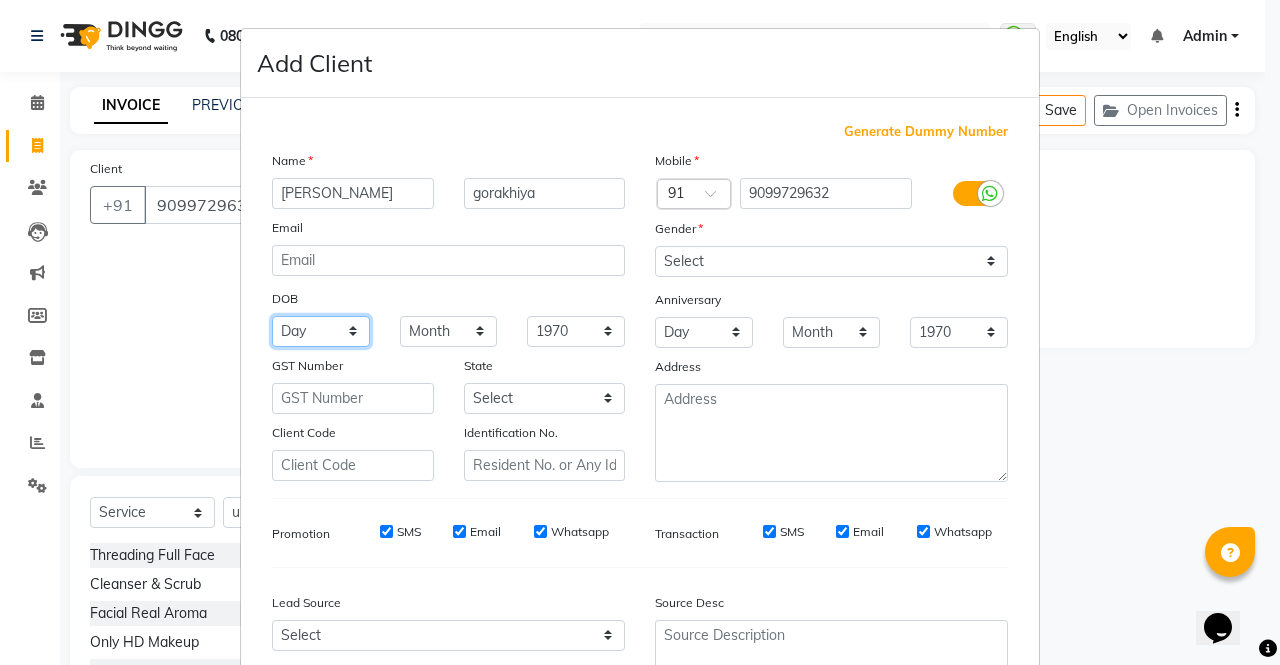 click on "Day 01 02 03 04 05 06 07 08 09 10 11 12 13 14 15 16 17 18 19 20 21 22 23 24 25 26 27 28 29 30 31" at bounding box center [321, 331] 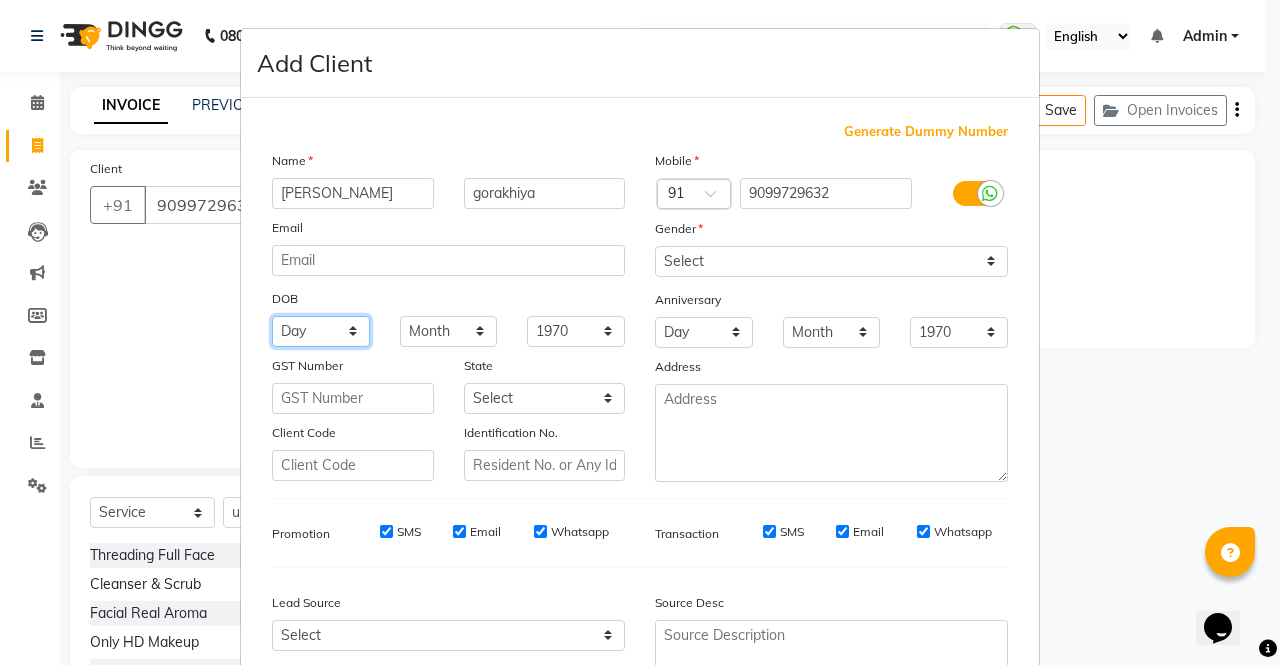 select on "12" 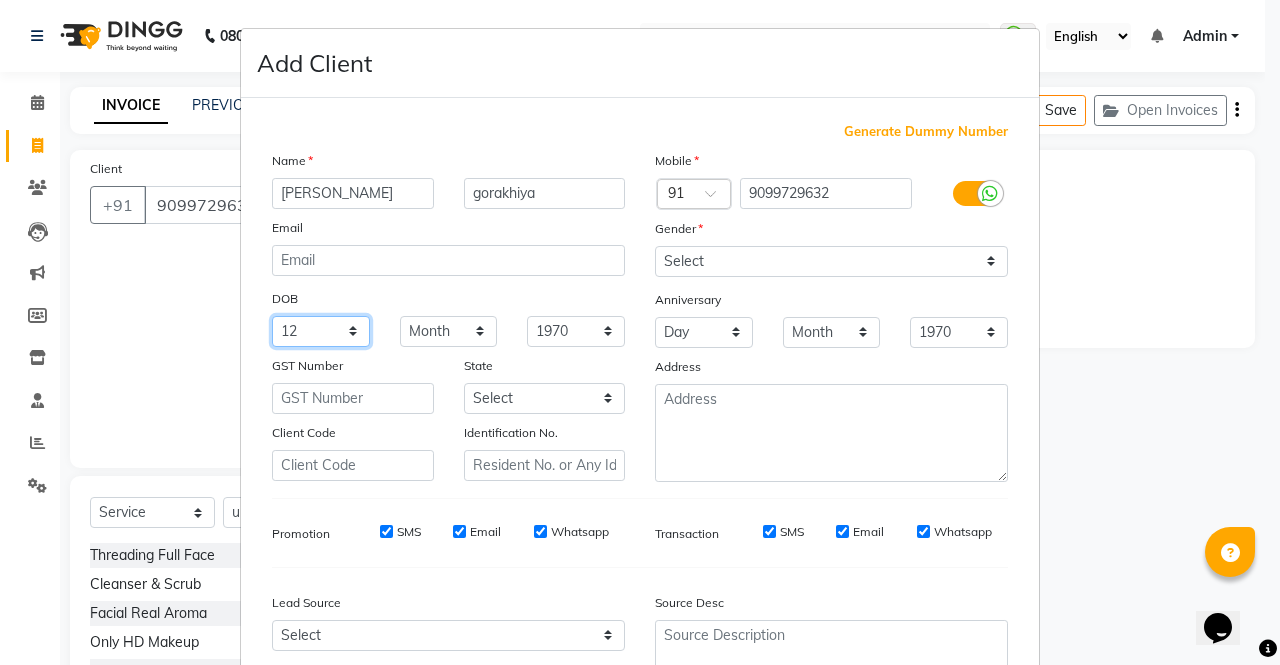 click on "Day 01 02 03 04 05 06 07 08 09 10 11 12 13 14 15 16 17 18 19 20 21 22 23 24 25 26 27 28 29 30 31" at bounding box center (321, 331) 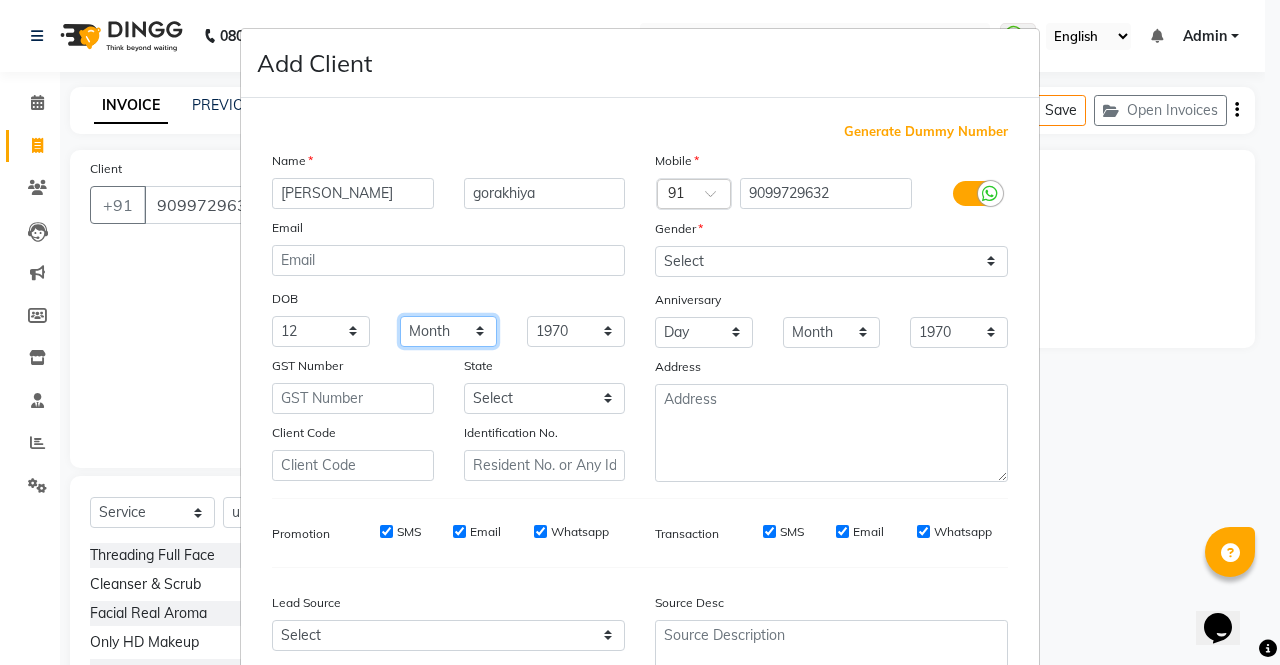 click on "Month January February March April May June July August September October November December" at bounding box center (449, 331) 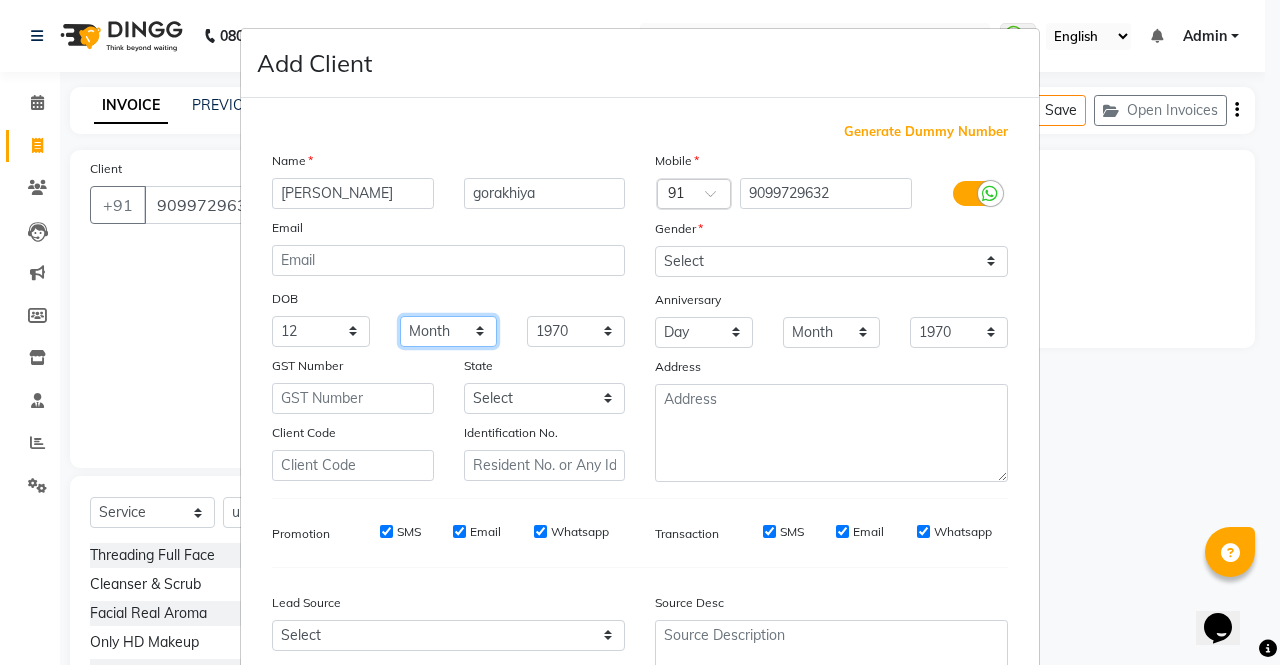 select on "07" 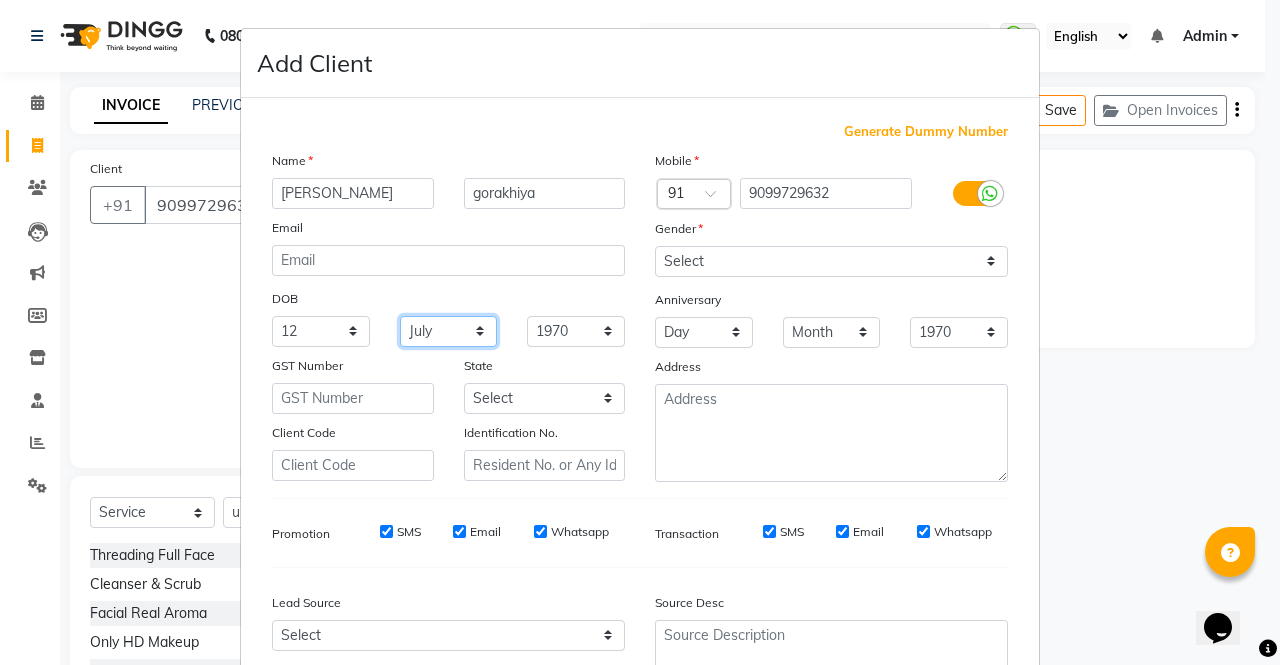 click on "Month January February March April May June July August September October November December" at bounding box center (449, 331) 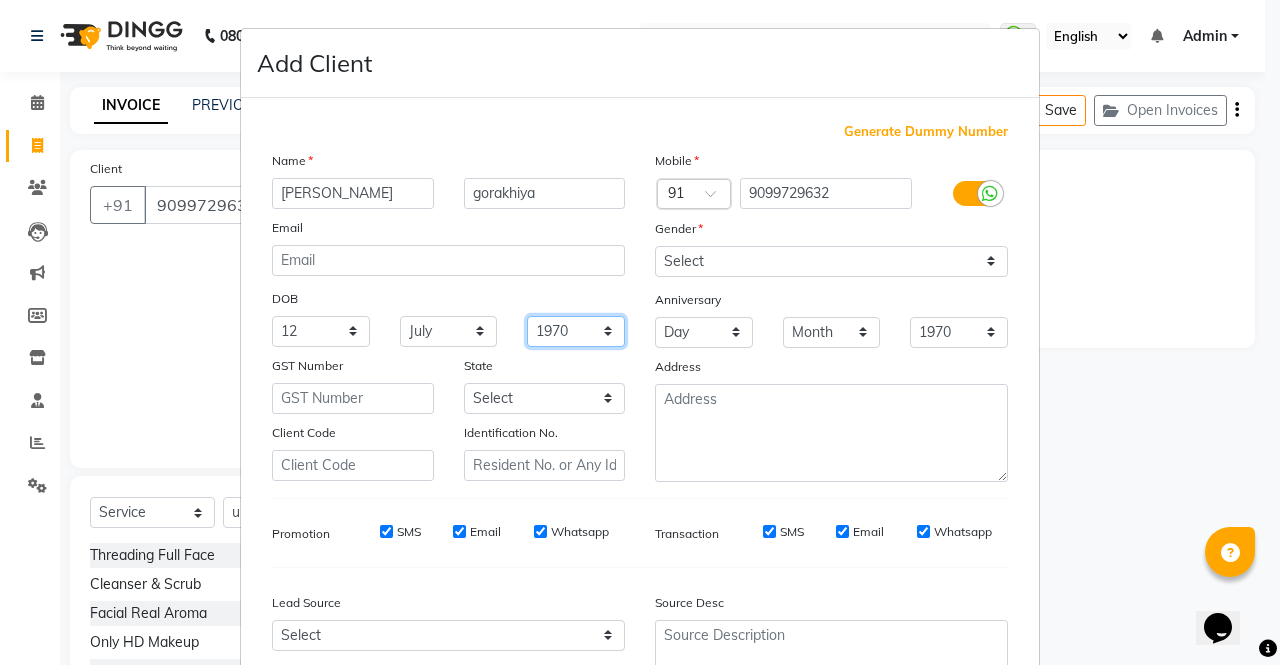 click on "1940 1941 1942 1943 1944 1945 1946 1947 1948 1949 1950 1951 1952 1953 1954 1955 1956 1957 1958 1959 1960 1961 1962 1963 1964 1965 1966 1967 1968 1969 1970 1971 1972 1973 1974 1975 1976 1977 1978 1979 1980 1981 1982 1983 1984 1985 1986 1987 1988 1989 1990 1991 1992 1993 1994 1995 1996 1997 1998 1999 2000 2001 2002 2003 2004 2005 2006 2007 2008 2009 2010 2011 2012 2013 2014 2015 2016 2017 2018 2019 2020 2021 2022 2023 2024" at bounding box center (576, 331) 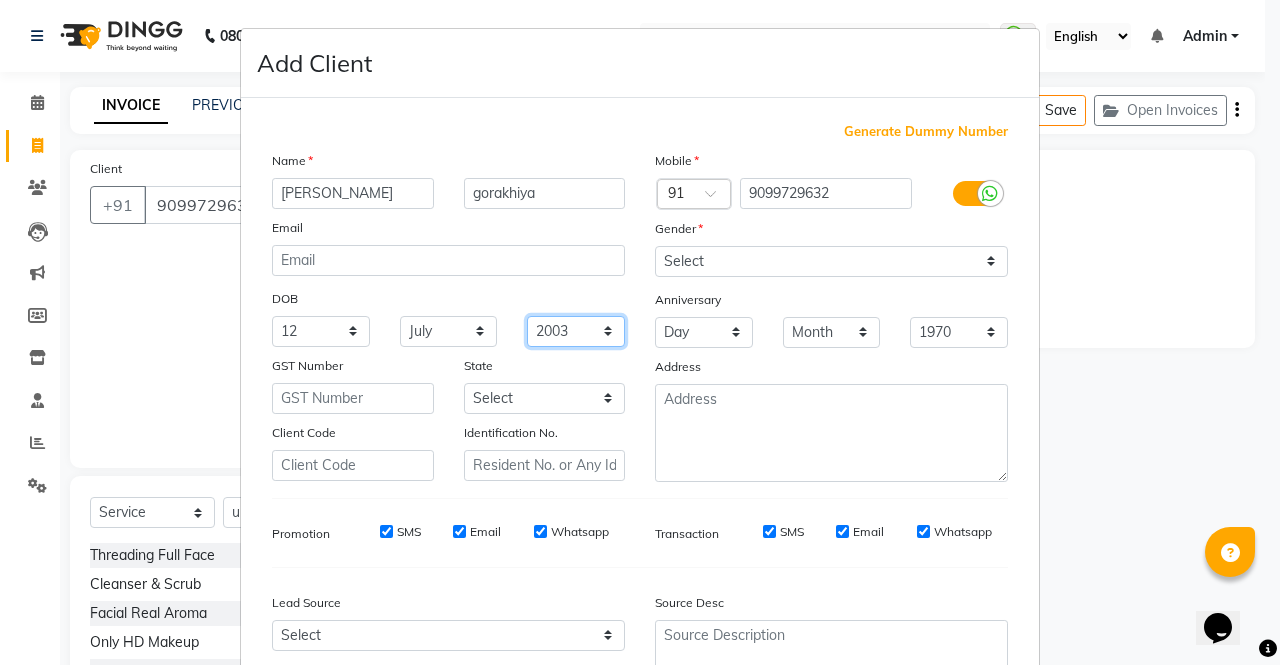 click on "1940 1941 1942 1943 1944 1945 1946 1947 1948 1949 1950 1951 1952 1953 1954 1955 1956 1957 1958 1959 1960 1961 1962 1963 1964 1965 1966 1967 1968 1969 1970 1971 1972 1973 1974 1975 1976 1977 1978 1979 1980 1981 1982 1983 1984 1985 1986 1987 1988 1989 1990 1991 1992 1993 1994 1995 1996 1997 1998 1999 2000 2001 2002 2003 2004 2005 2006 2007 2008 2009 2010 2011 2012 2013 2014 2015 2016 2017 2018 2019 2020 2021 2022 2023 2024" at bounding box center (576, 331) 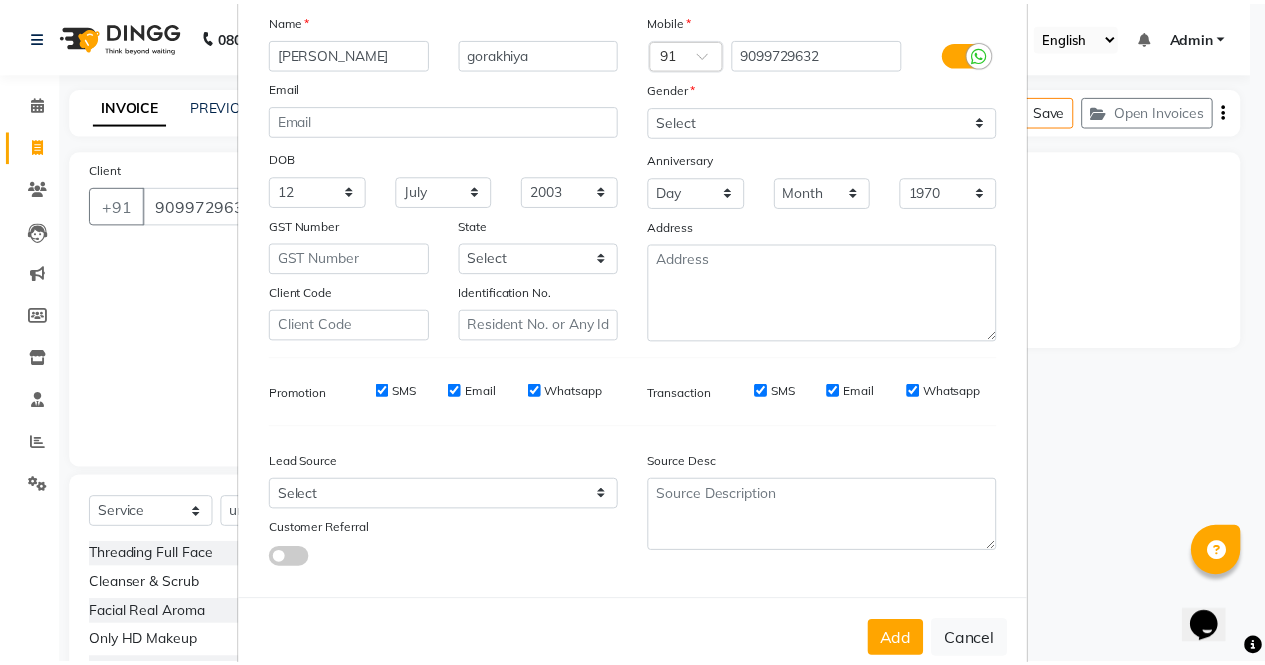 scroll, scrollTop: 180, scrollLeft: 0, axis: vertical 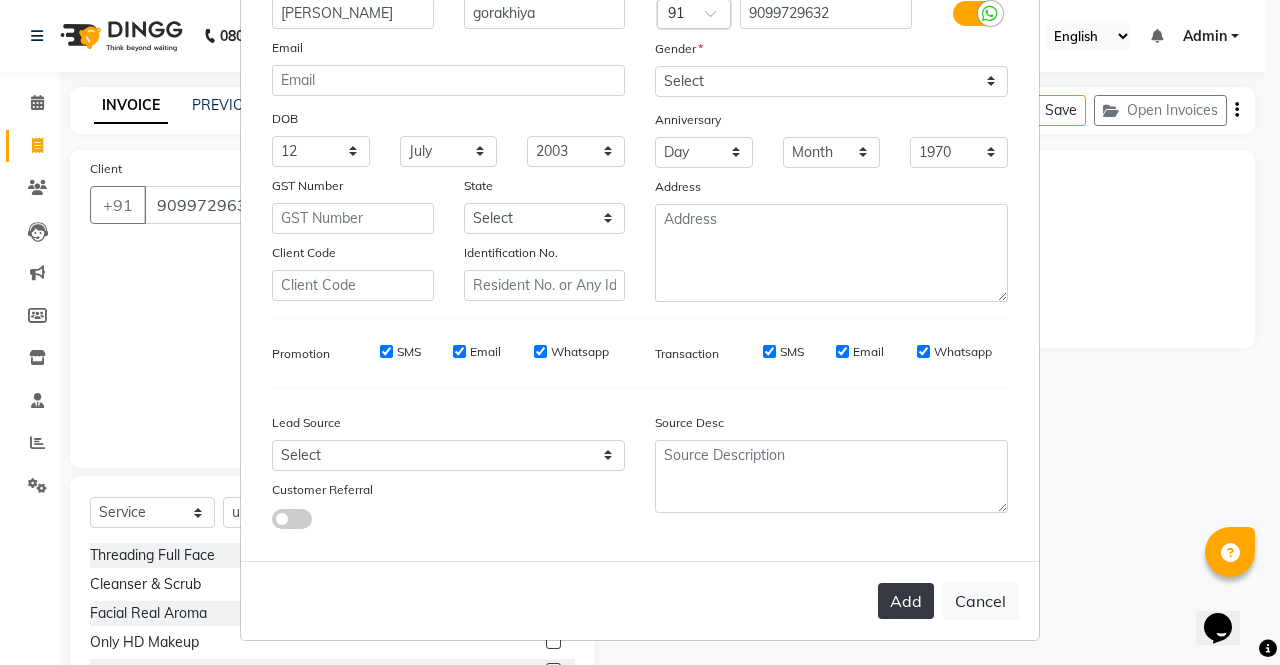 click on "Add" at bounding box center (906, 601) 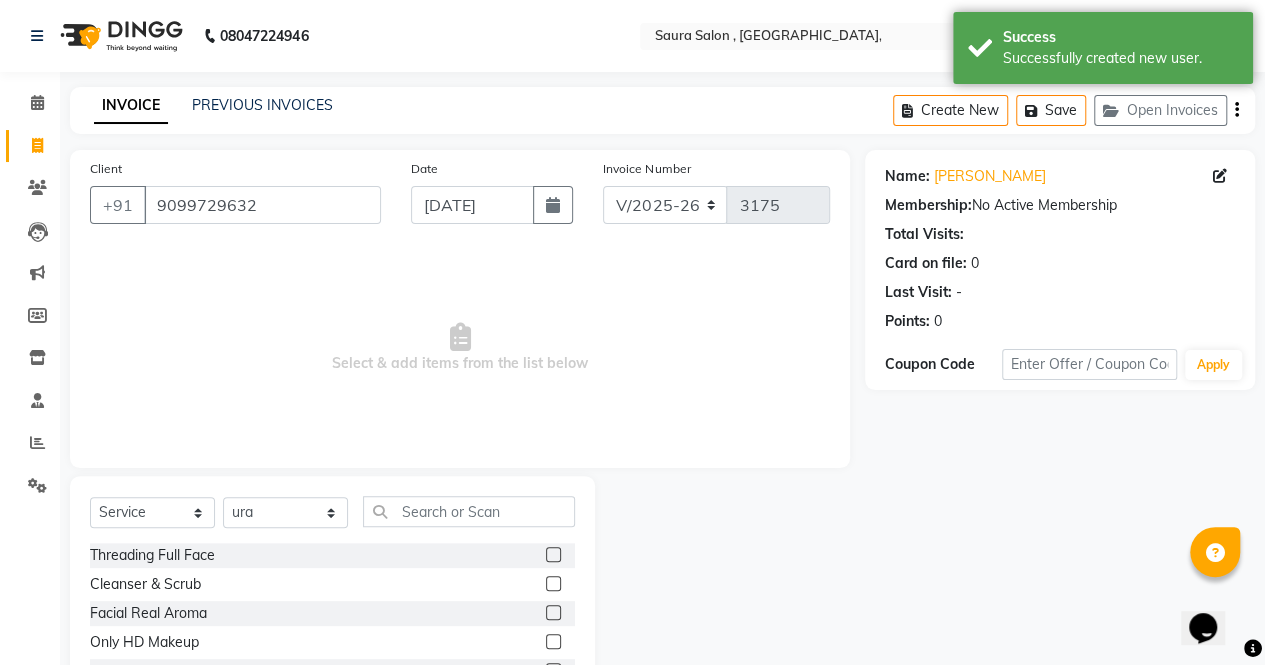 click on "Select  Service  Product  Membership  Package Voucher Prepaid Gift Card  Select Stylist archana  asha  [PERSON_NAME]  deepika [PERSON_NAME] [PERSON_NAME] [PERSON_NAME] khandala shanti  sona  ura usha di [PERSON_NAME]  [PERSON_NAME]  Threading Full Face  Cleanser & Scrub  Facial Real Aroma   Only HD Makeup  nb sugar wax  demo  nb threading   Manicure - Tan Pack - Member  Manicure - Tan Pack - Non-Member  Manicure - Extra Massage (15 min) - Member  Manicure - Extra Massage (15 min) - Non-Member  manicure - foot socking - member  manicure - foot socking - non member  manicure - basic - member  manicure - basic - non-member  manicure - delux - member   manicure - delux - non-member  manicure - organic spa - member   manicure - organic spa - non-member   manicure - pedilogix - member   manicure - pedilogix - non-member   manicure - premium- member   manicure - premium- non-member   Pedicure - foot socking - Member  Pedicure - foot socking non-Member  Pedicure - Basic - Member  Pedicure - Basic - Non-Member  Pedicure - Delux - Member" 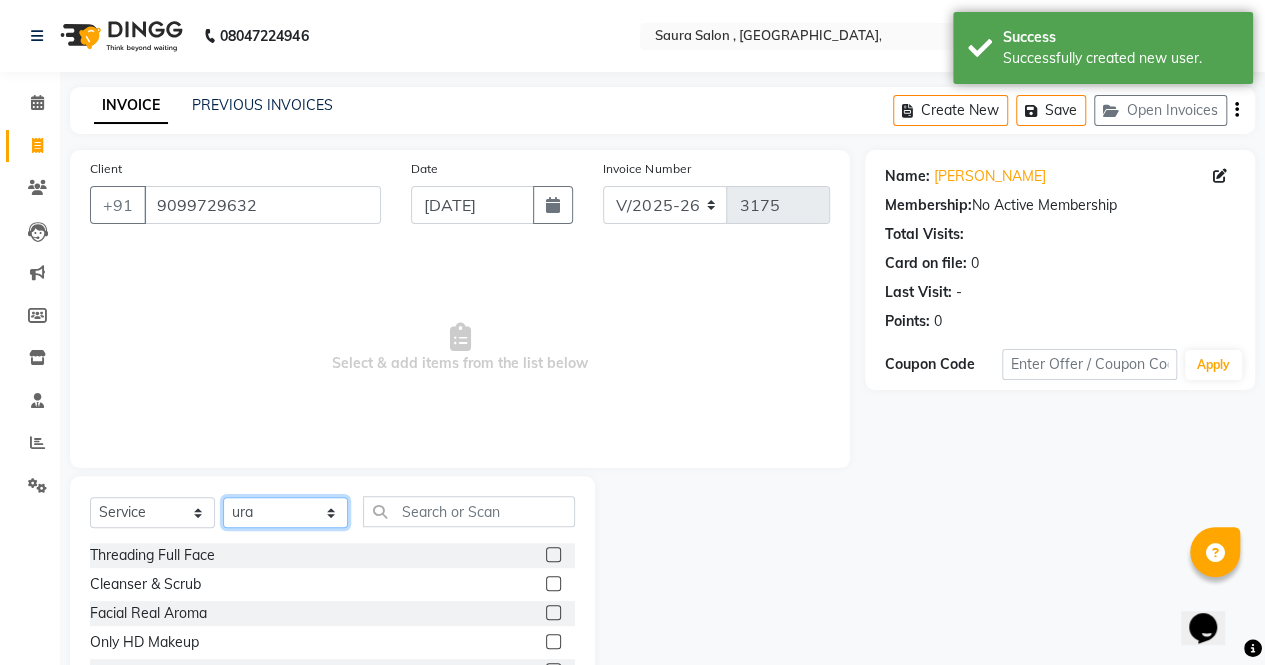 click on "Select Stylist archana  asha  [PERSON_NAME]  deepika [PERSON_NAME] [PERSON_NAME] [PERSON_NAME] khandala shanti  sona  ura usha di [PERSON_NAME]  [PERSON_NAME]" 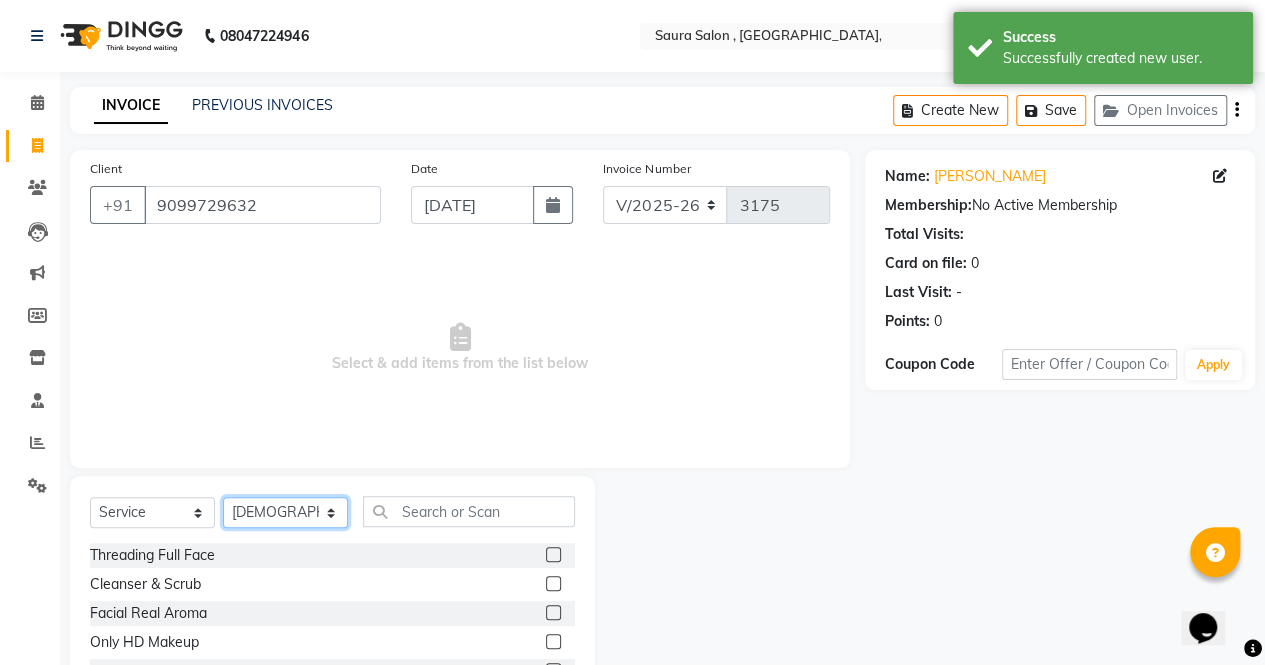 click on "Select Stylist archana  asha  [PERSON_NAME]  deepika [PERSON_NAME] [PERSON_NAME] [PERSON_NAME] khandala shanti  sona  ura usha di [PERSON_NAME]  [PERSON_NAME]" 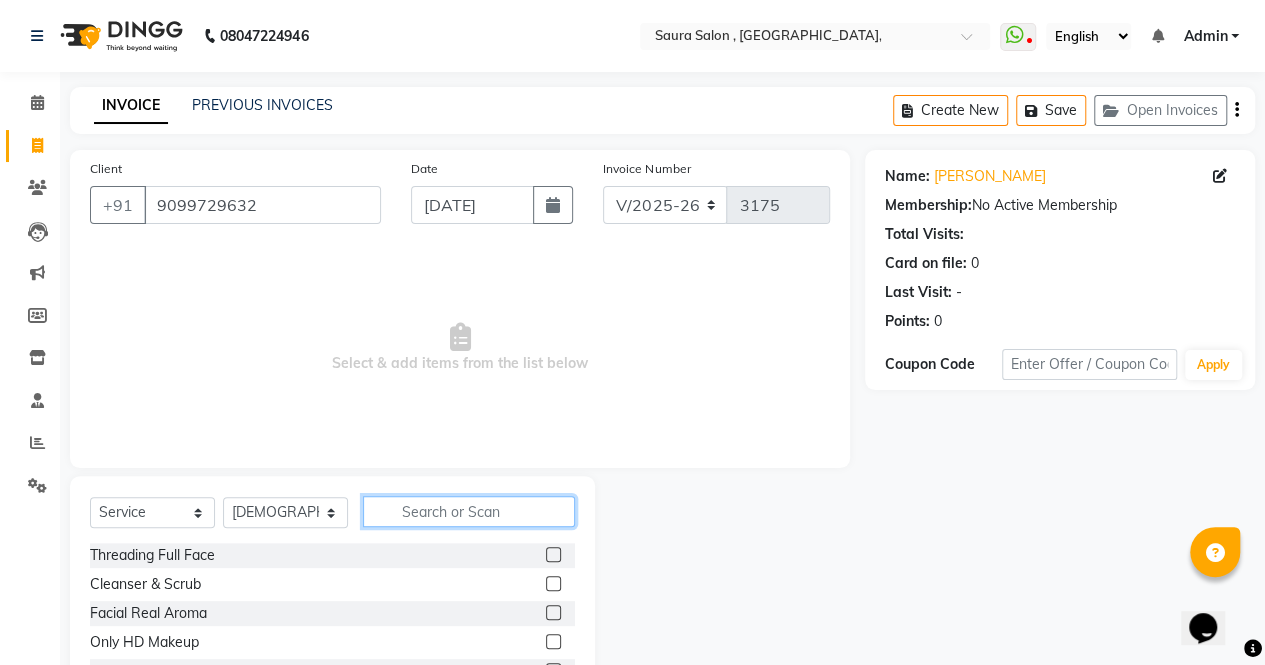 click 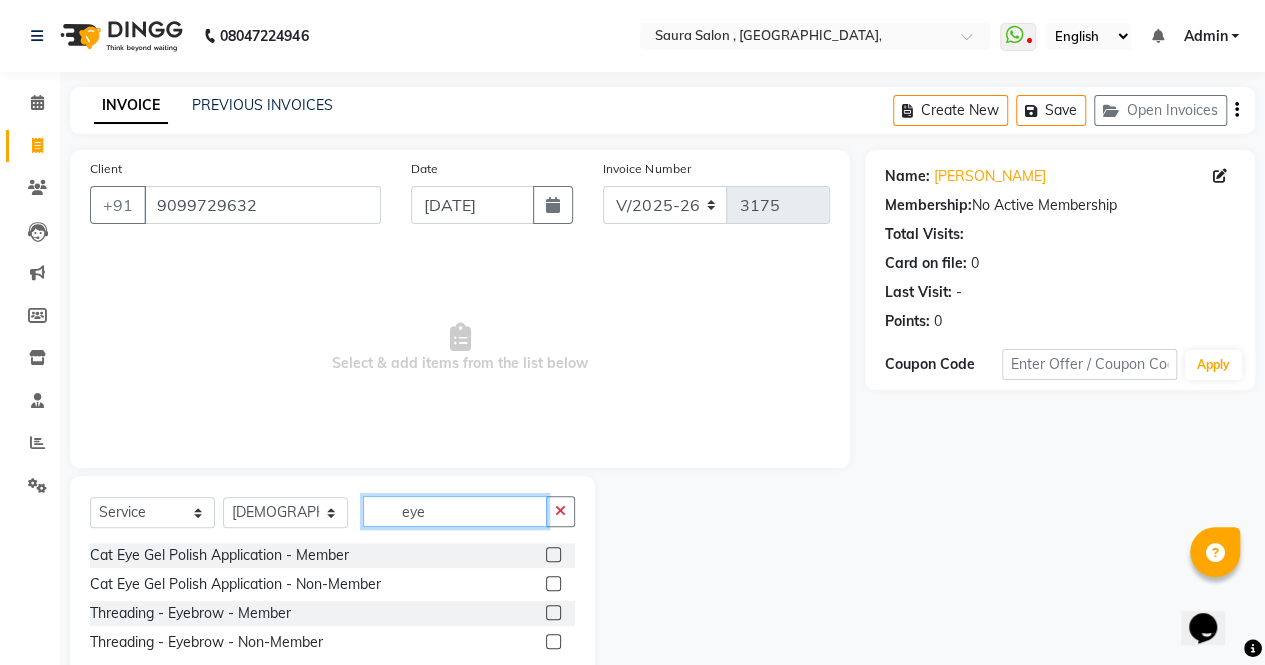 type on "eye" 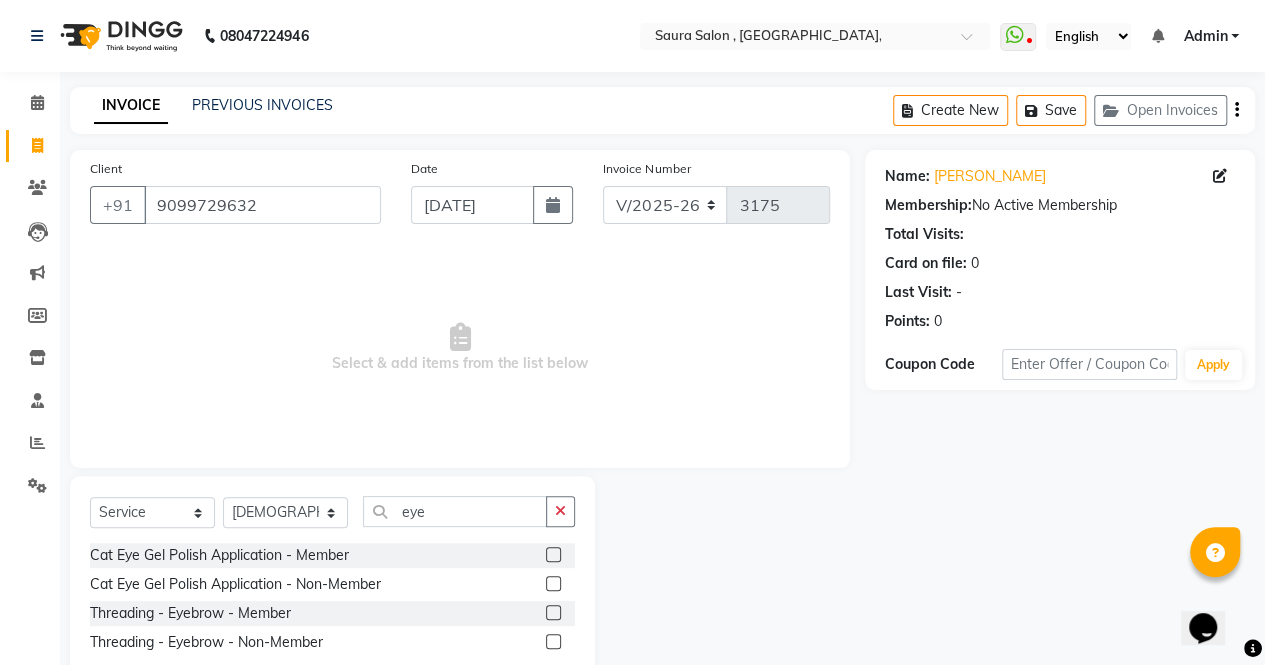 click 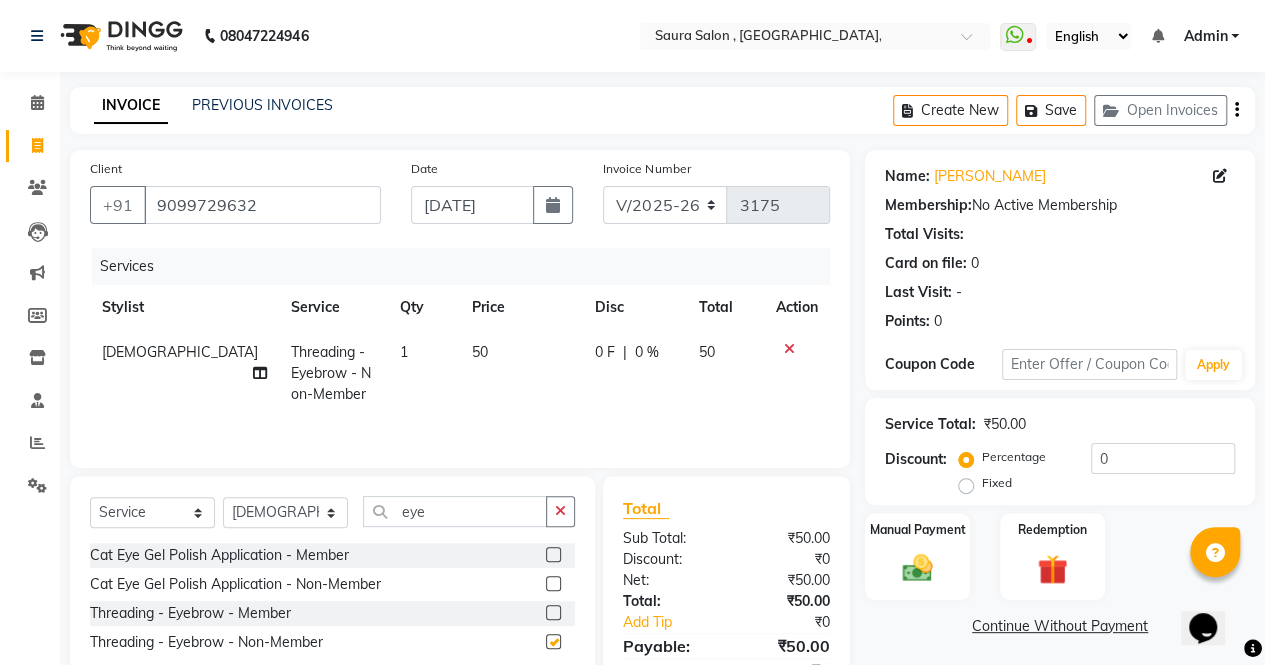 checkbox on "false" 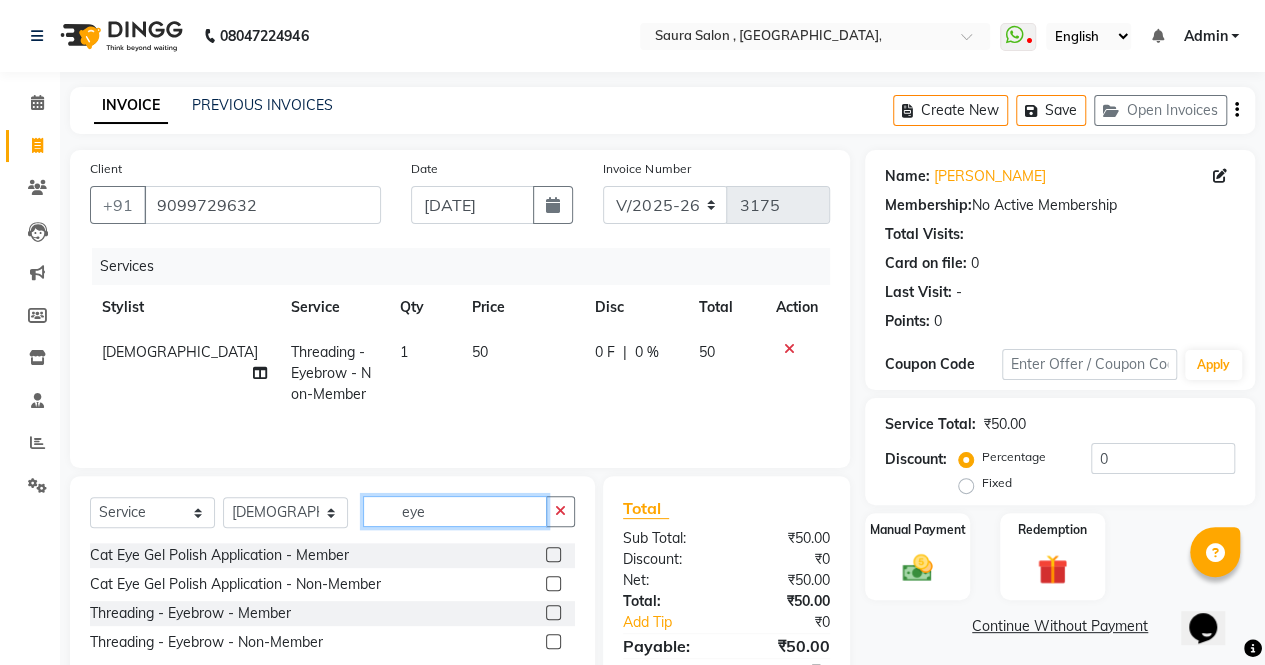click on "eye" 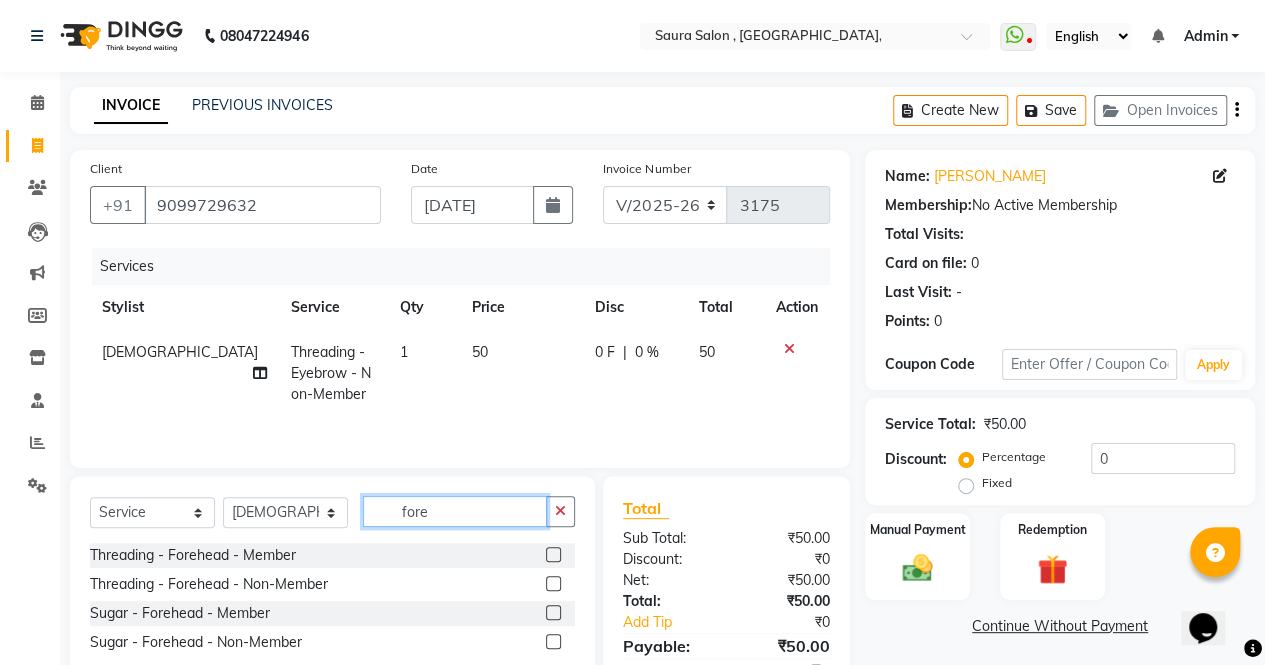 type on "fore" 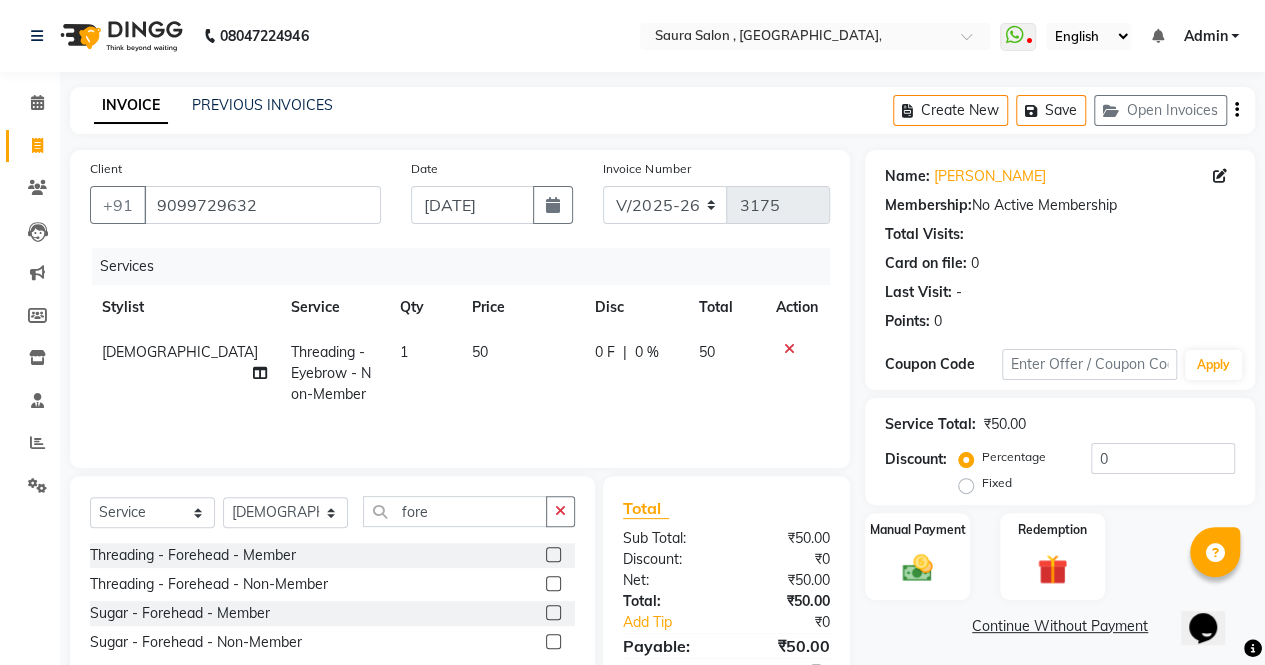 click 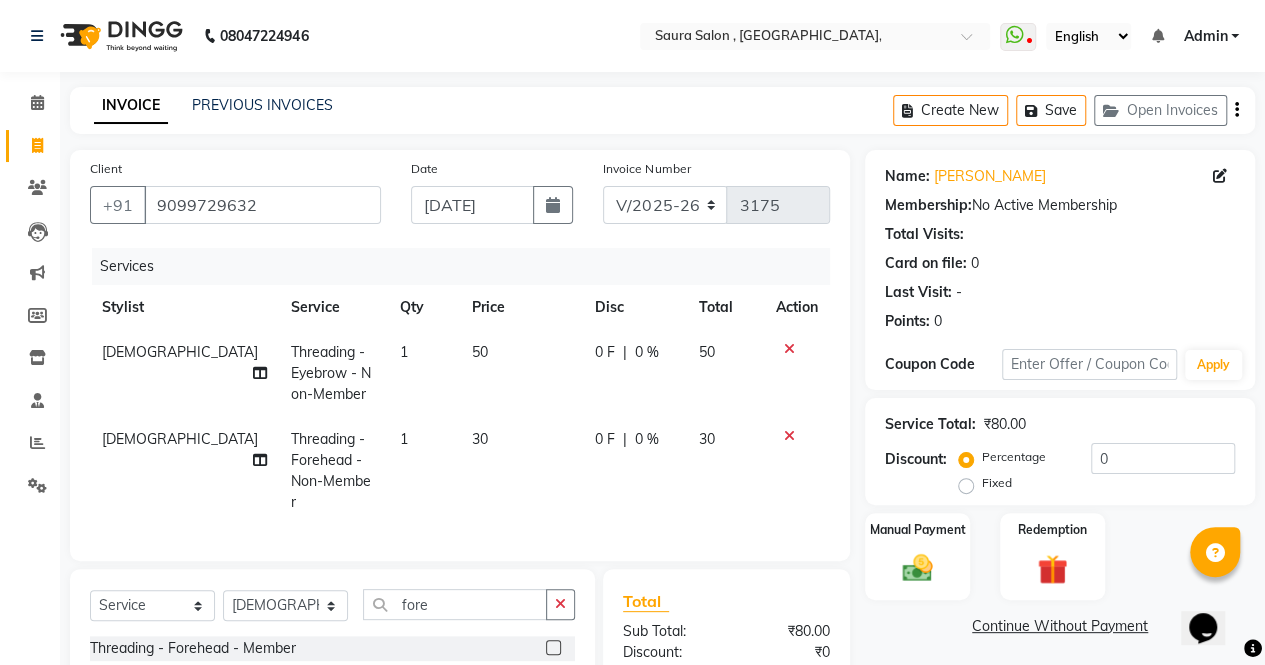 checkbox on "false" 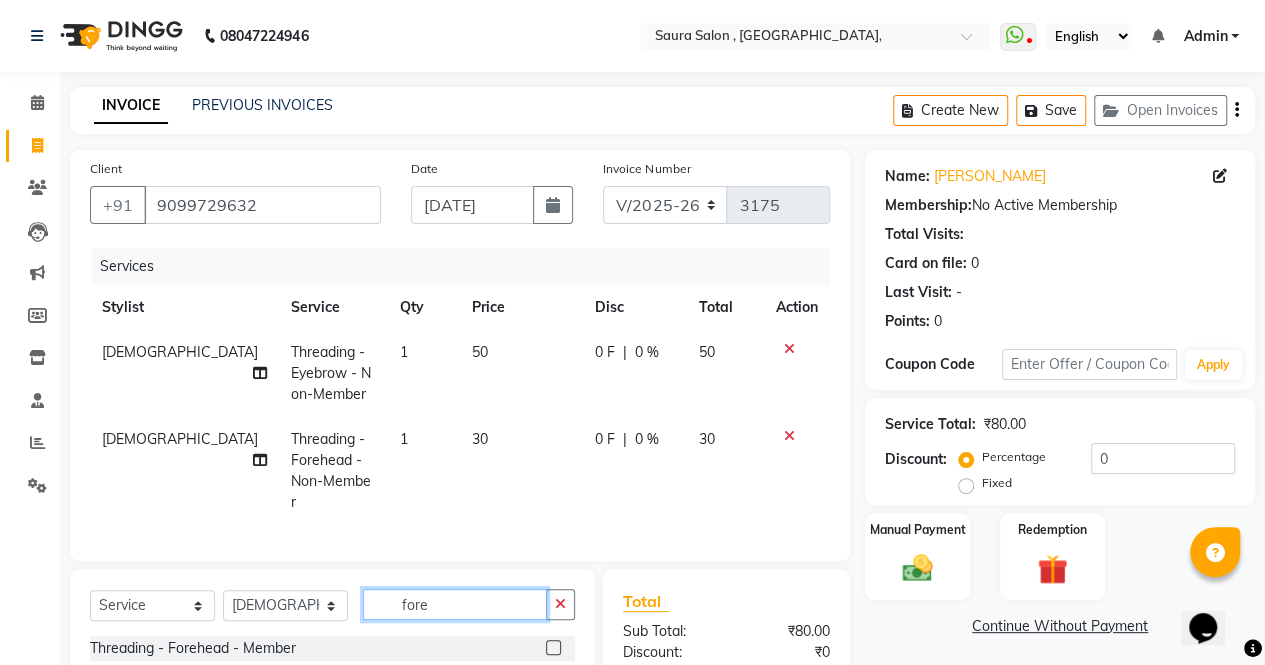 click on "fore" 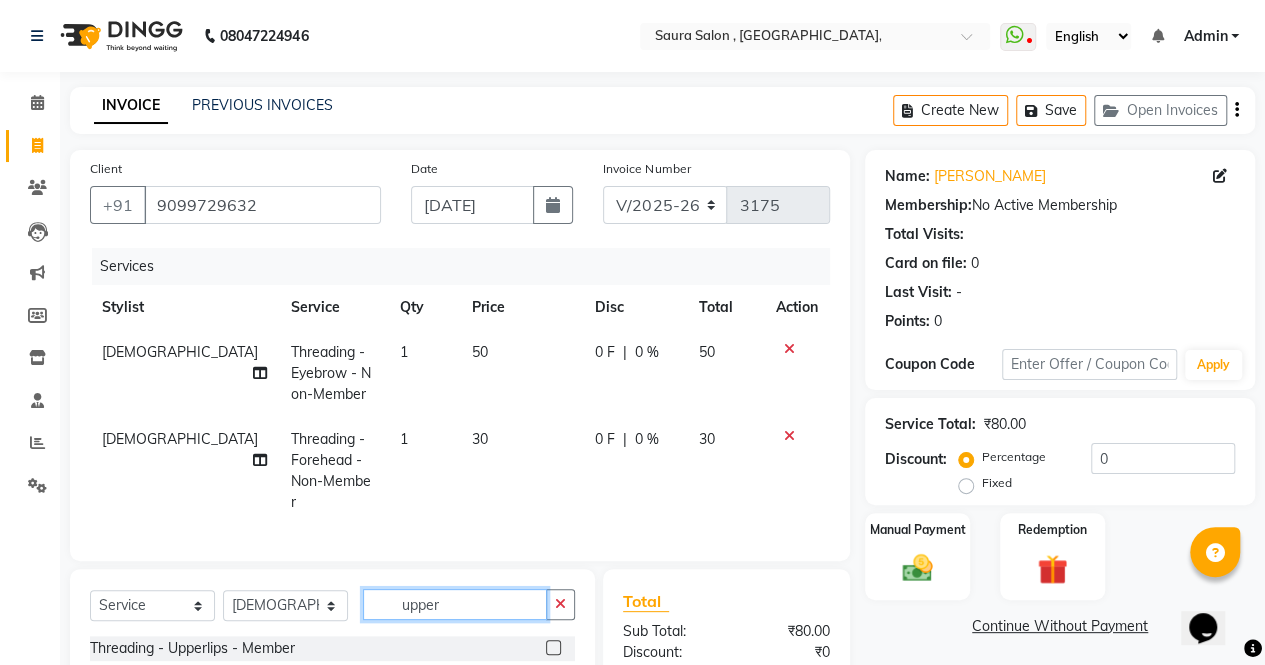 scroll, scrollTop: 222, scrollLeft: 0, axis: vertical 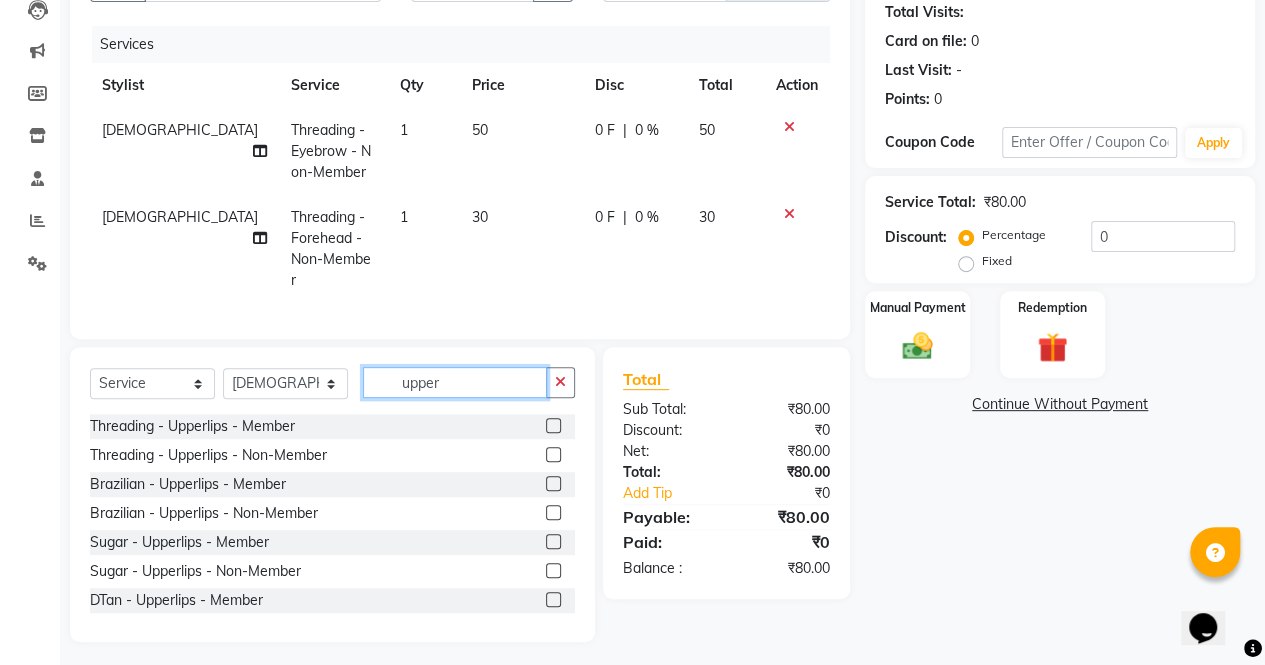 type on "upper" 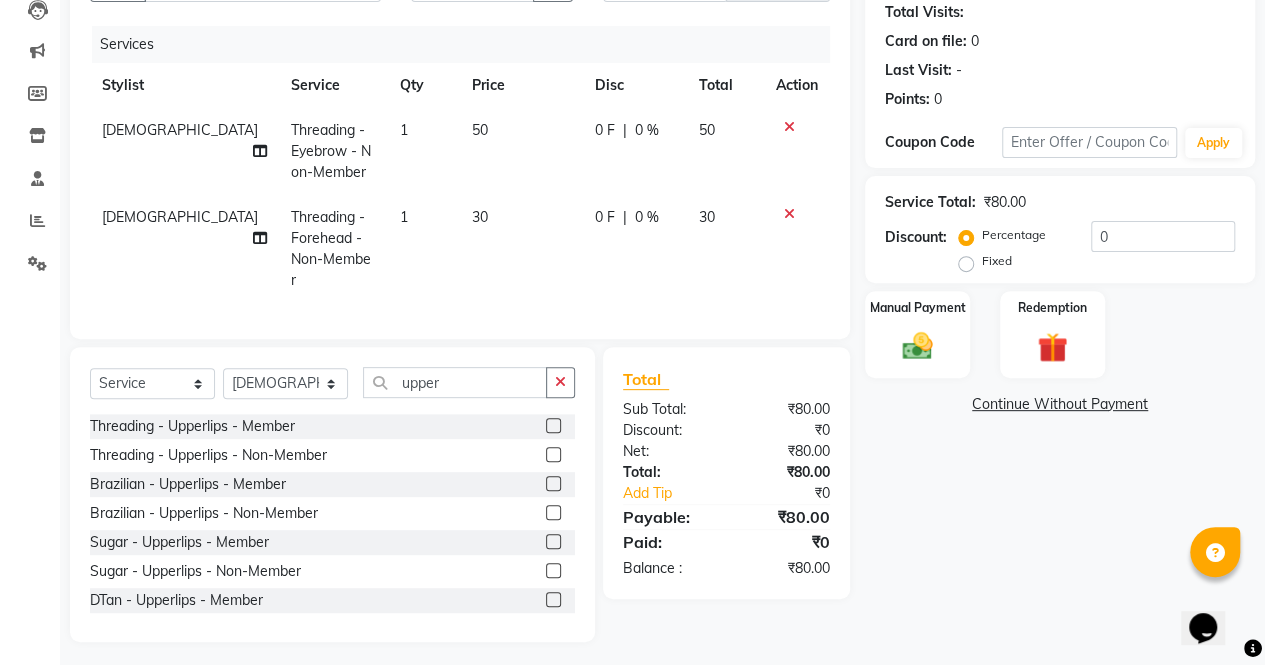 click 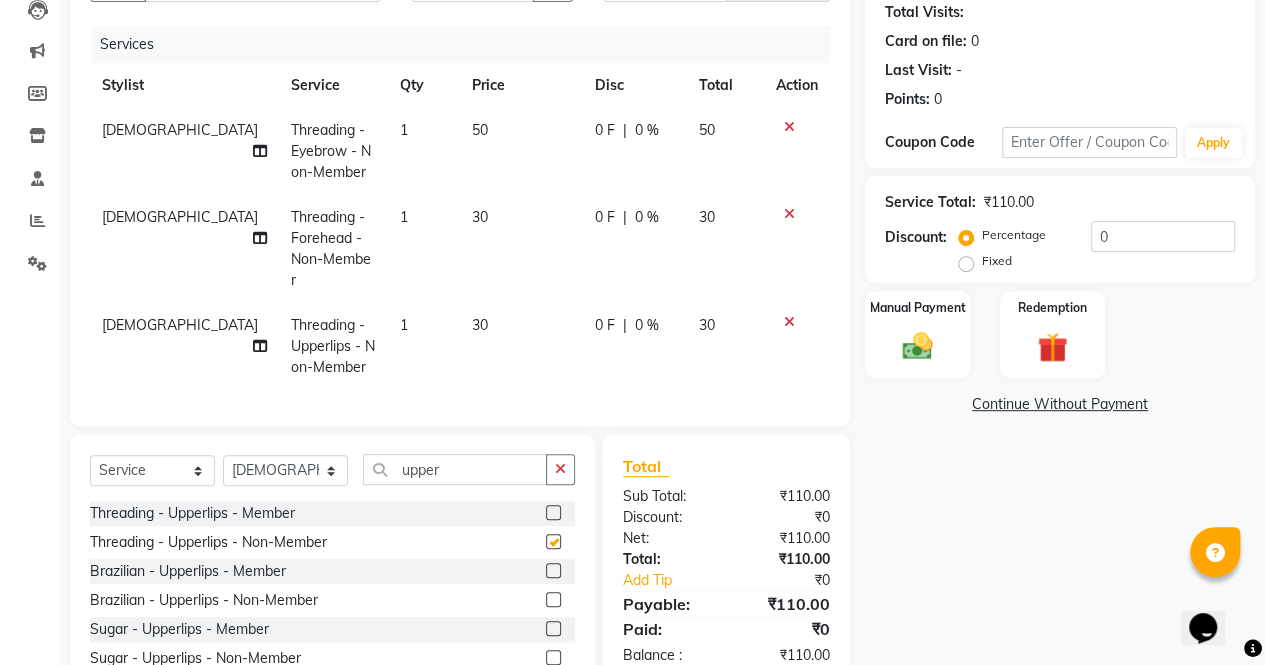checkbox on "false" 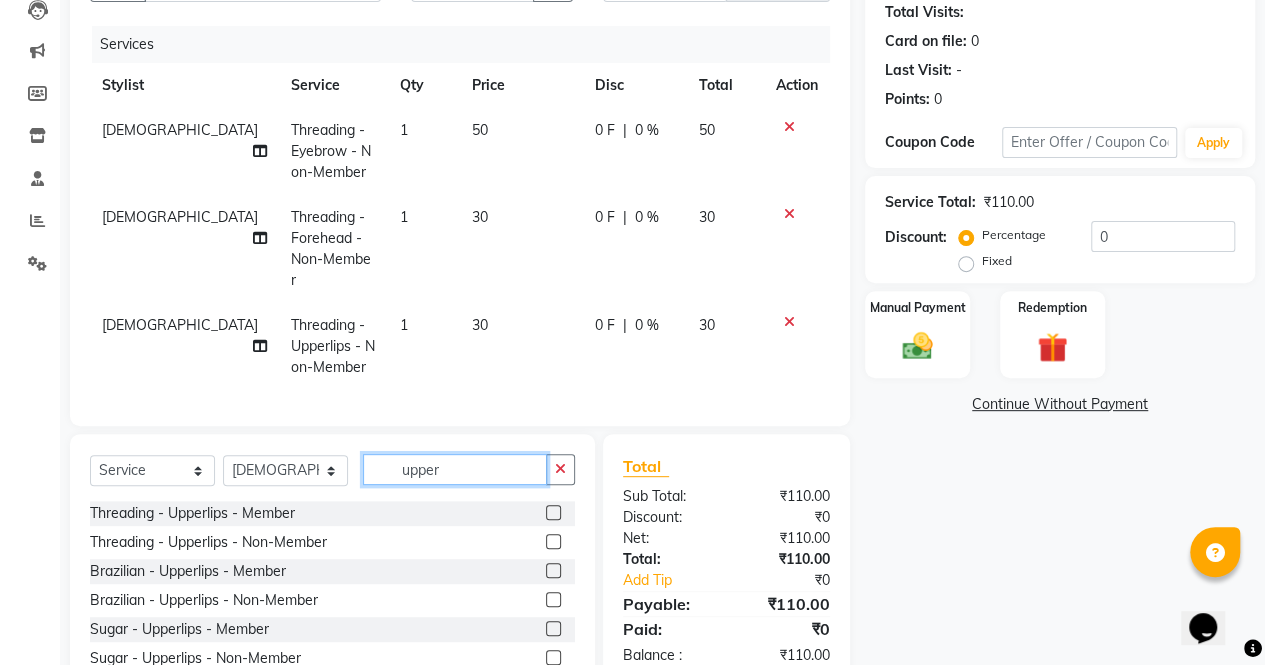 click on "upper" 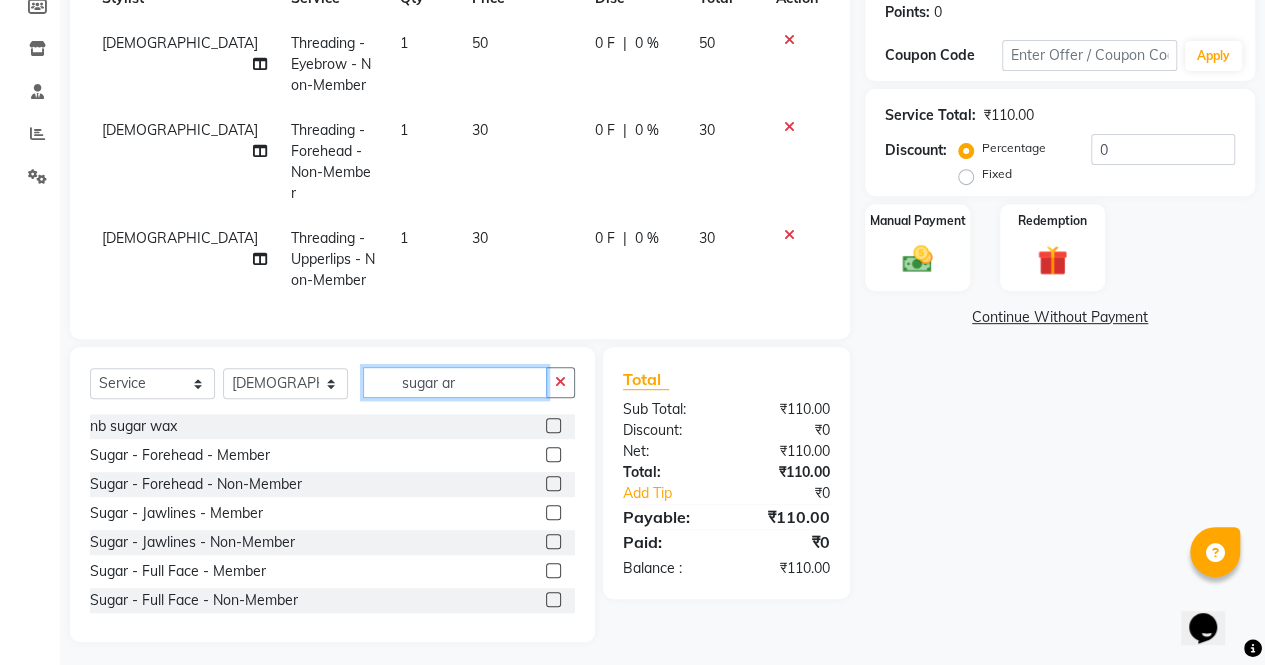 scroll, scrollTop: 266, scrollLeft: 0, axis: vertical 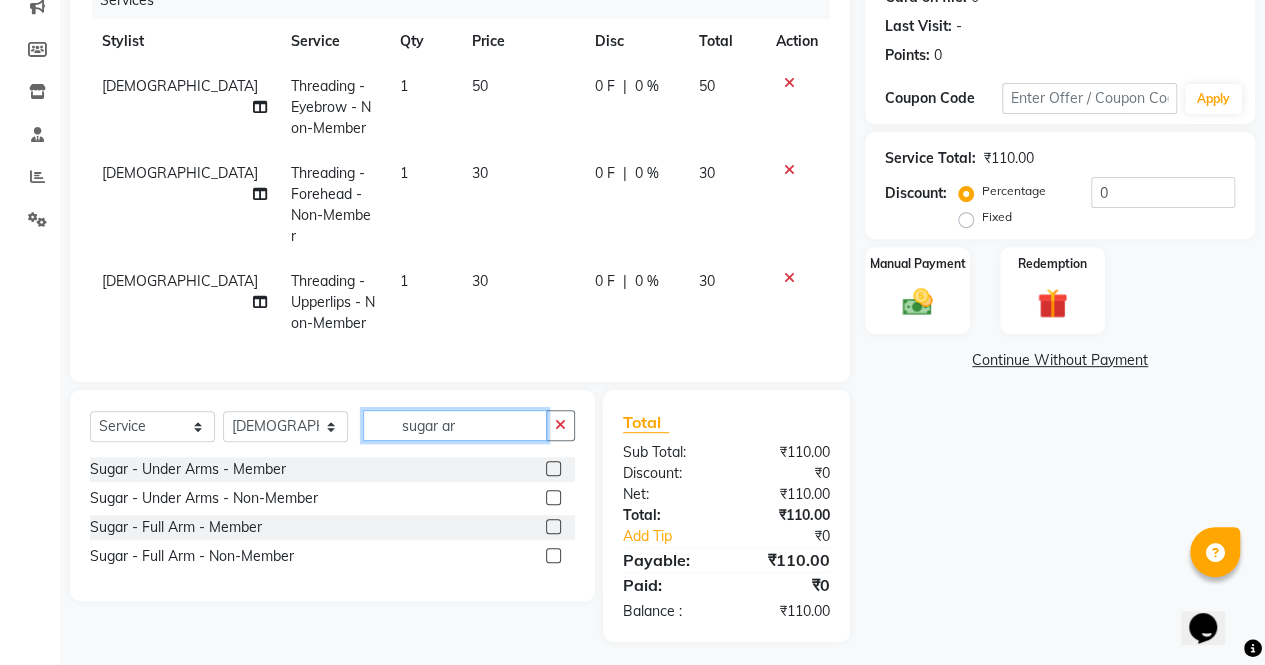 type on "sugar ar" 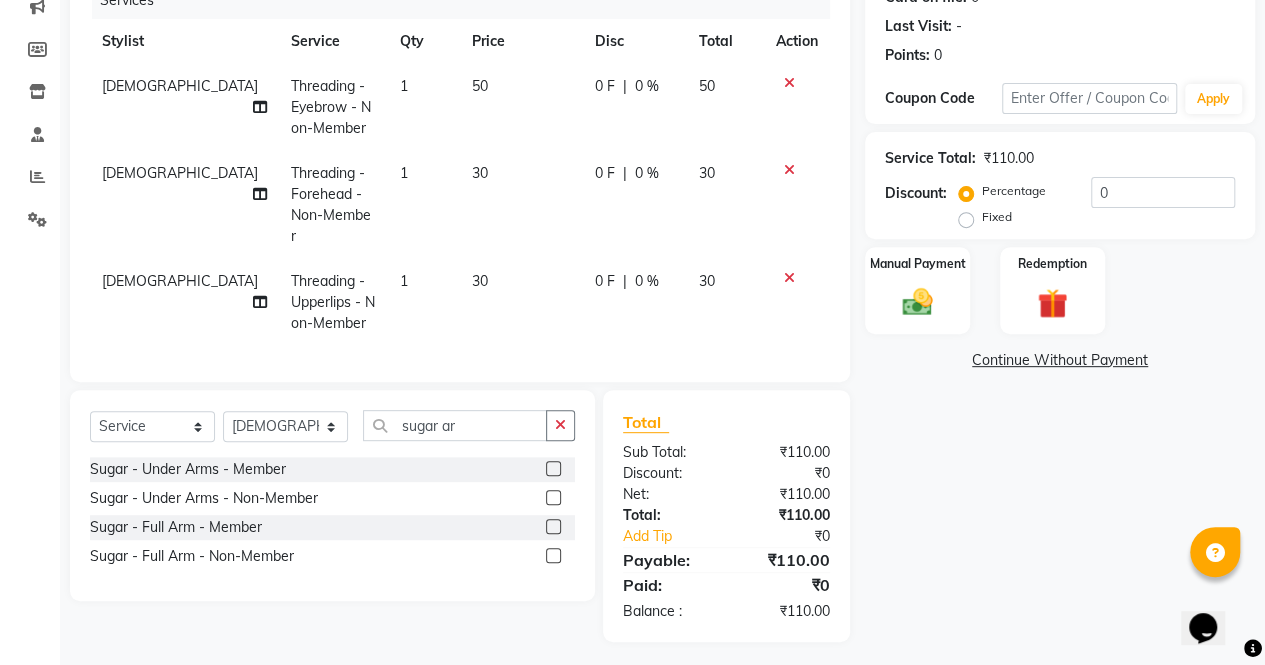 click 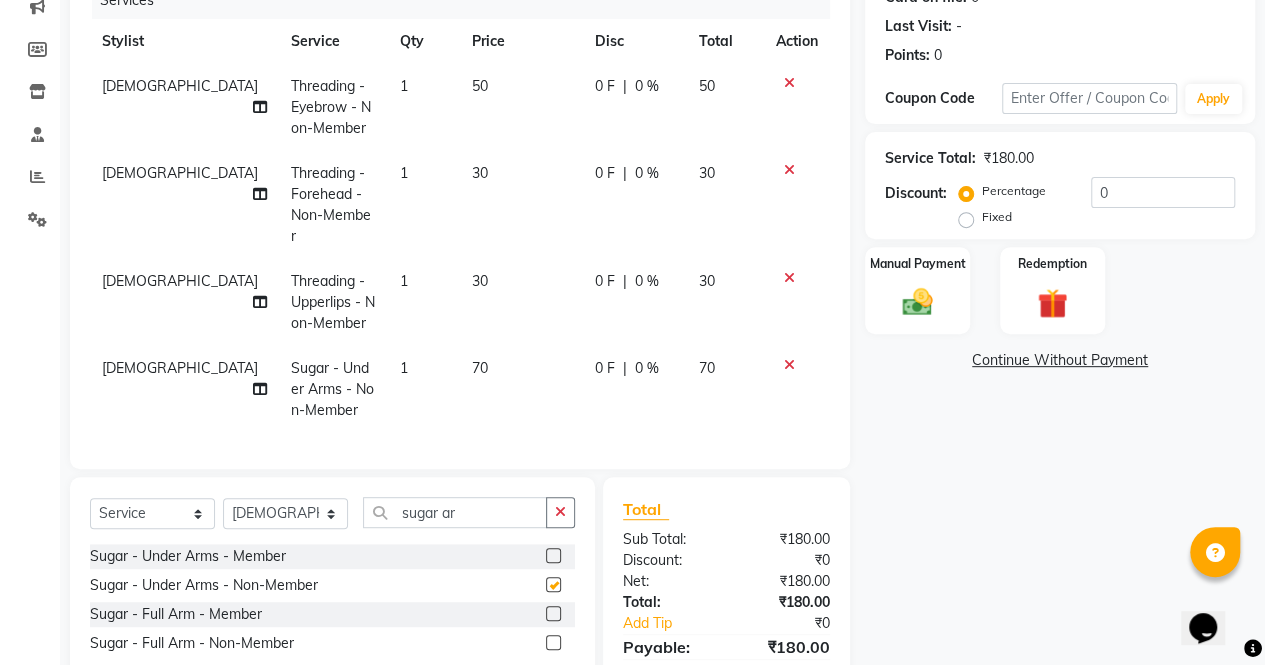 checkbox on "false" 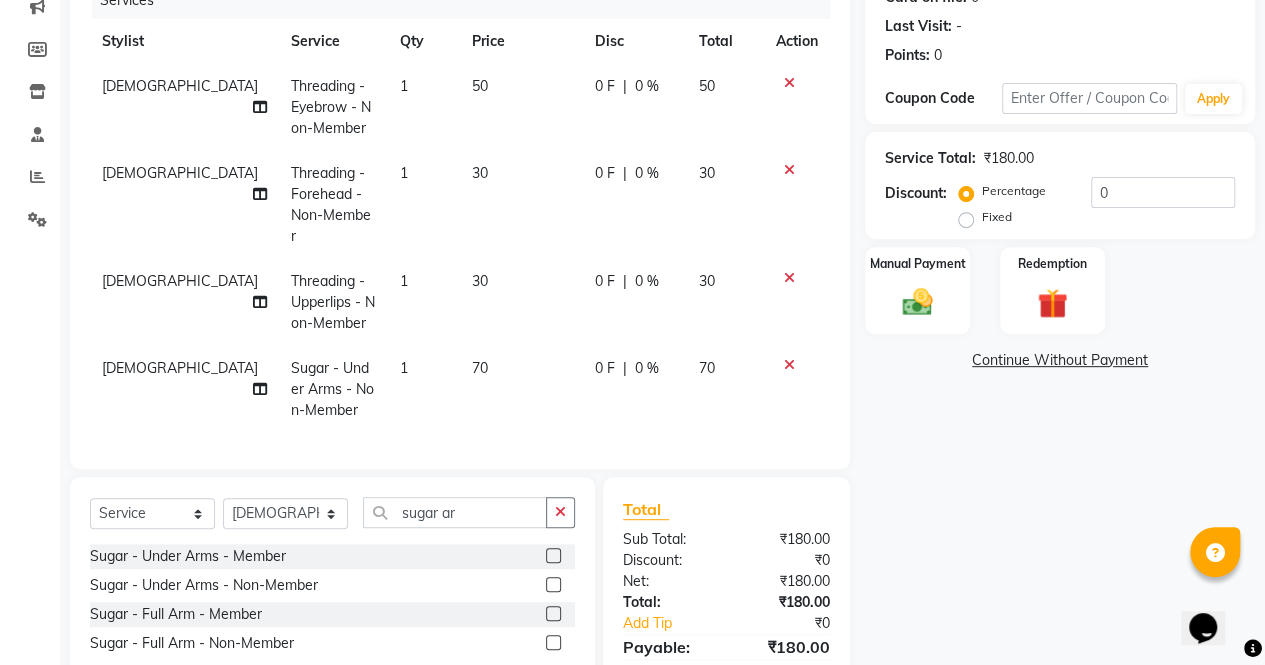 click 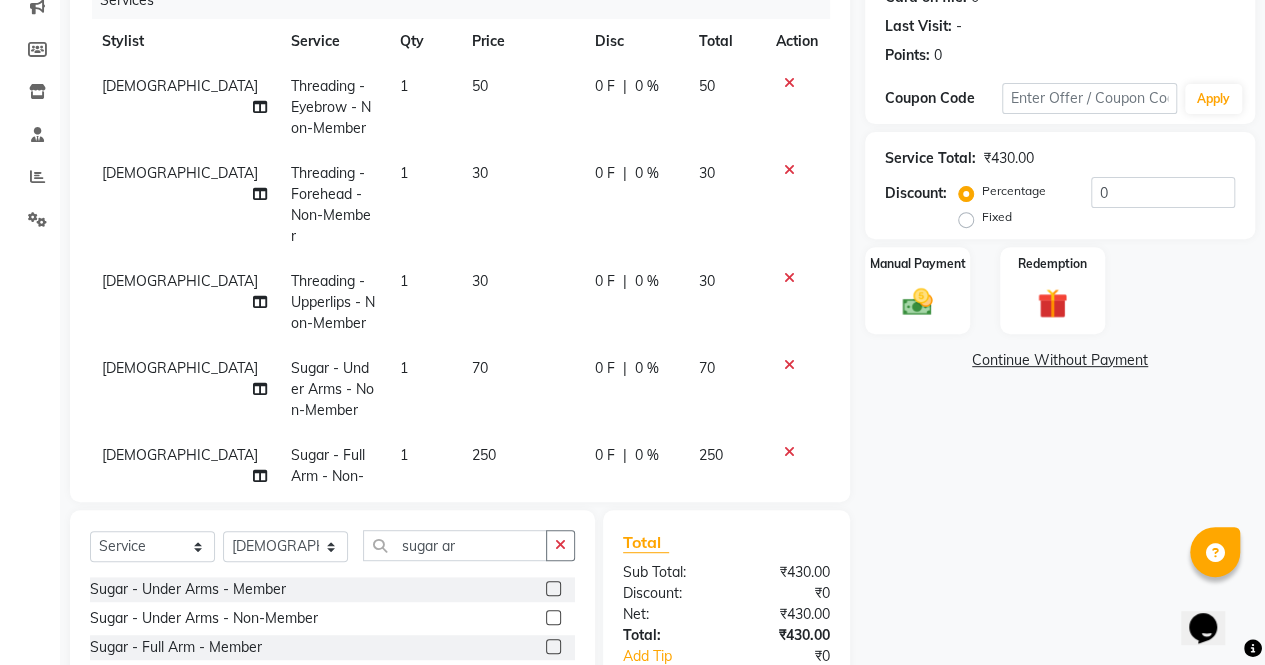 checkbox on "false" 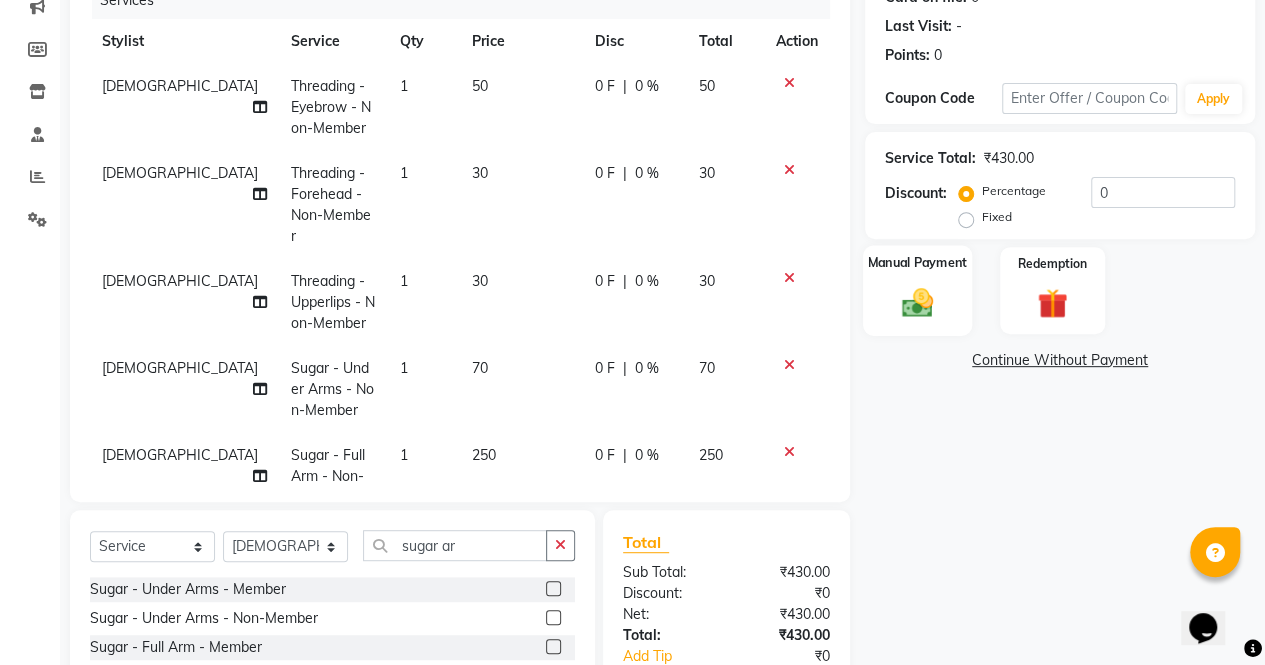 click on "Manual Payment" 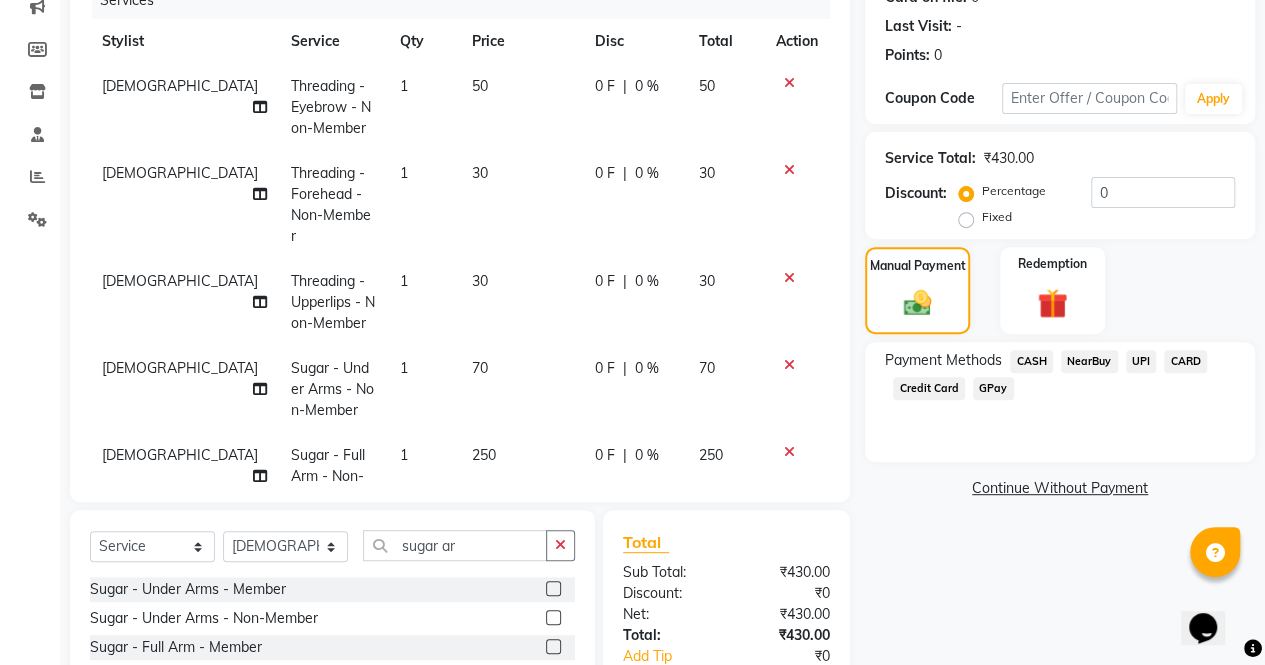 scroll, scrollTop: 391, scrollLeft: 0, axis: vertical 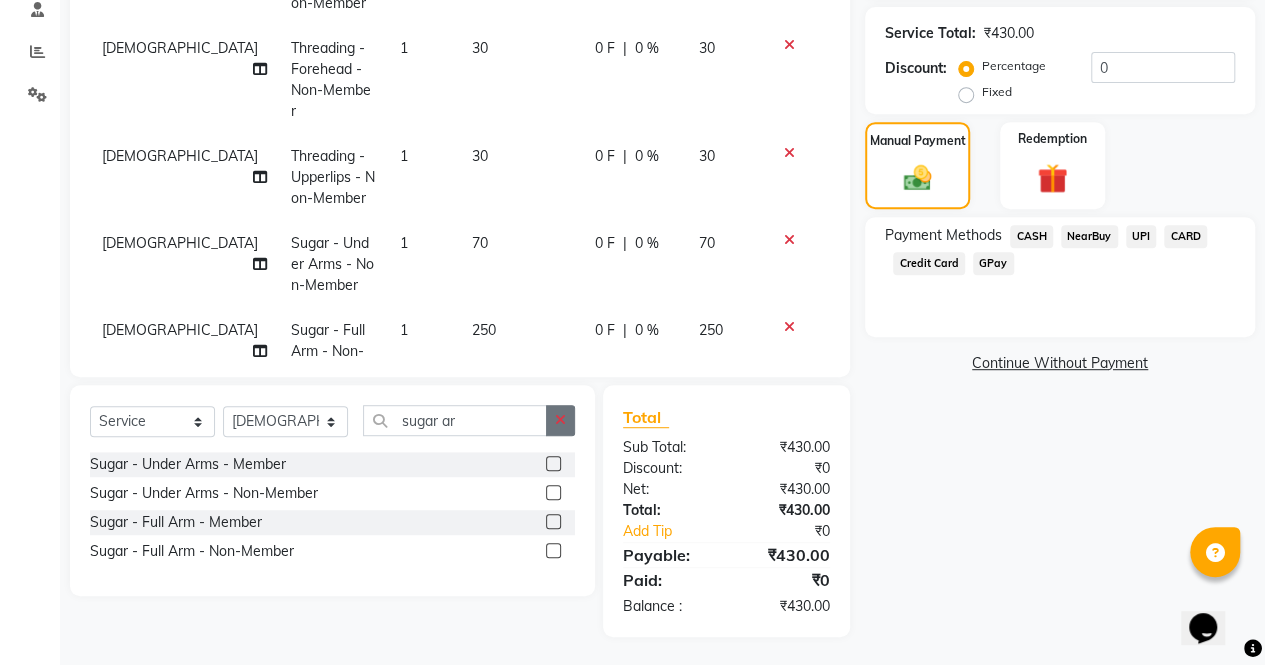 click 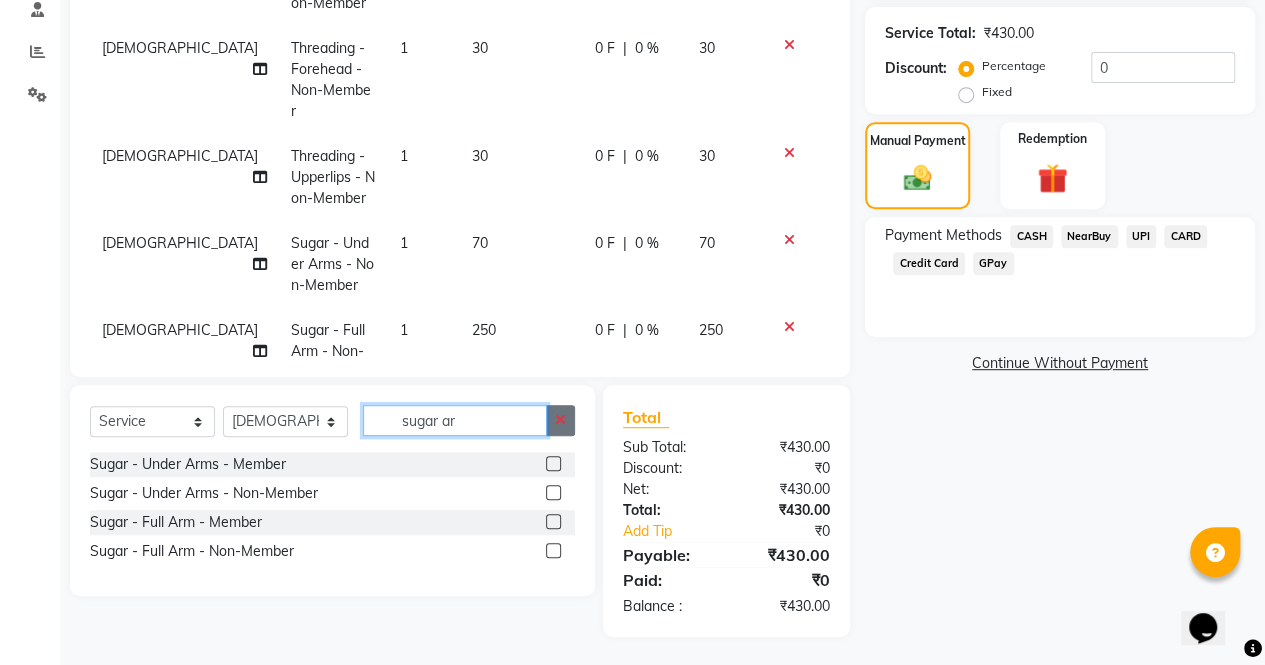 type 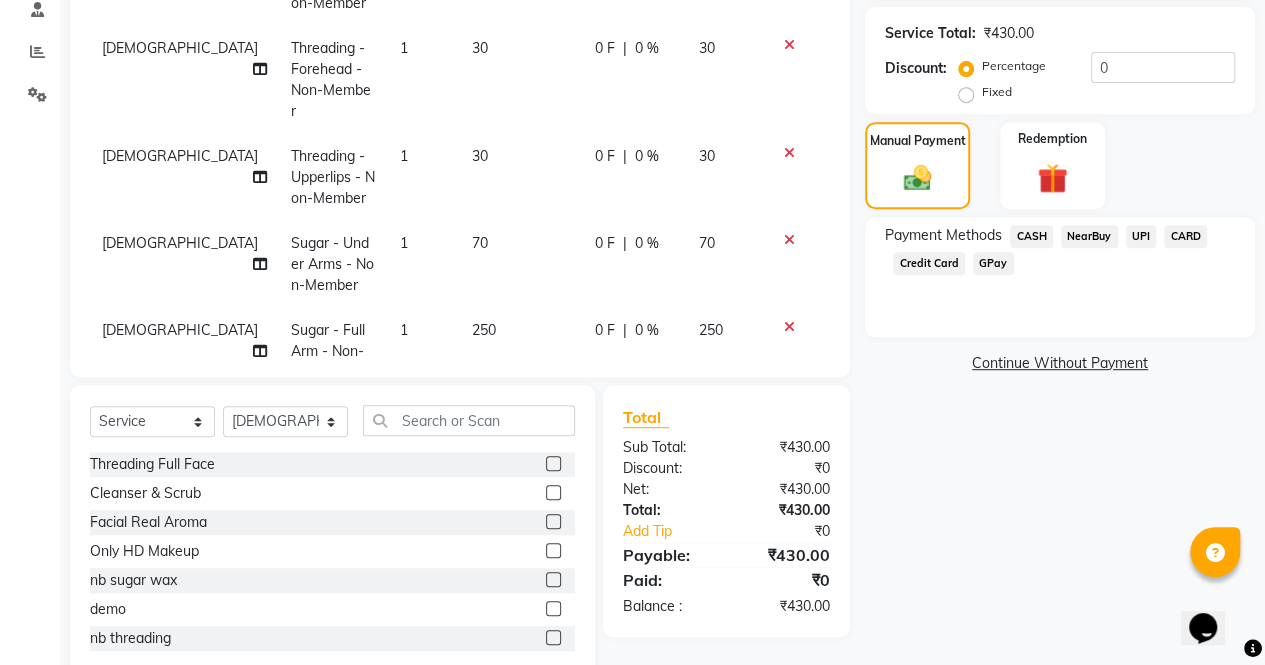 click on "UPI" 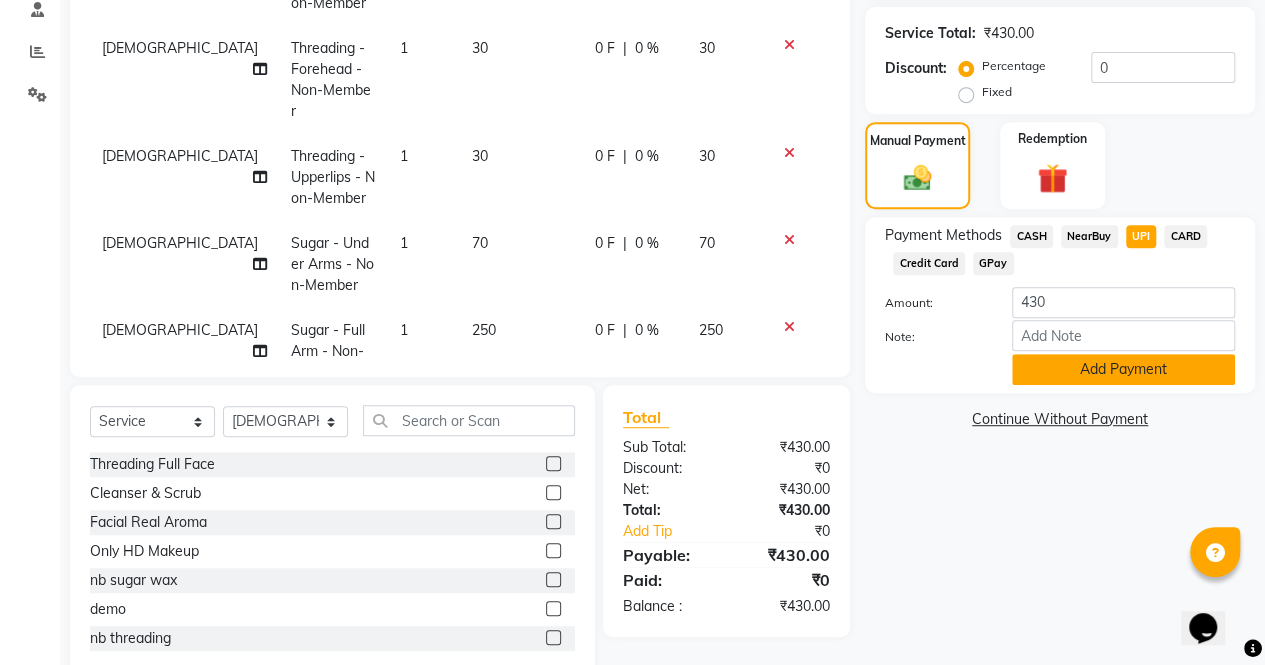 click on "Add Payment" 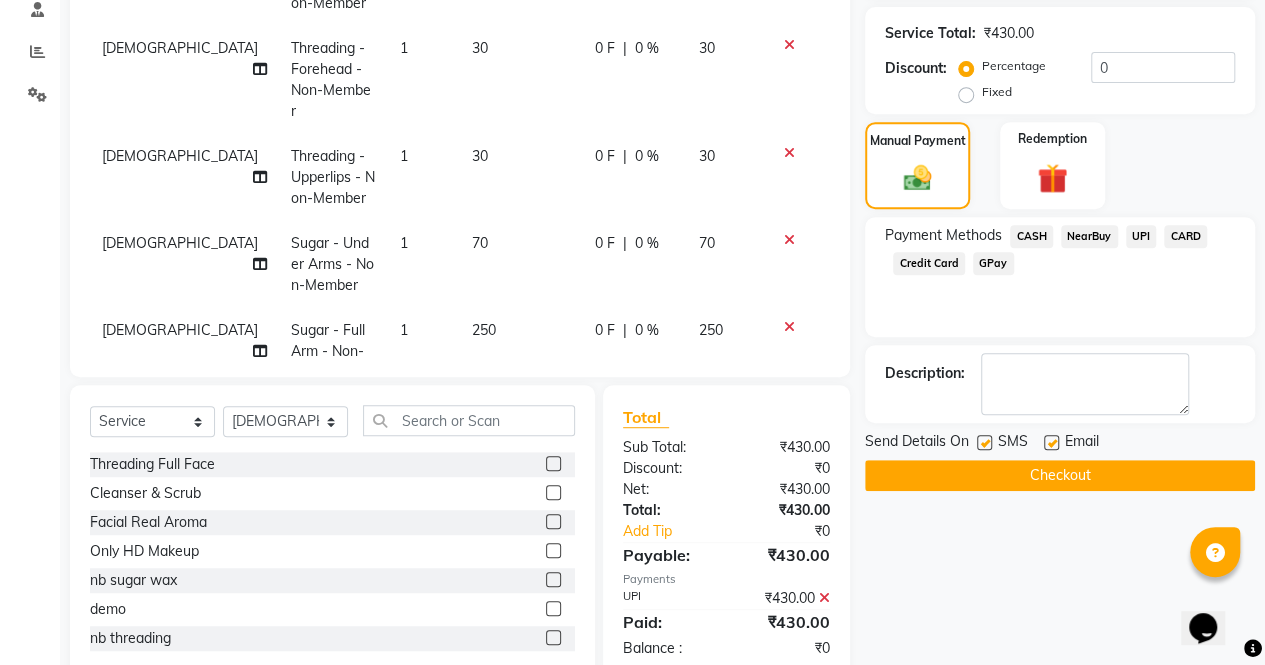 click on "Checkout" 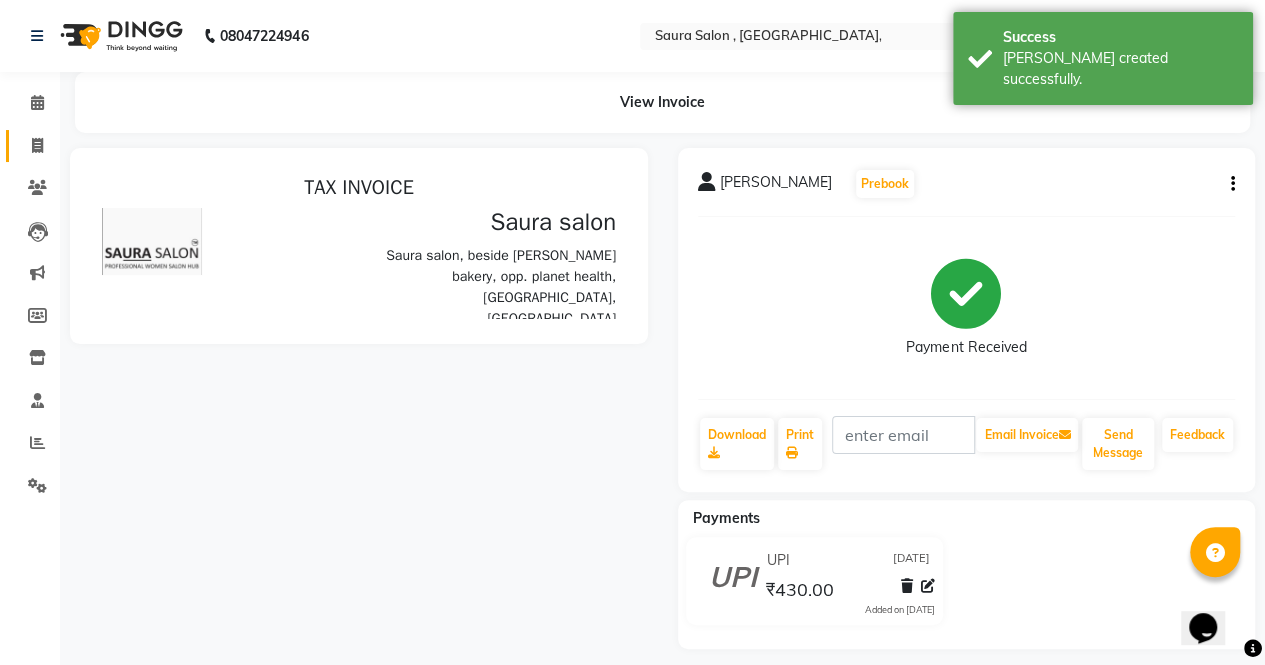 scroll, scrollTop: 0, scrollLeft: 0, axis: both 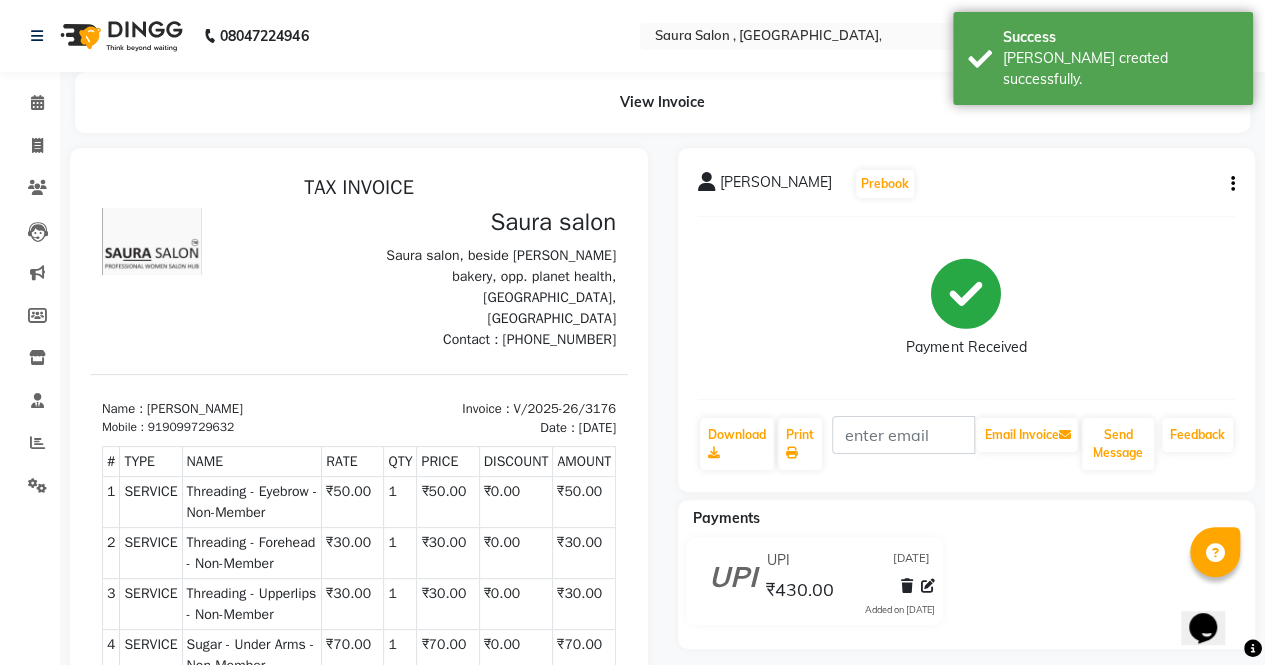 click on "Name  : [PERSON_NAME]" at bounding box center (224, 409) 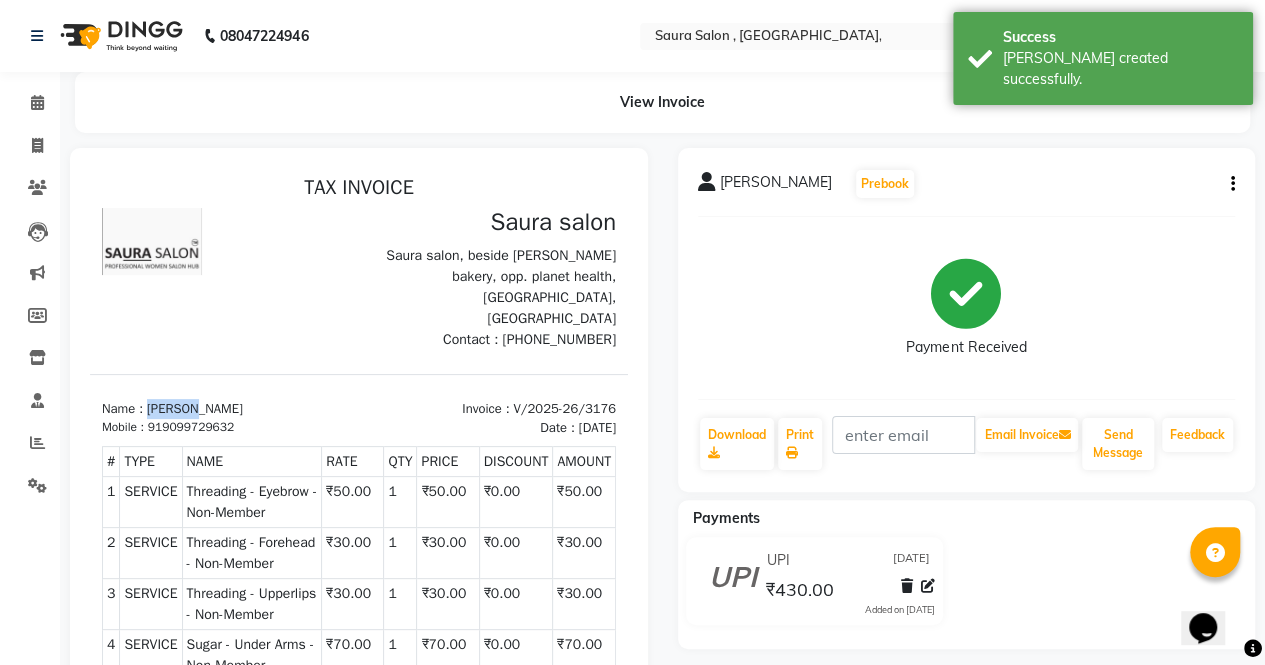 click on "Name  : [PERSON_NAME]" at bounding box center (224, 409) 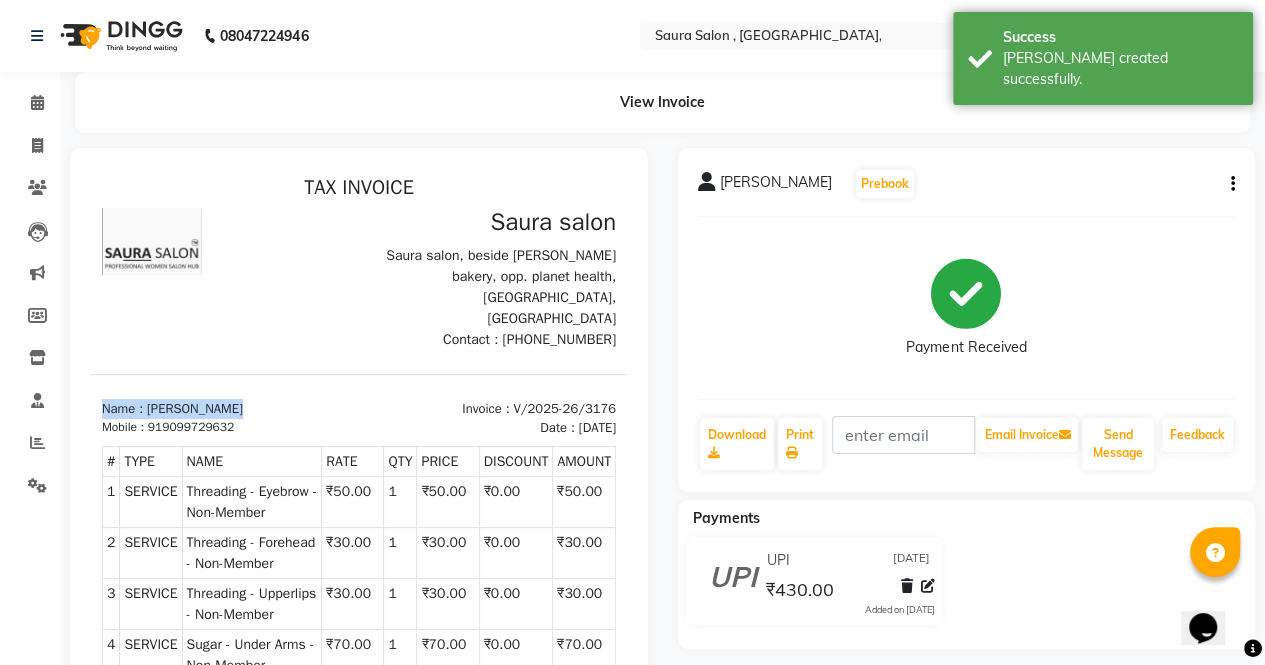 click on "Name  : [PERSON_NAME]" at bounding box center [224, 409] 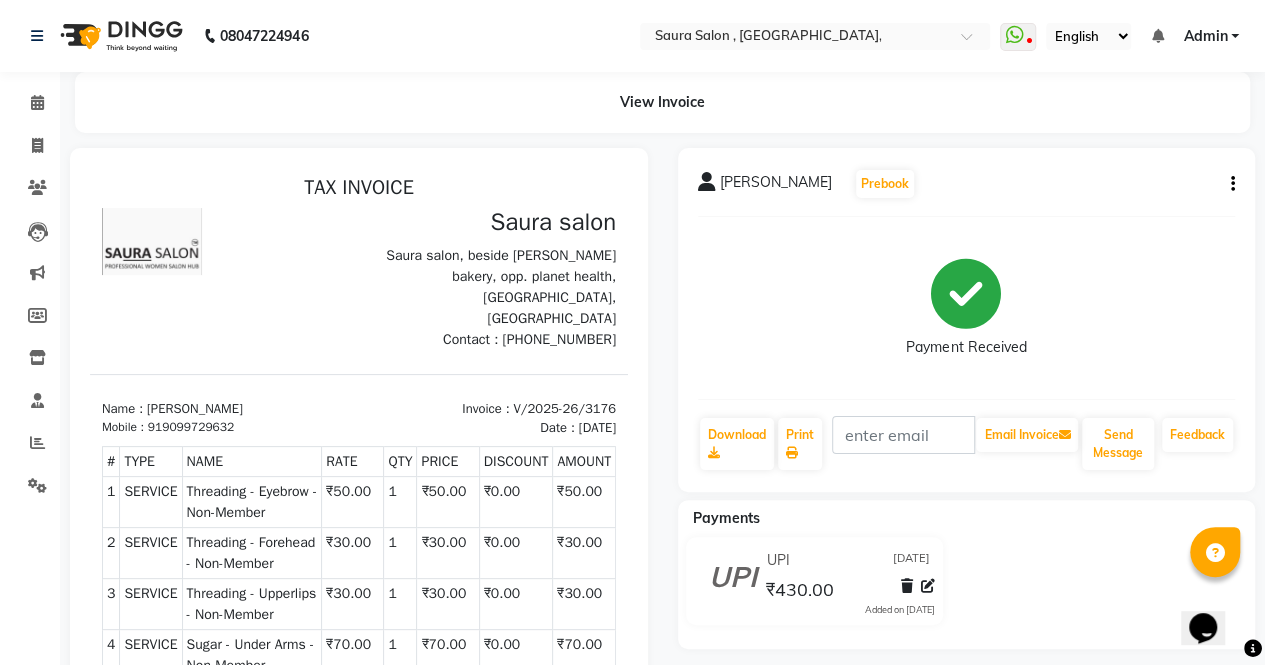 drag, startPoint x: 252, startPoint y: 413, endPoint x: 150, endPoint y: 417, distance: 102.0784 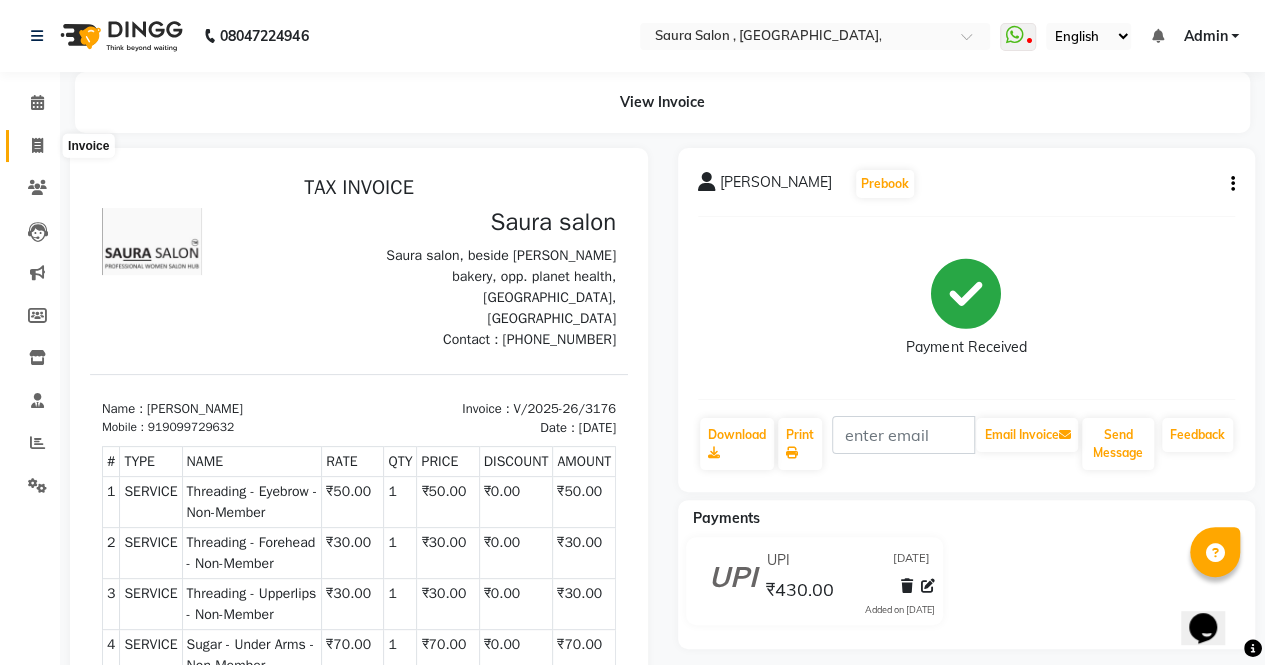 click 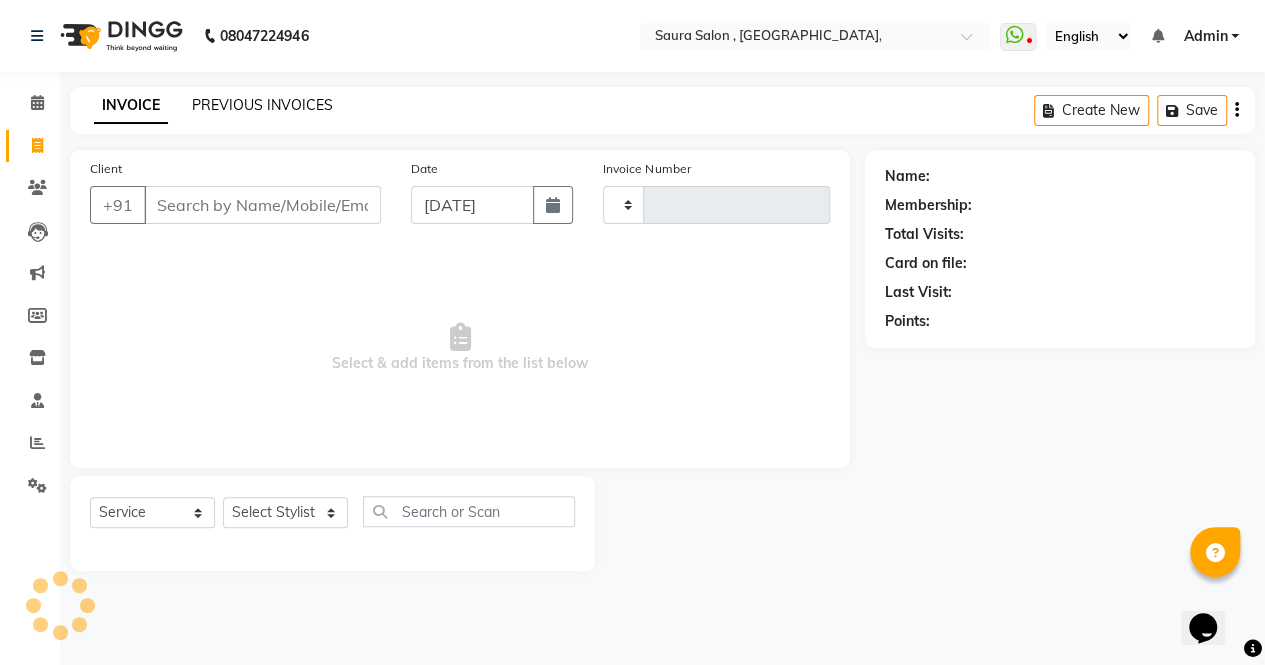 type on "3177" 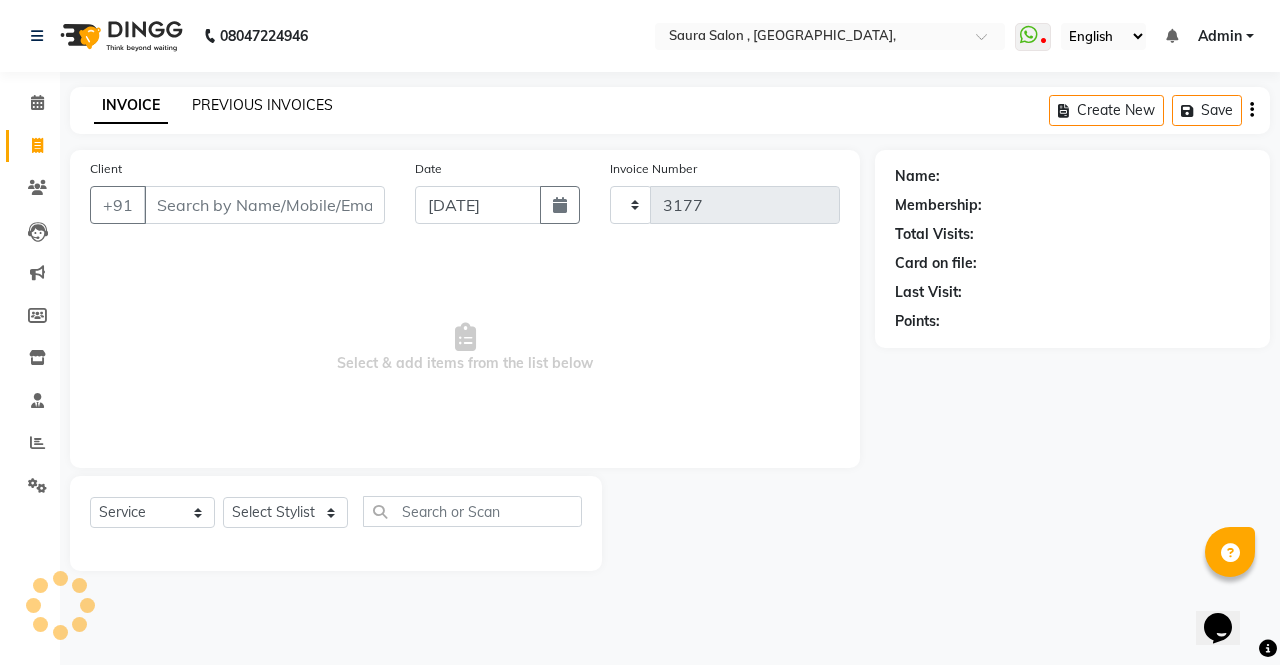 select on "6963" 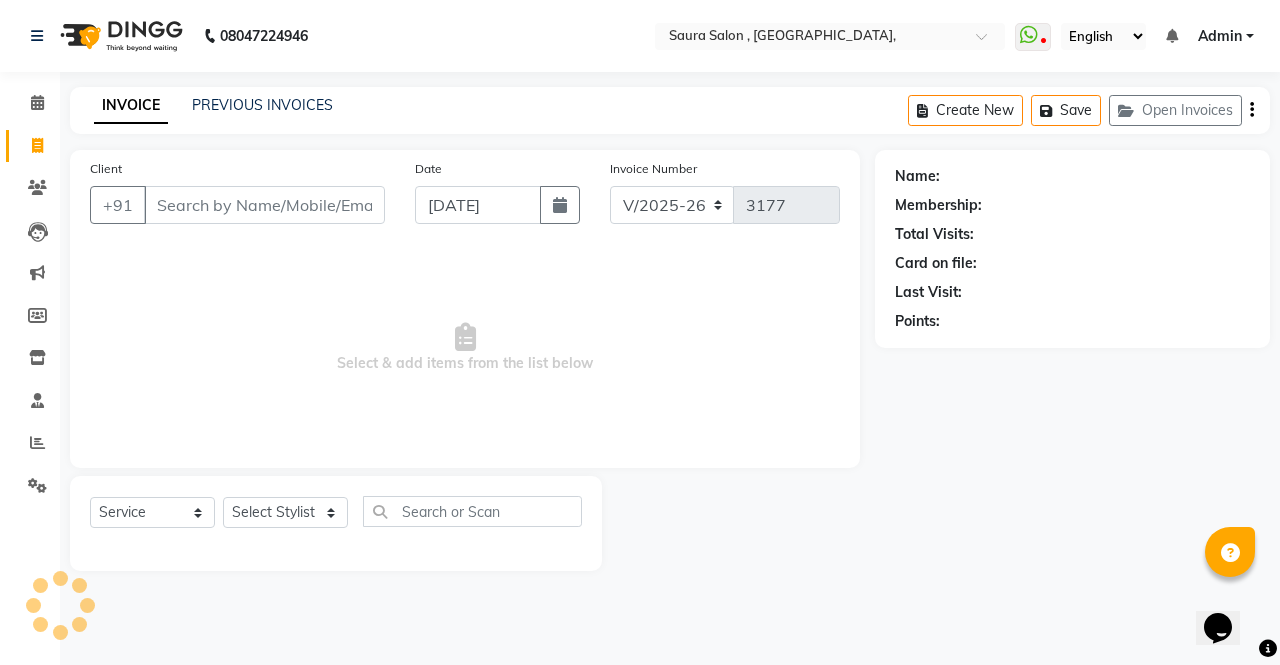 select on "57428" 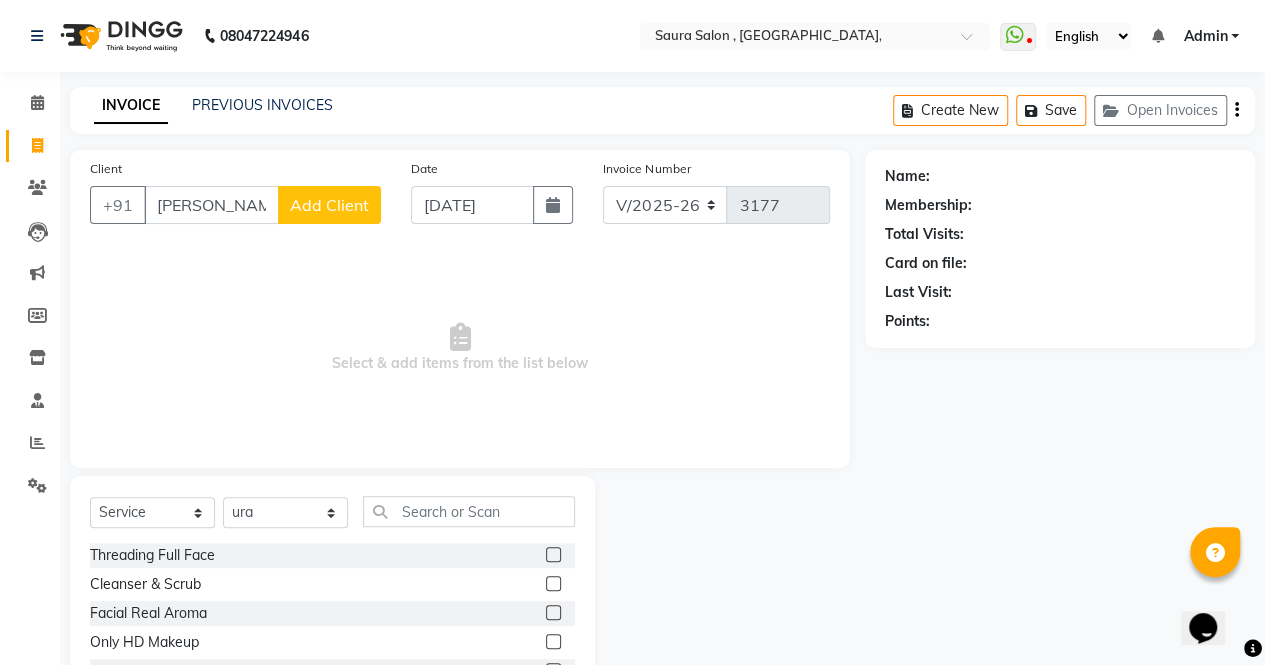 scroll, scrollTop: 0, scrollLeft: 10, axis: horizontal 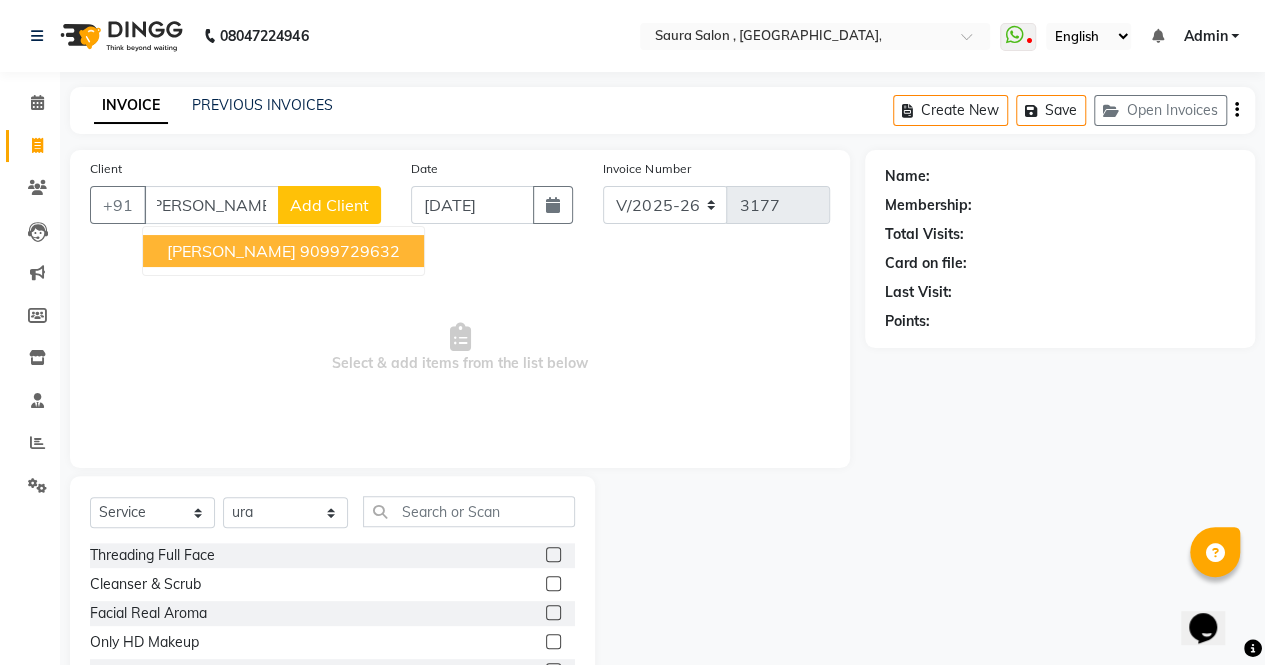 click on "[PERSON_NAME] gorakhiya  9099729632" at bounding box center (283, 251) 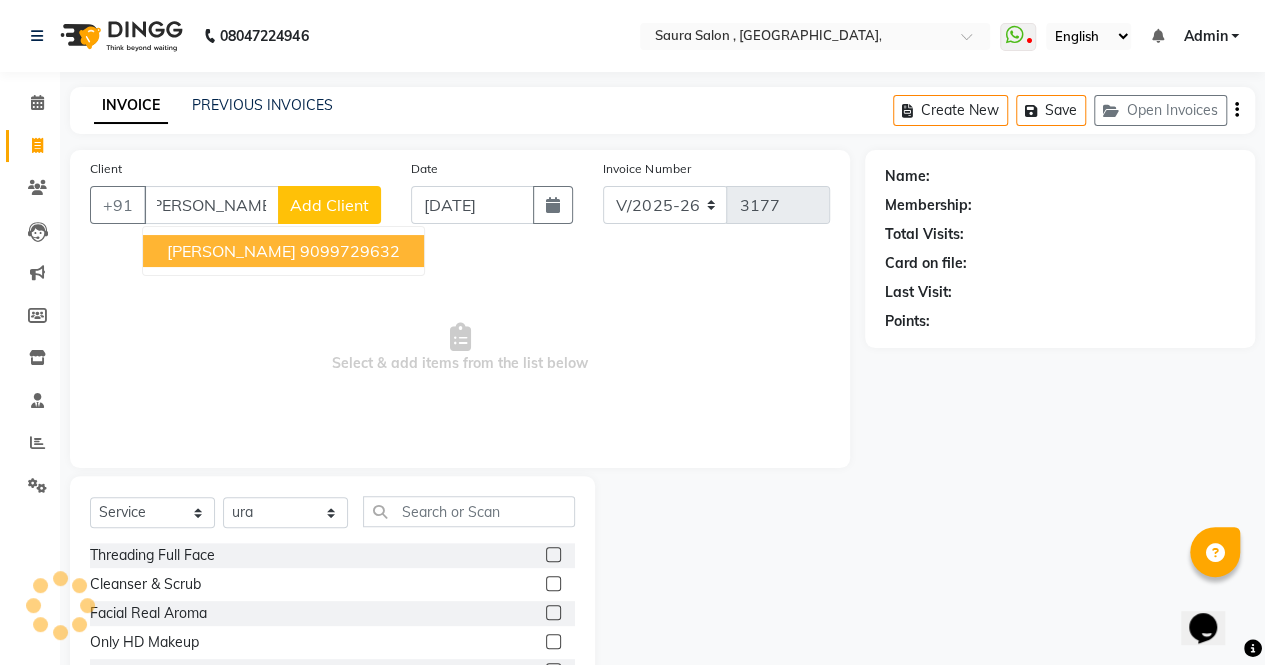 click on "9099729632" at bounding box center (350, 251) 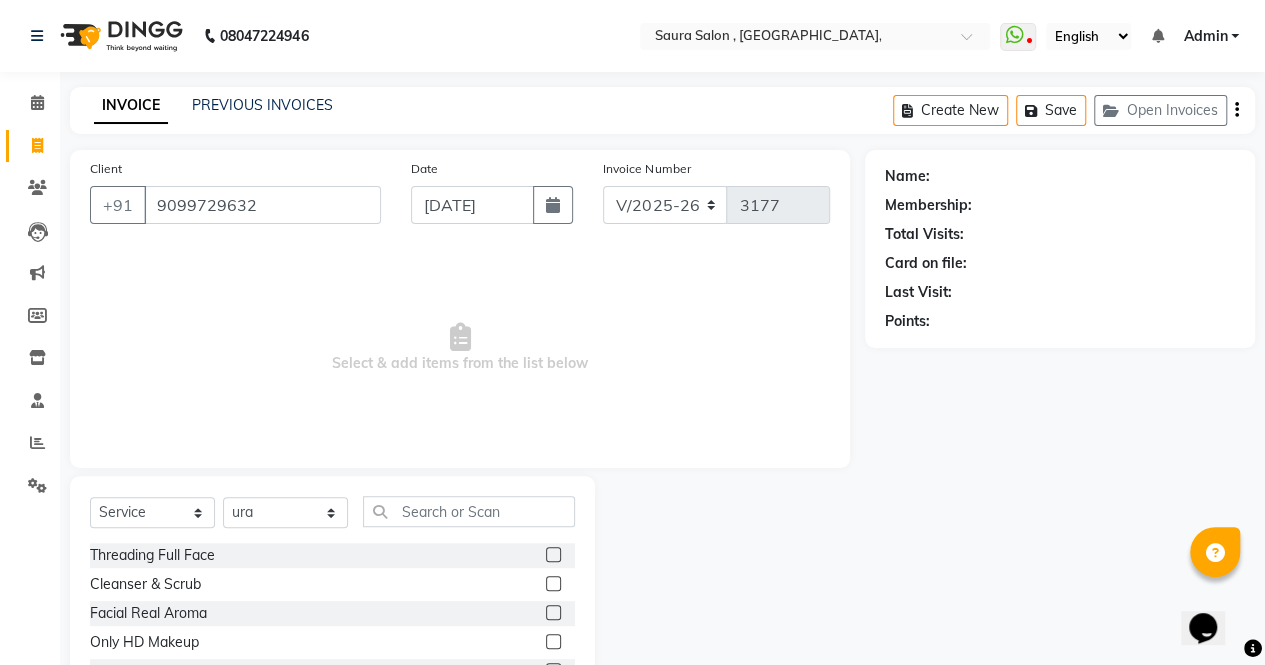 type on "9099729632" 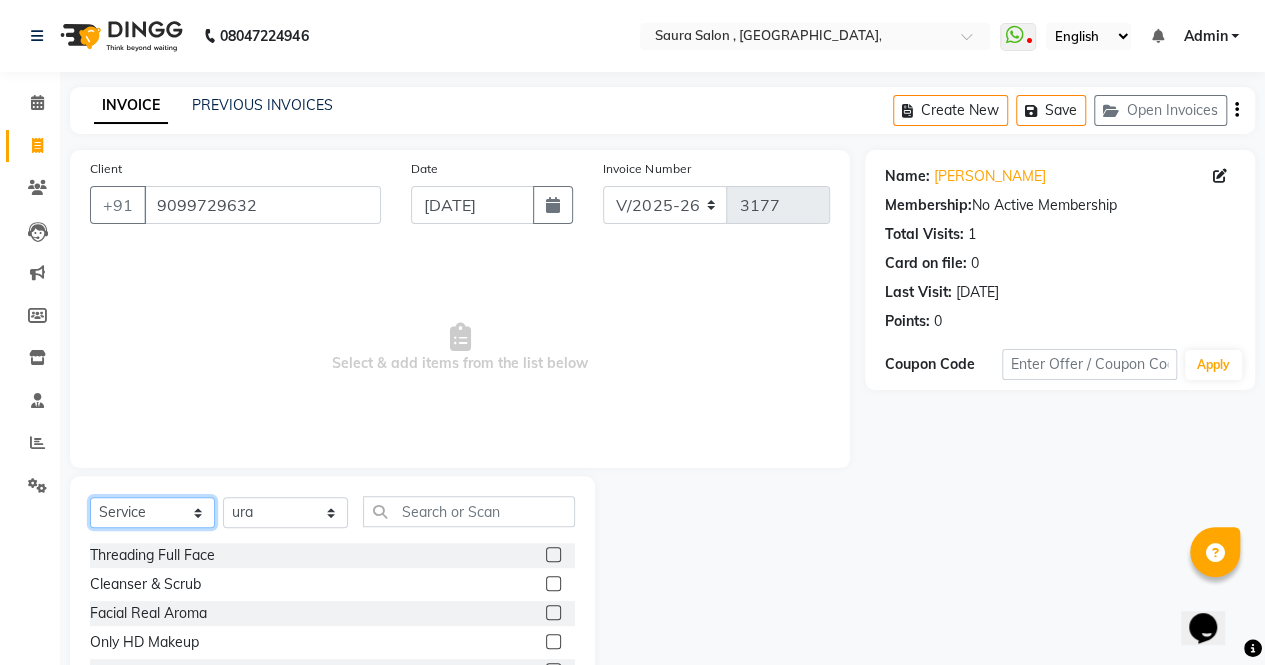 click on "Select  Service  Product  Membership  Package Voucher Prepaid Gift Card" 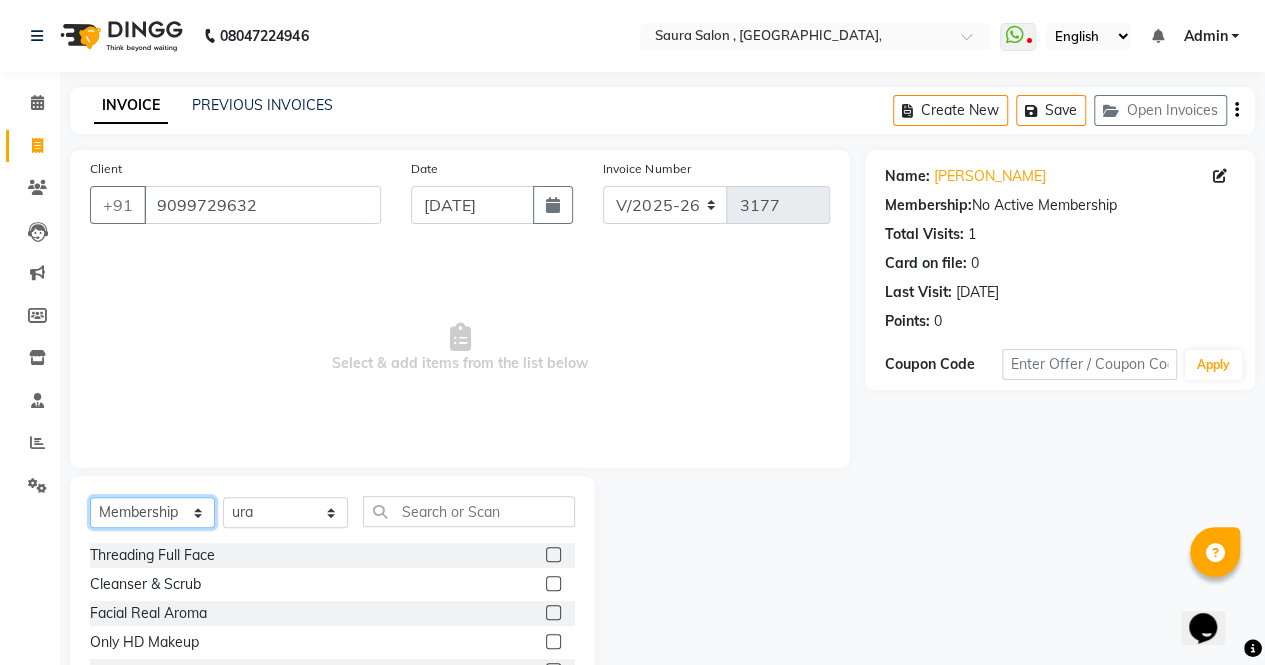 click on "Select  Service  Product  Membership  Package Voucher Prepaid Gift Card" 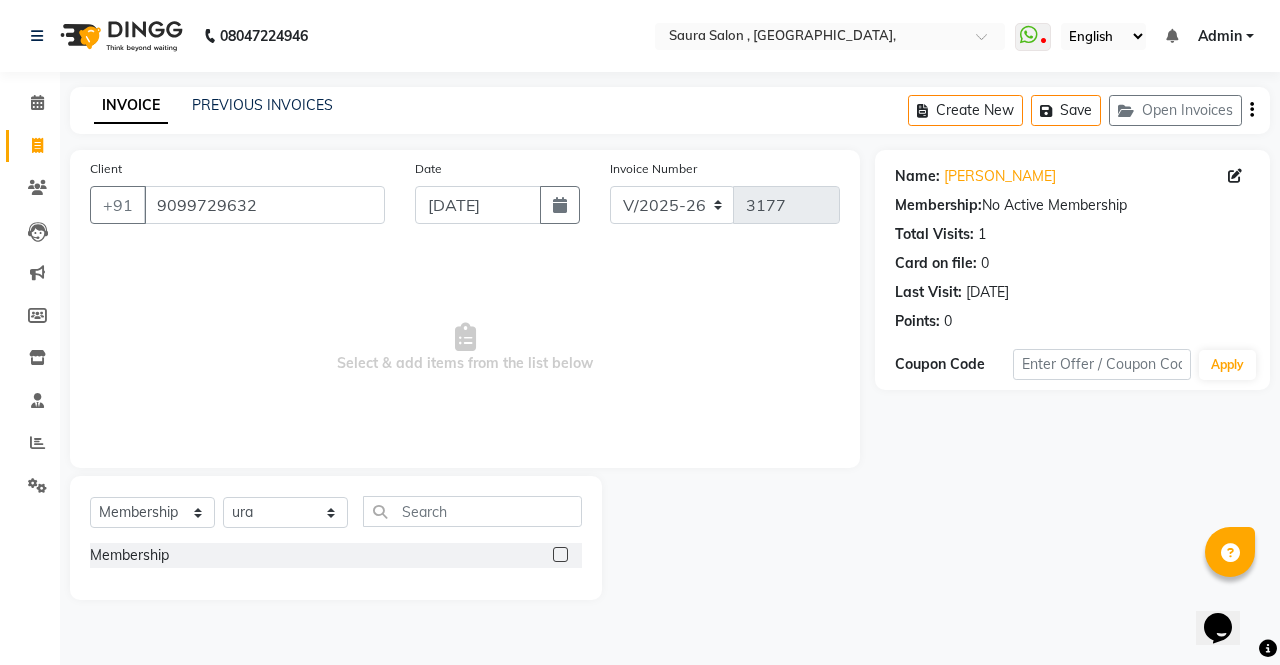 click 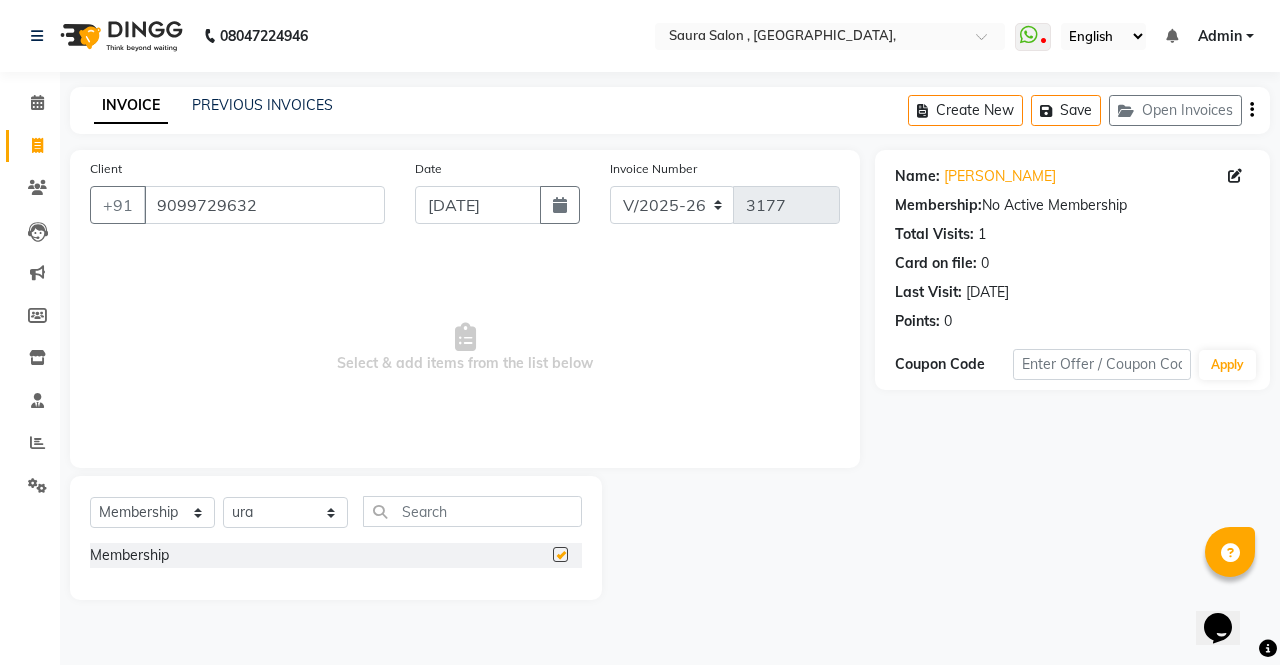 select on "select" 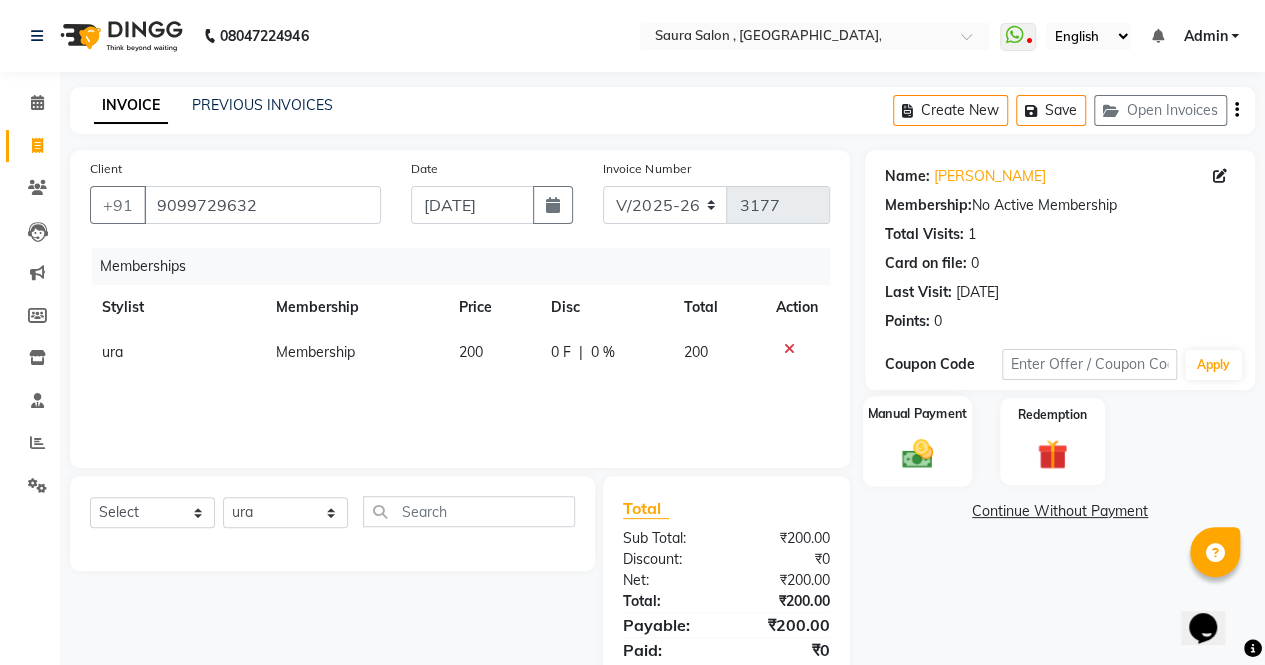 click 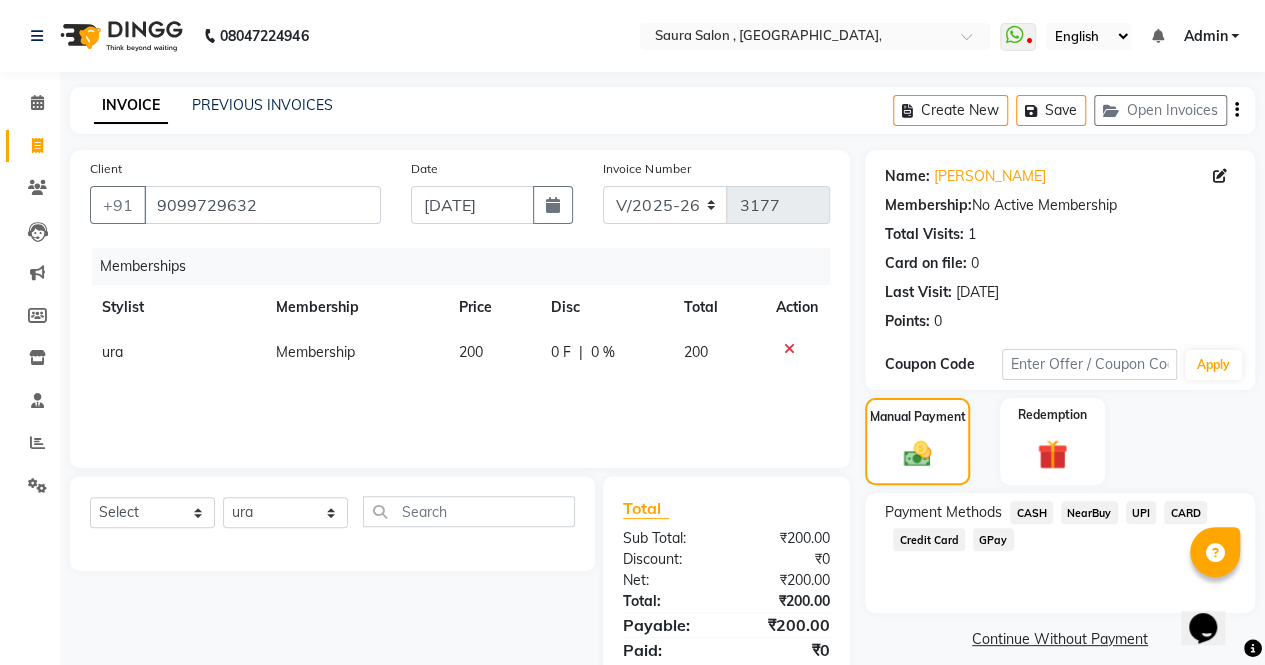 click on "UPI" 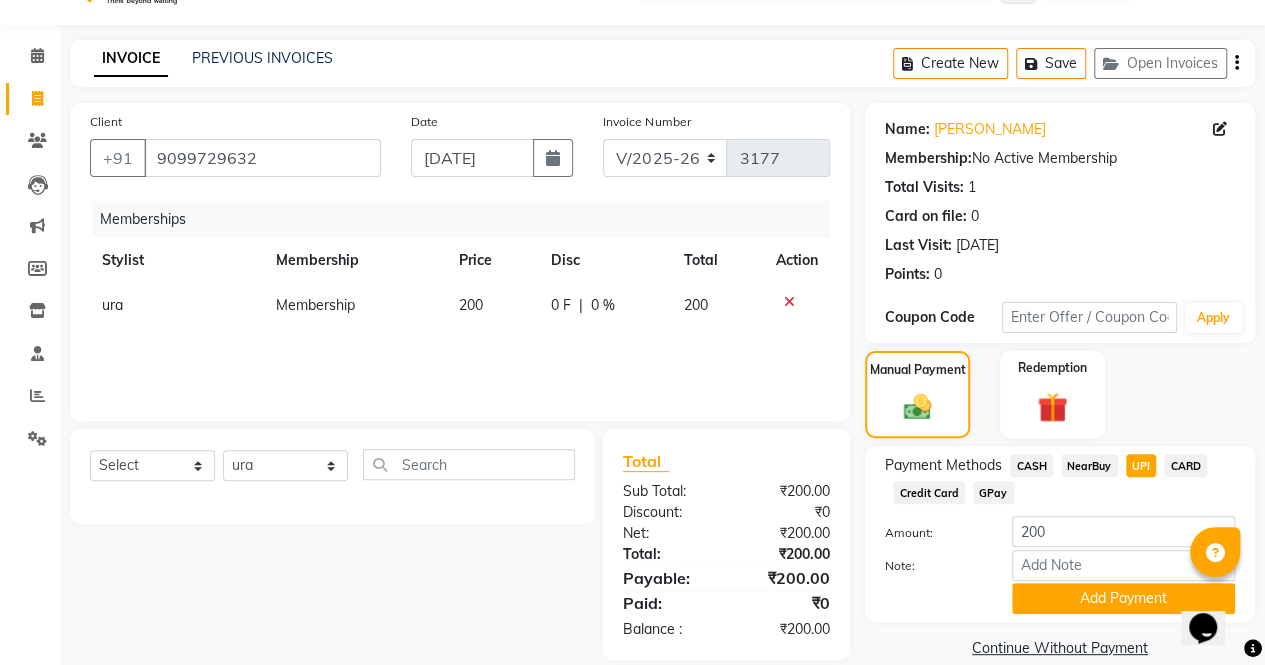 scroll, scrollTop: 74, scrollLeft: 0, axis: vertical 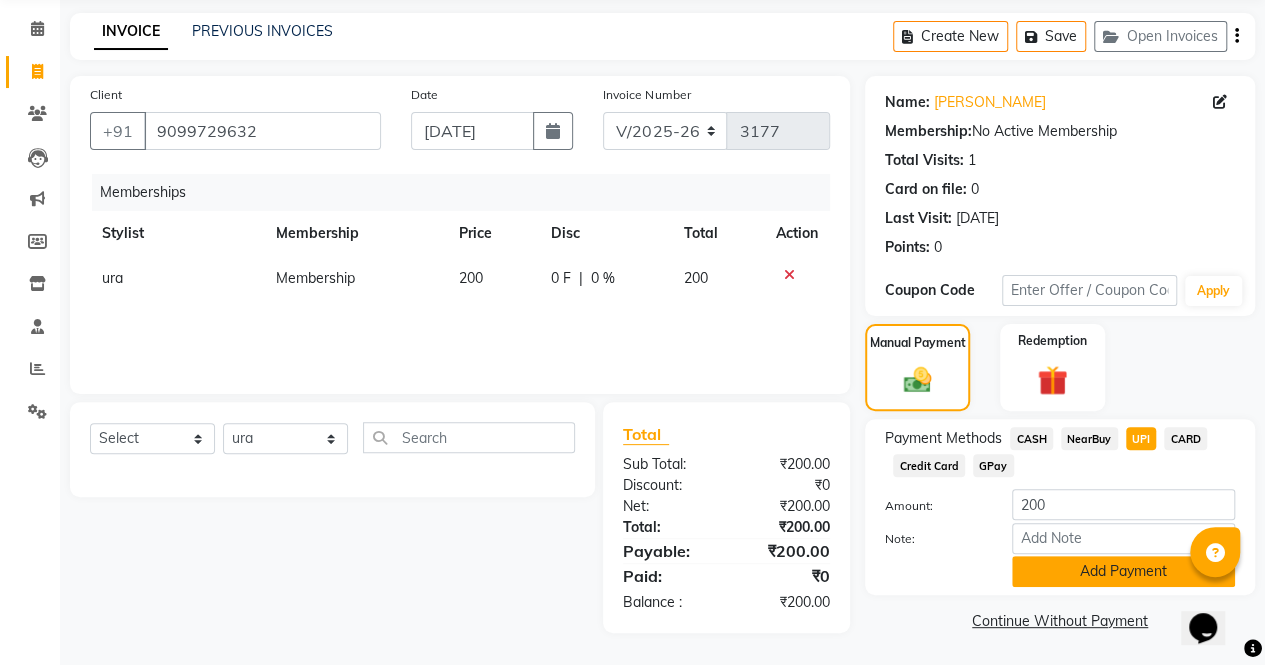 click on "Add Payment" 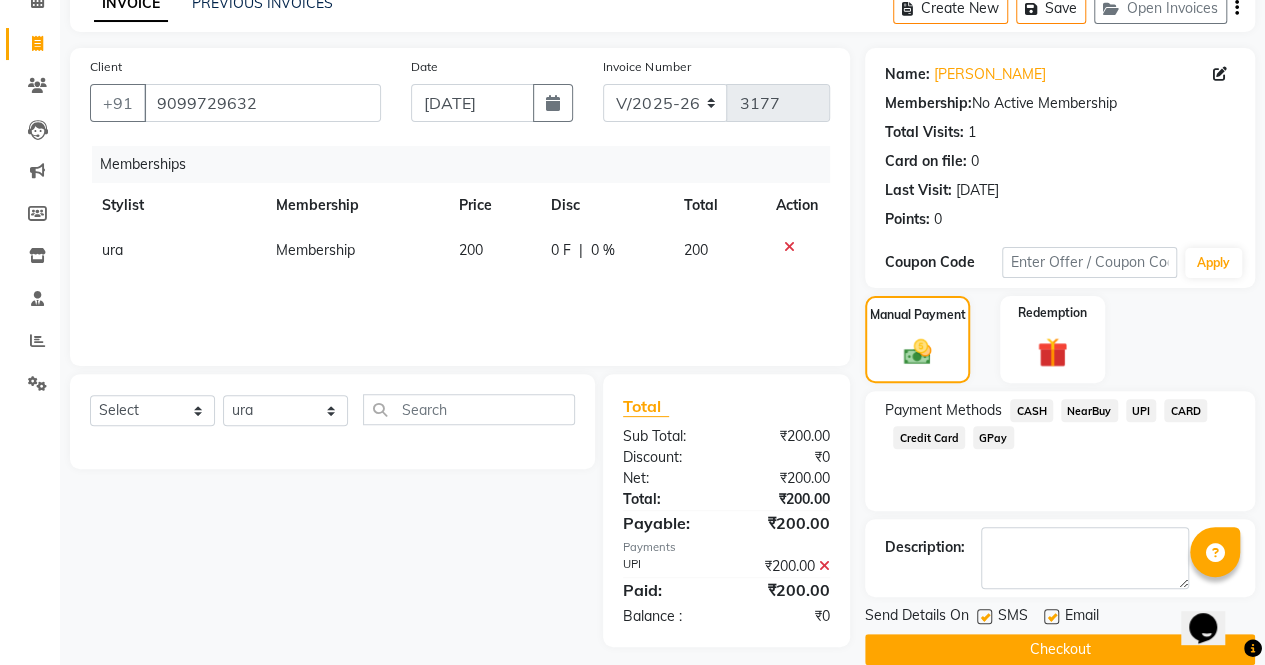 scroll, scrollTop: 130, scrollLeft: 0, axis: vertical 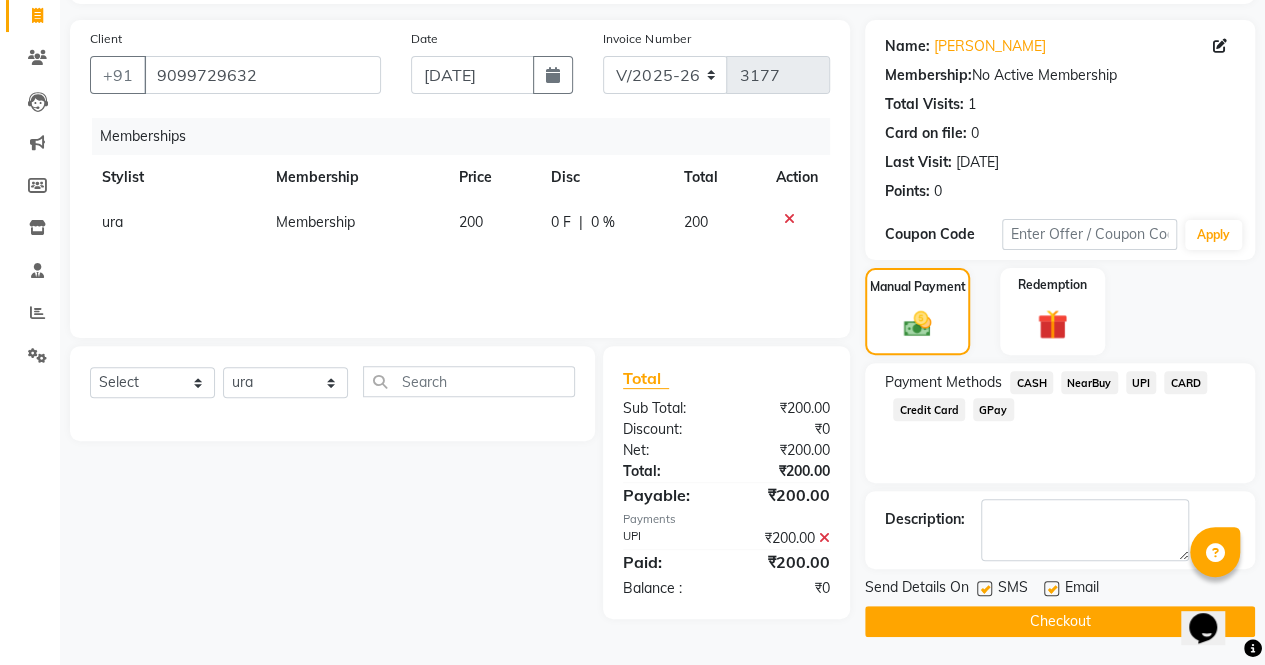 click on "Checkout" 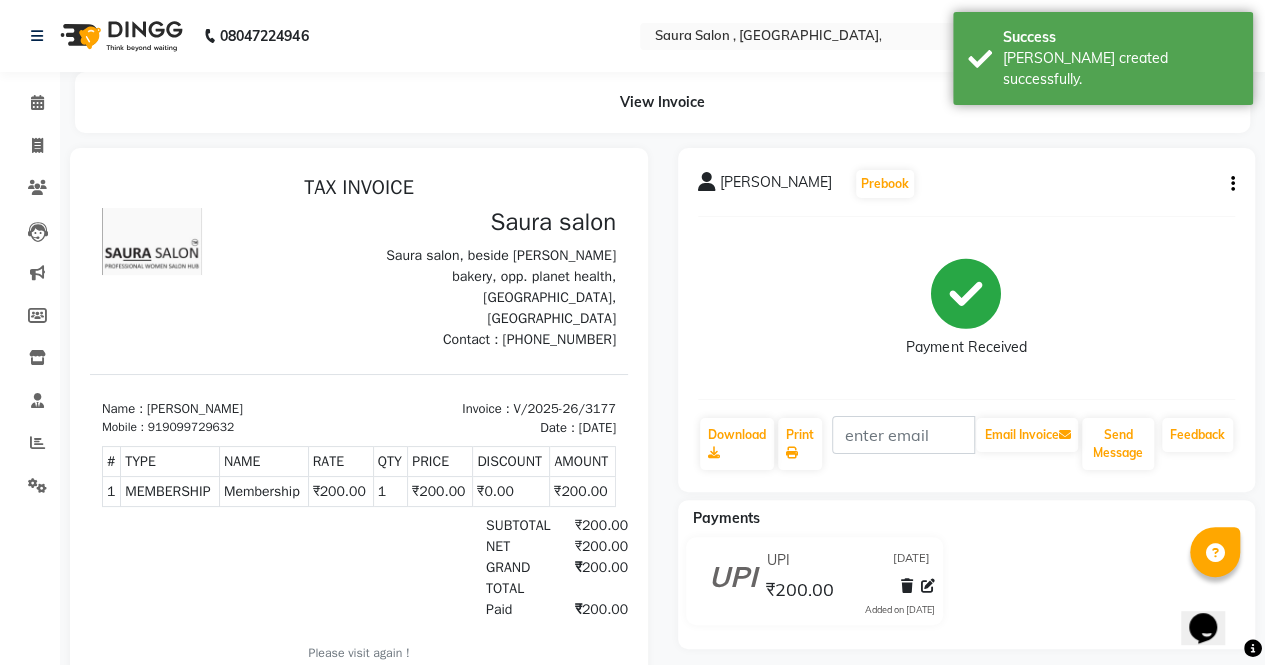 scroll, scrollTop: 0, scrollLeft: 0, axis: both 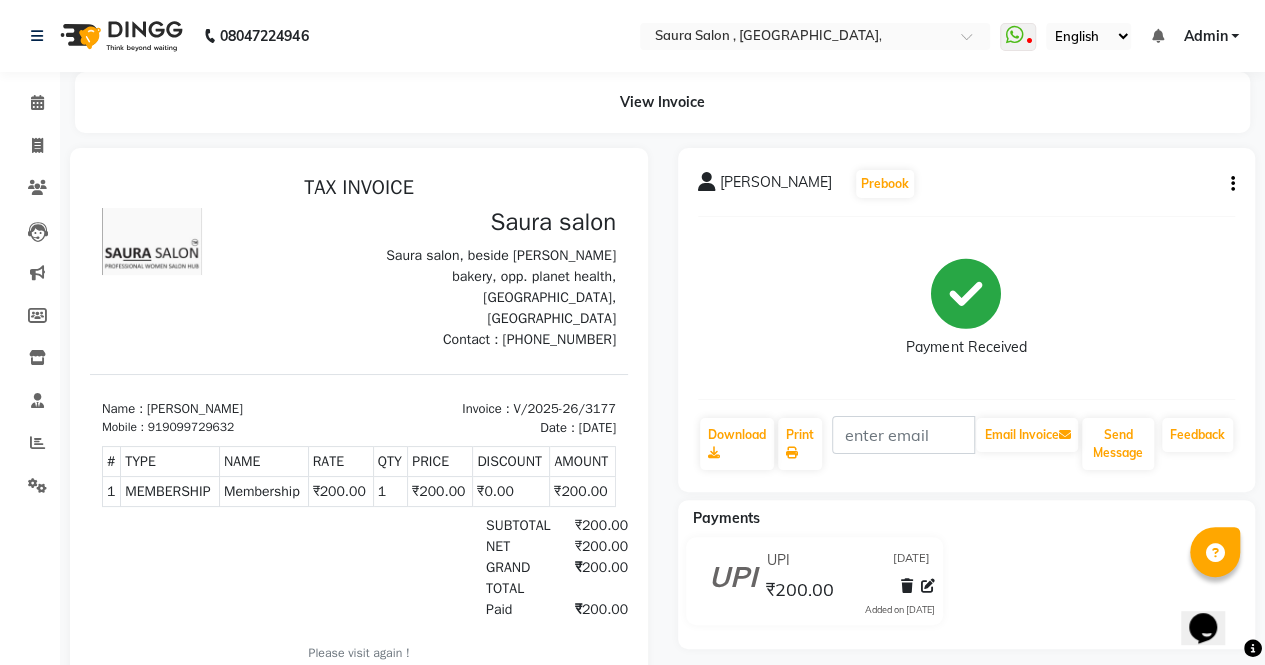 click 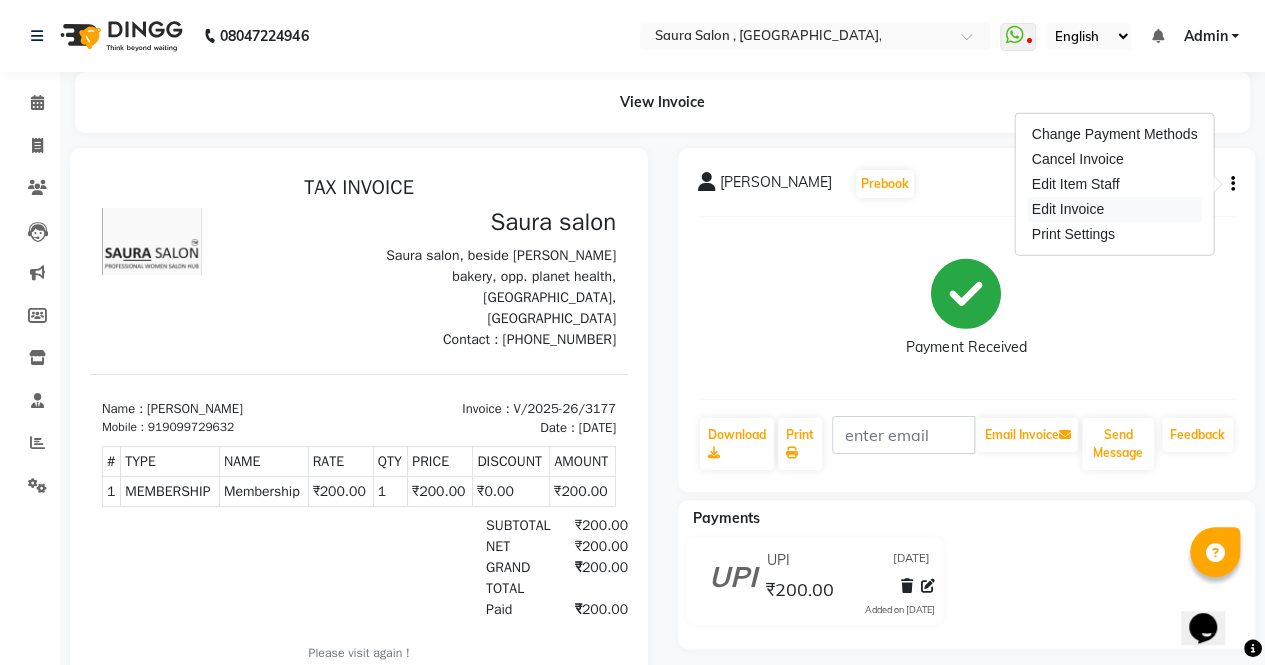 click on "Edit Invoice" at bounding box center (1115, 209) 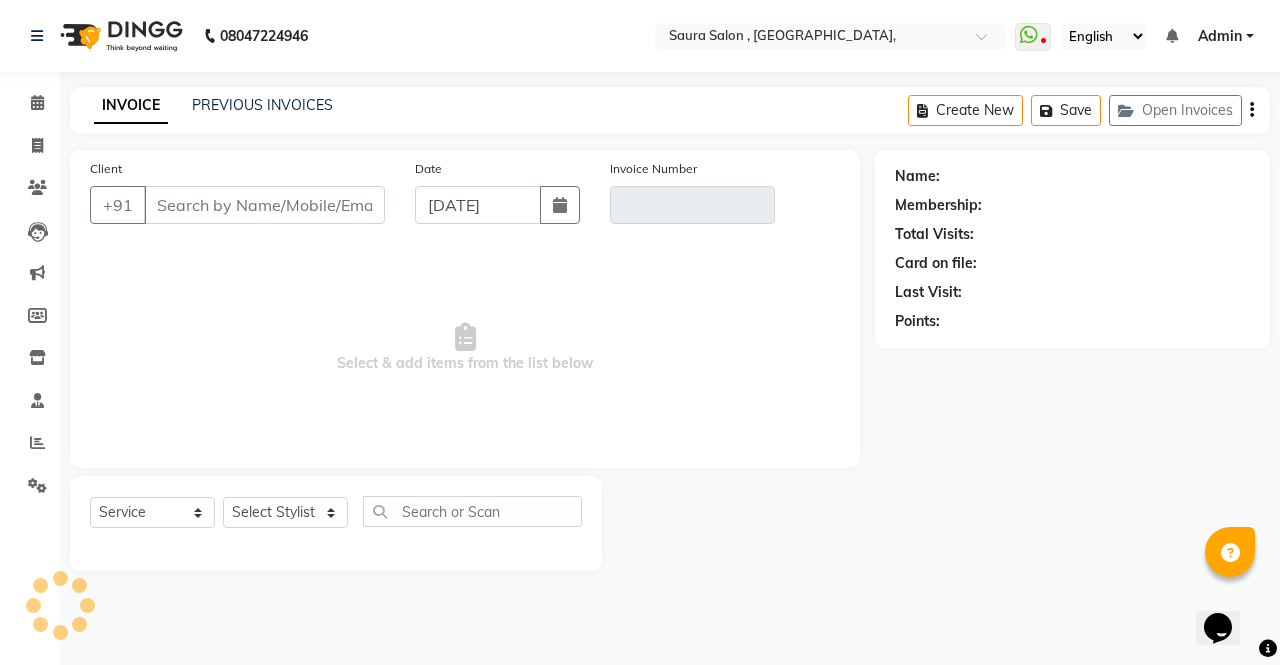 select on "57428" 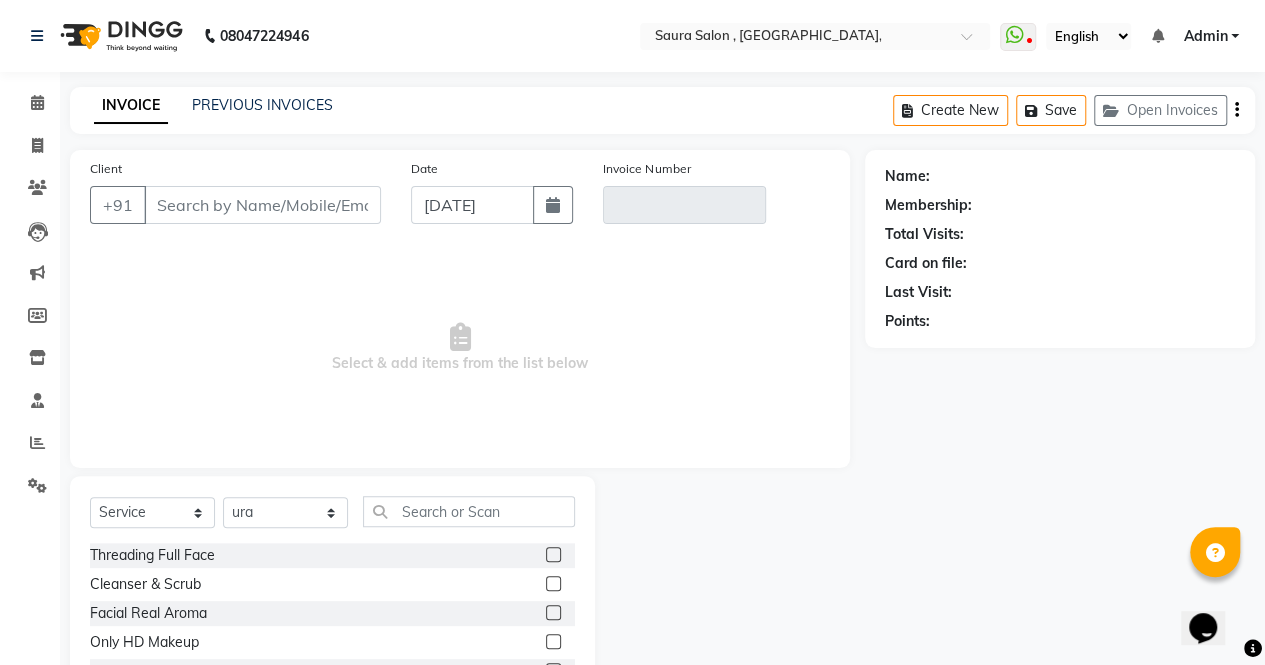 type on "9099729632" 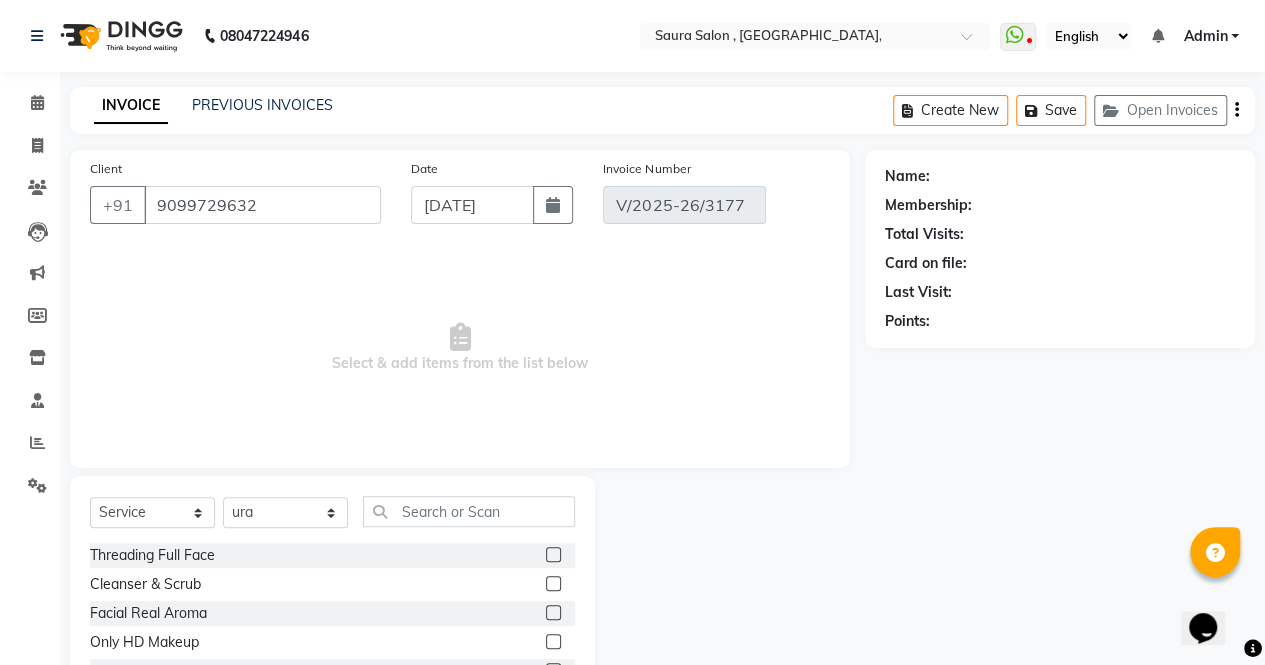 select on "1: Object" 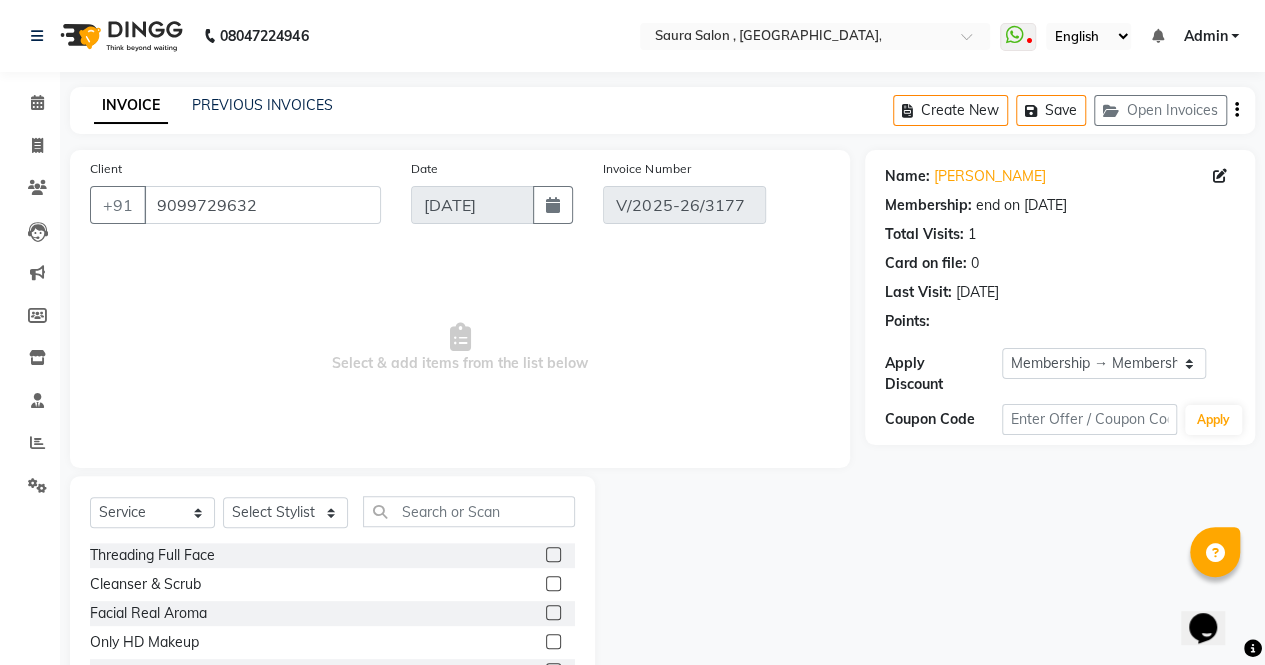 select on "select" 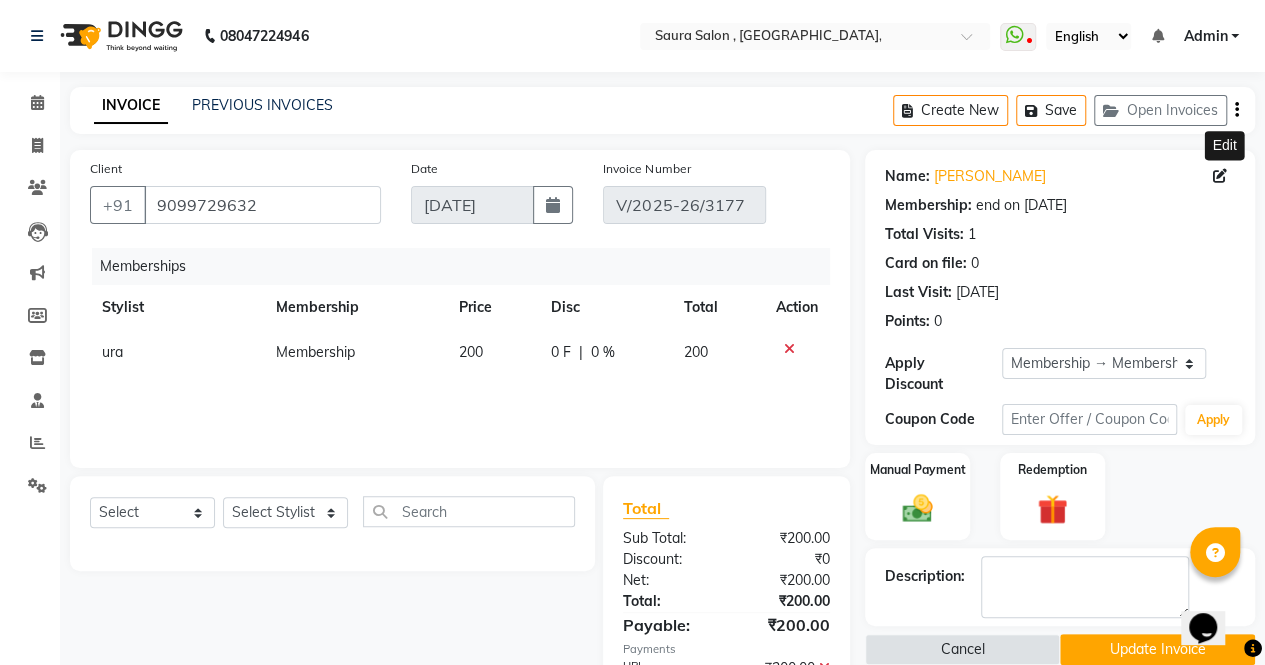 click 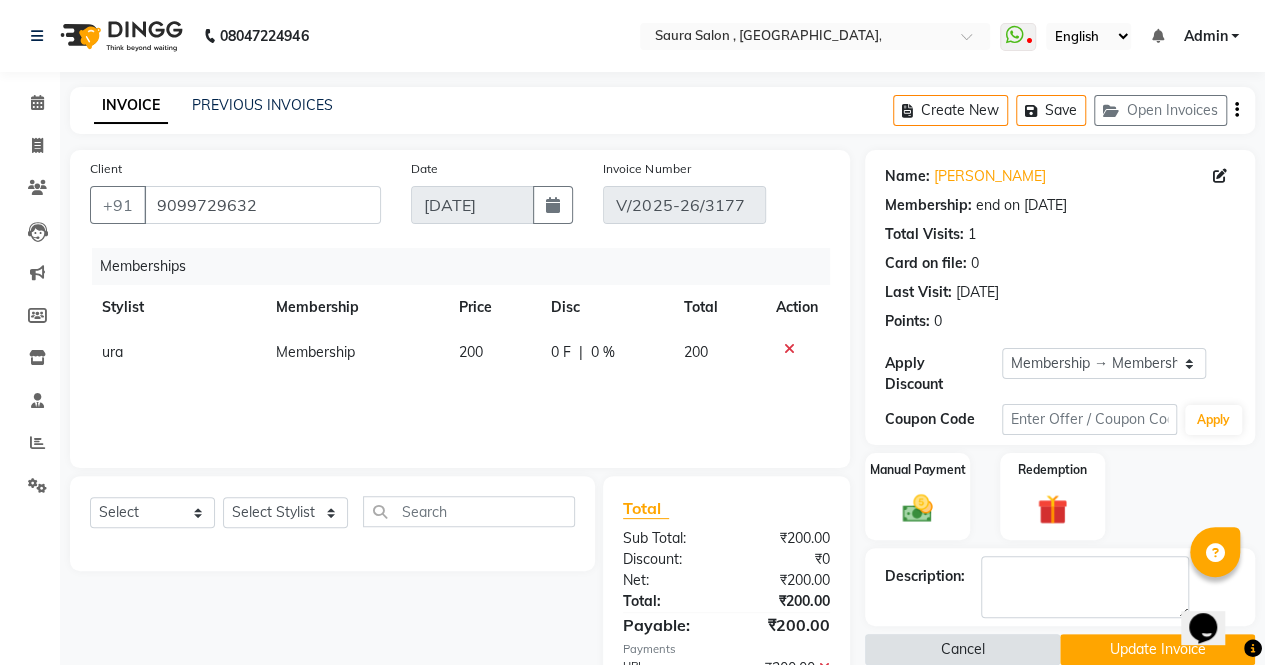 click on "Cancel" 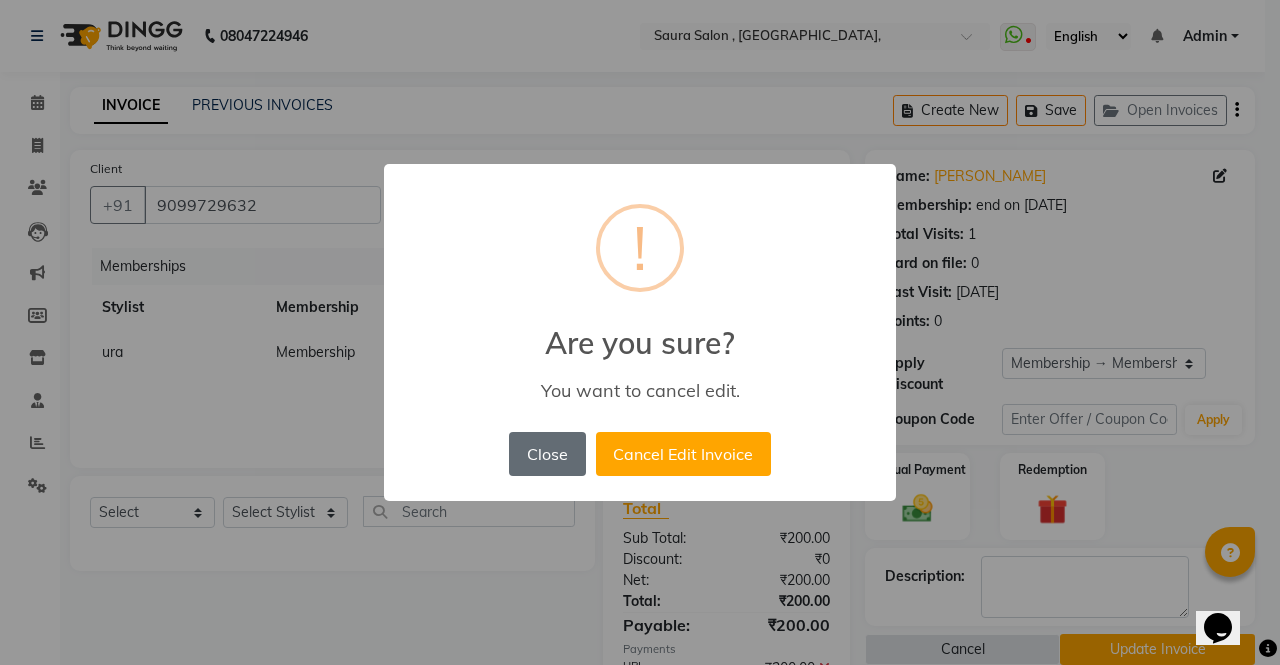 click on "Close" at bounding box center (547, 454) 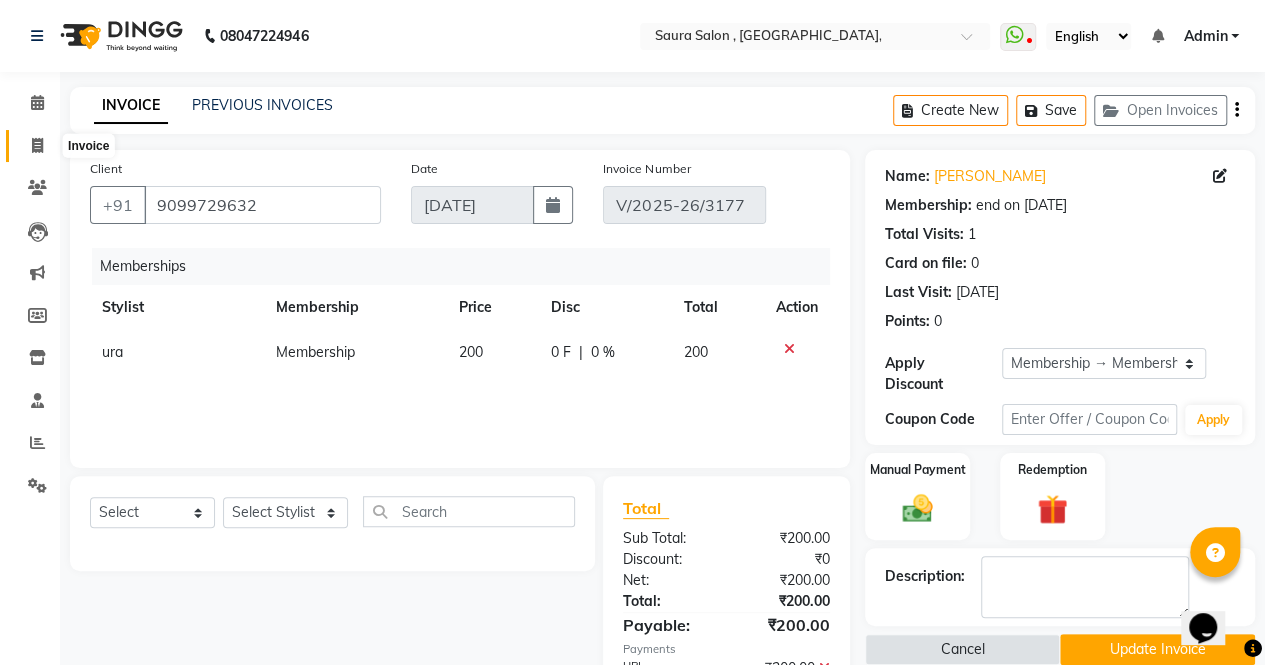 click 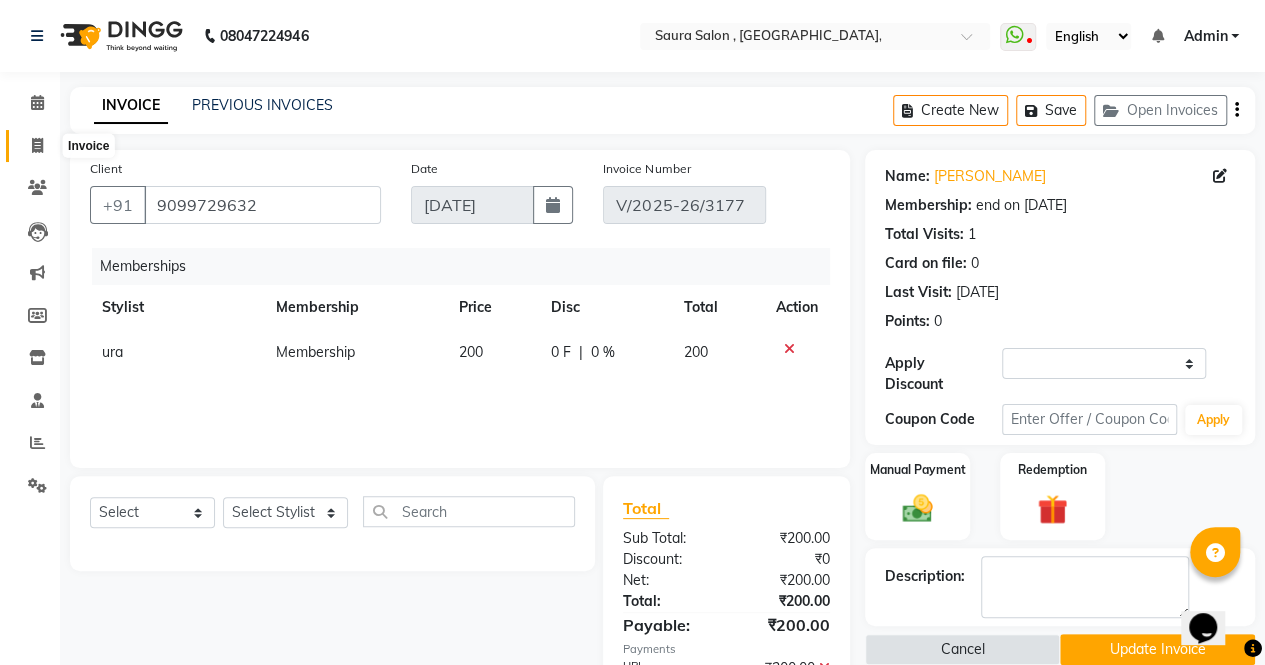 select on "service" 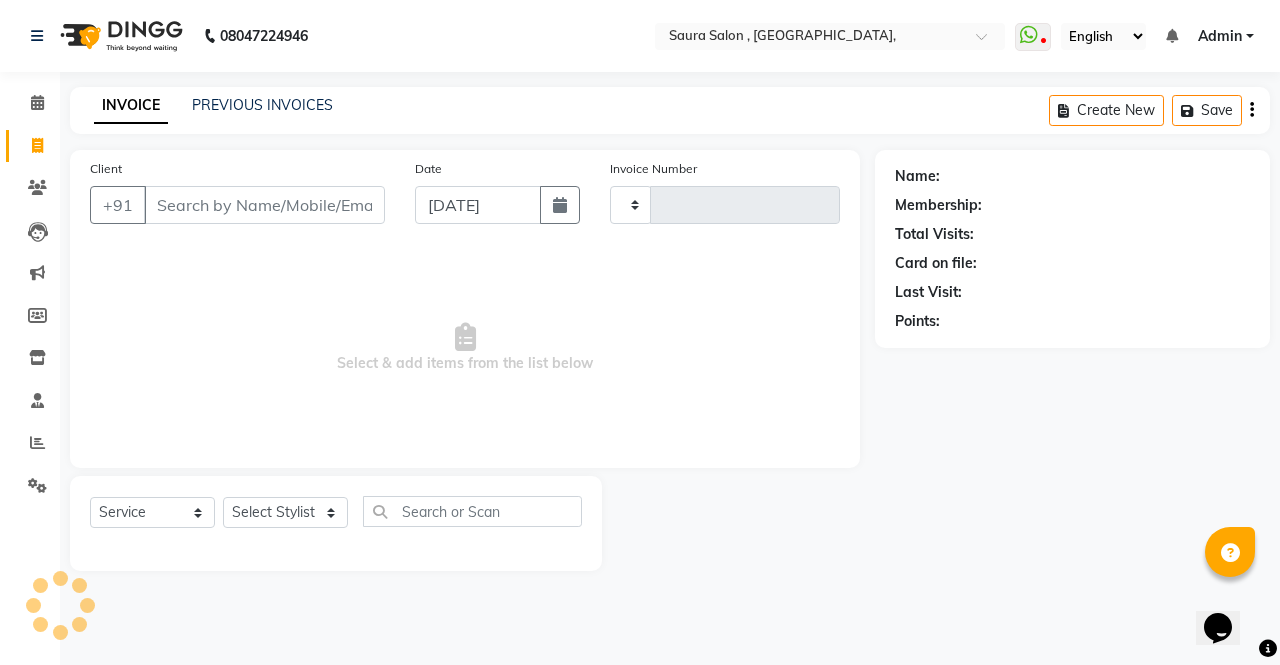 type on "3178" 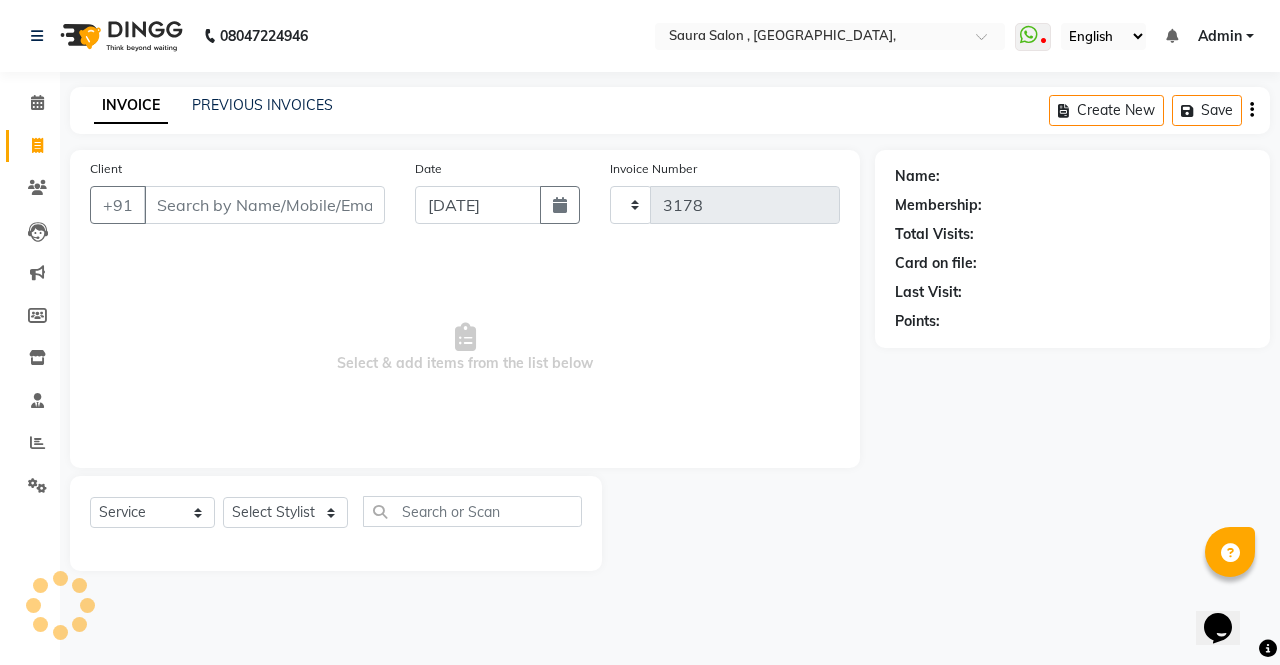 select on "6963" 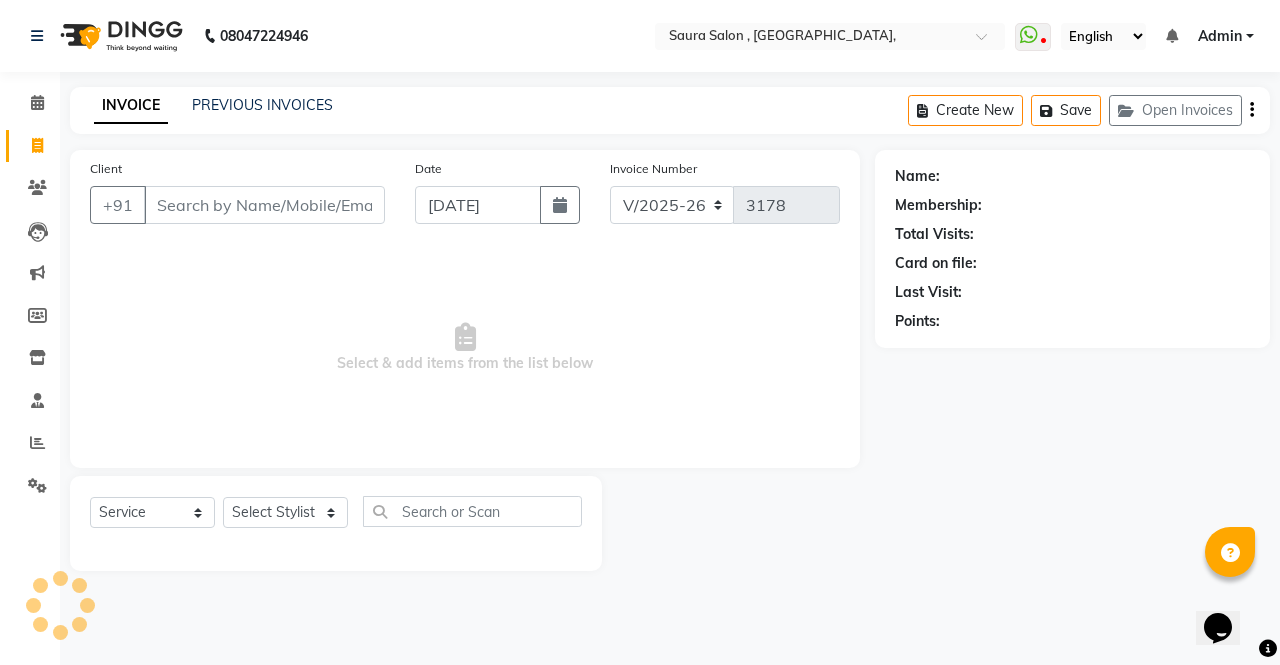 select on "57428" 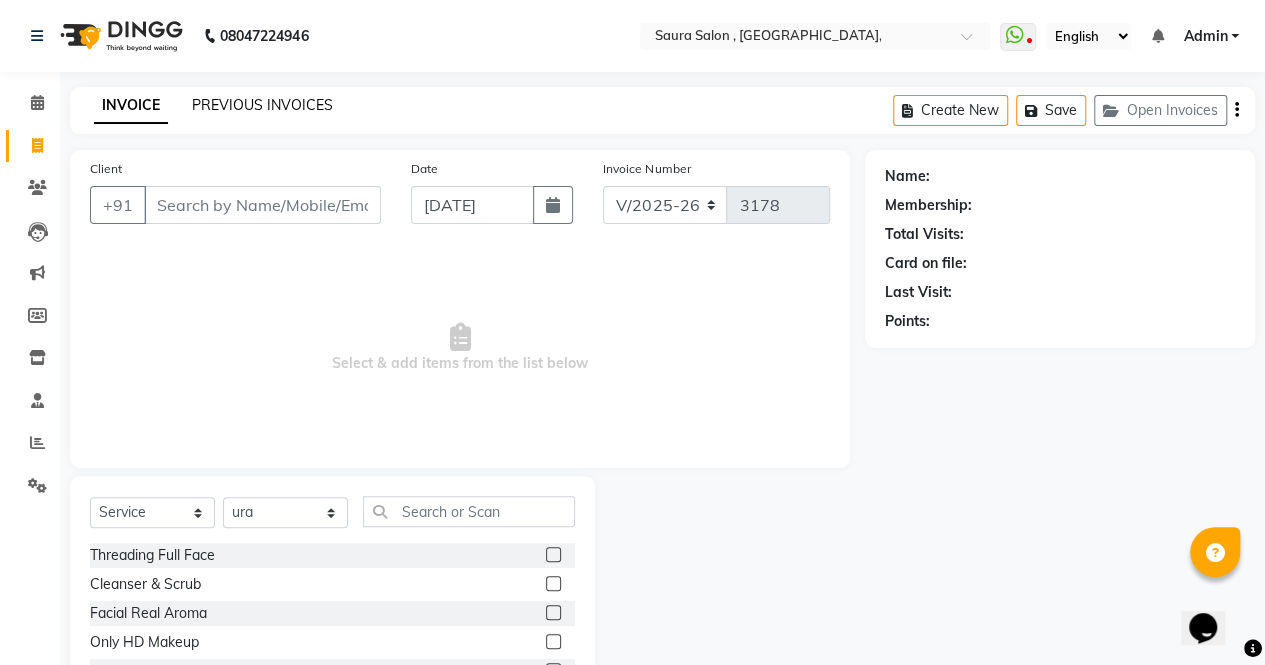 click on "PREVIOUS INVOICES" 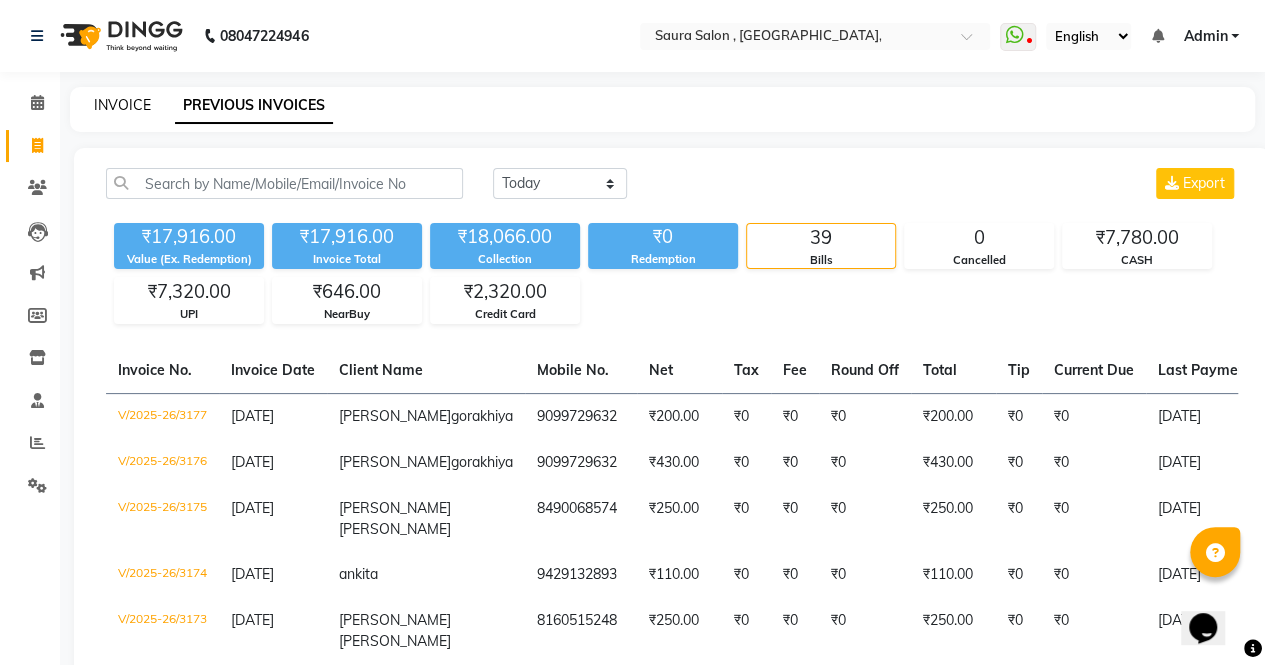 click on "INVOICE" 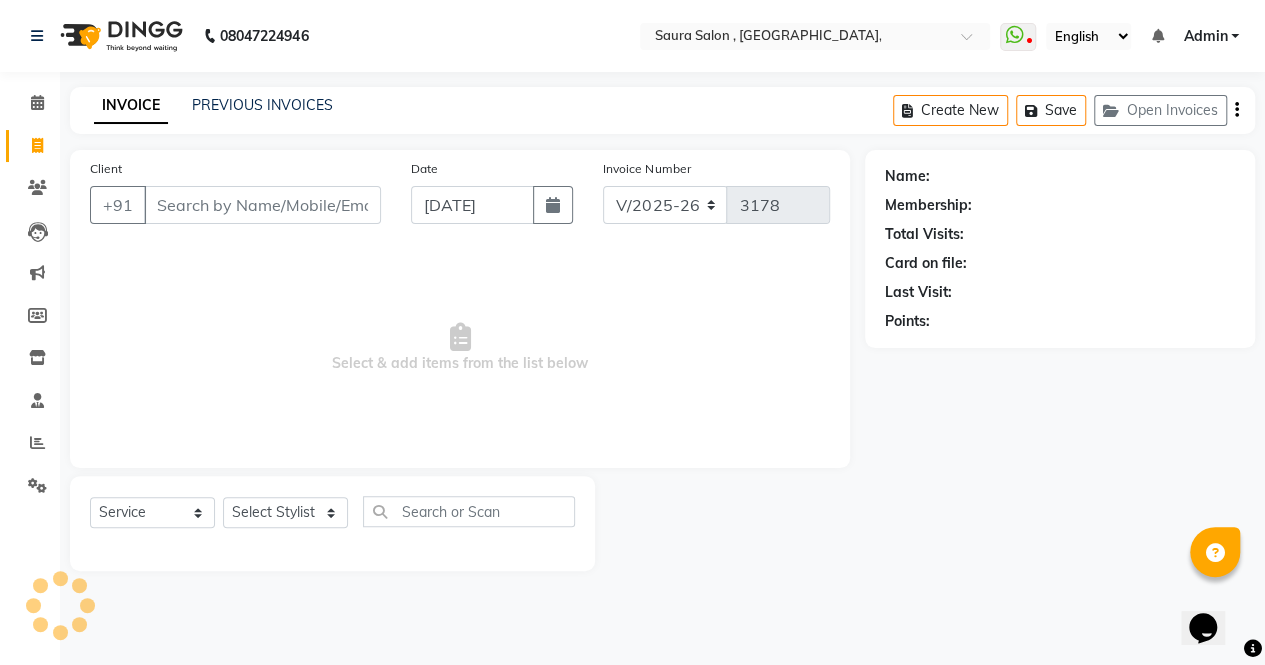 scroll, scrollTop: 135, scrollLeft: 0, axis: vertical 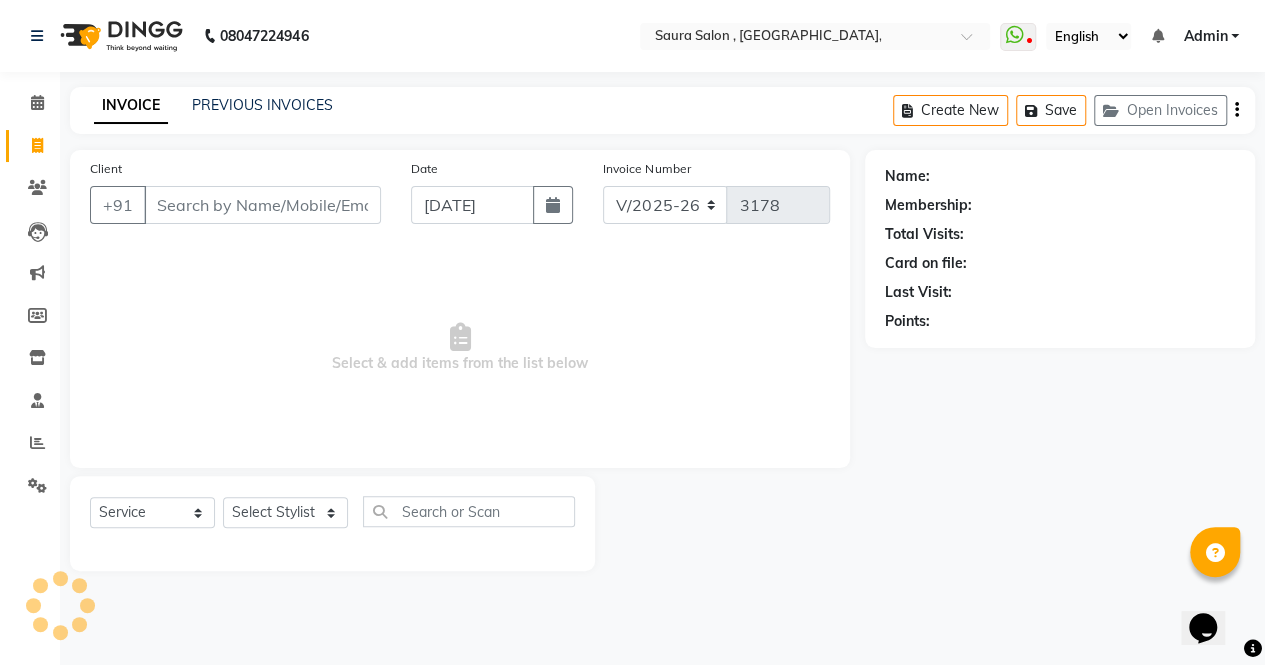 select on "57428" 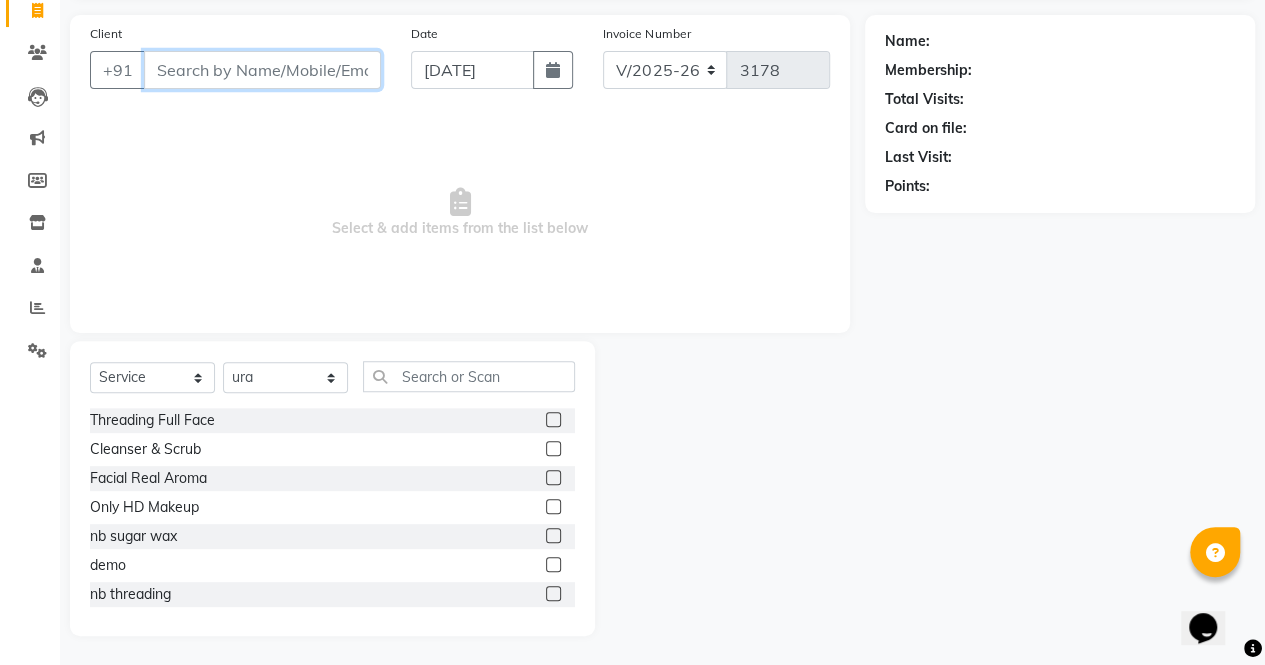 scroll, scrollTop: 0, scrollLeft: 0, axis: both 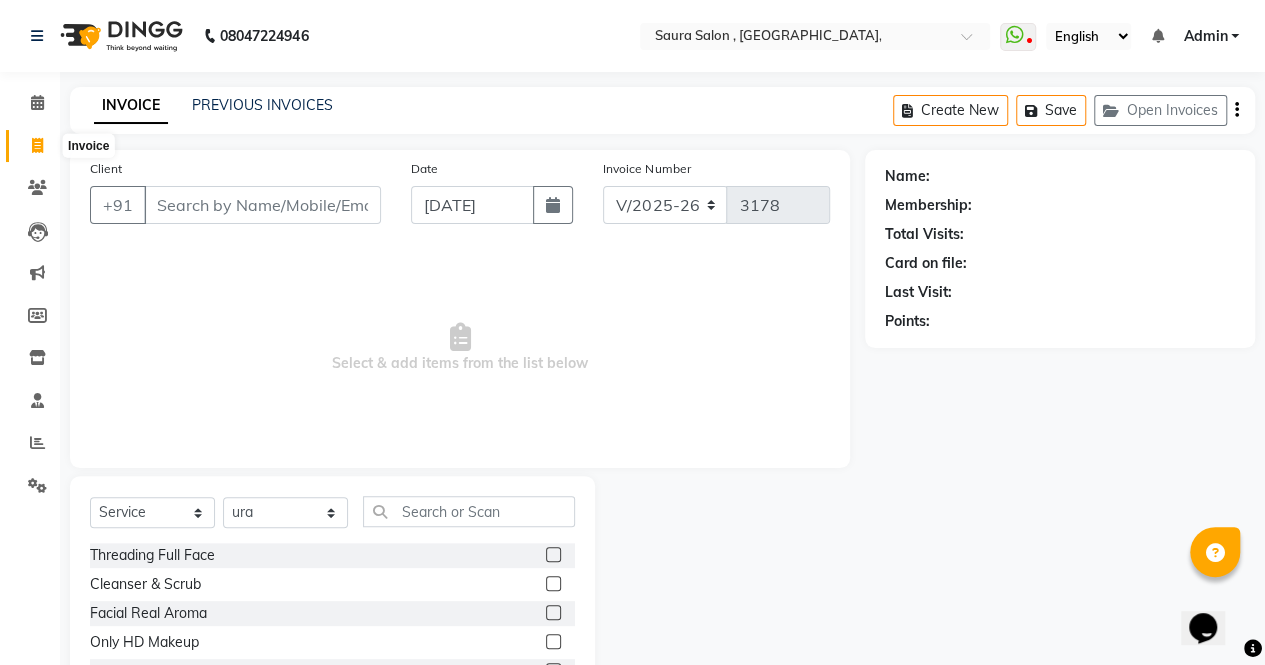 click 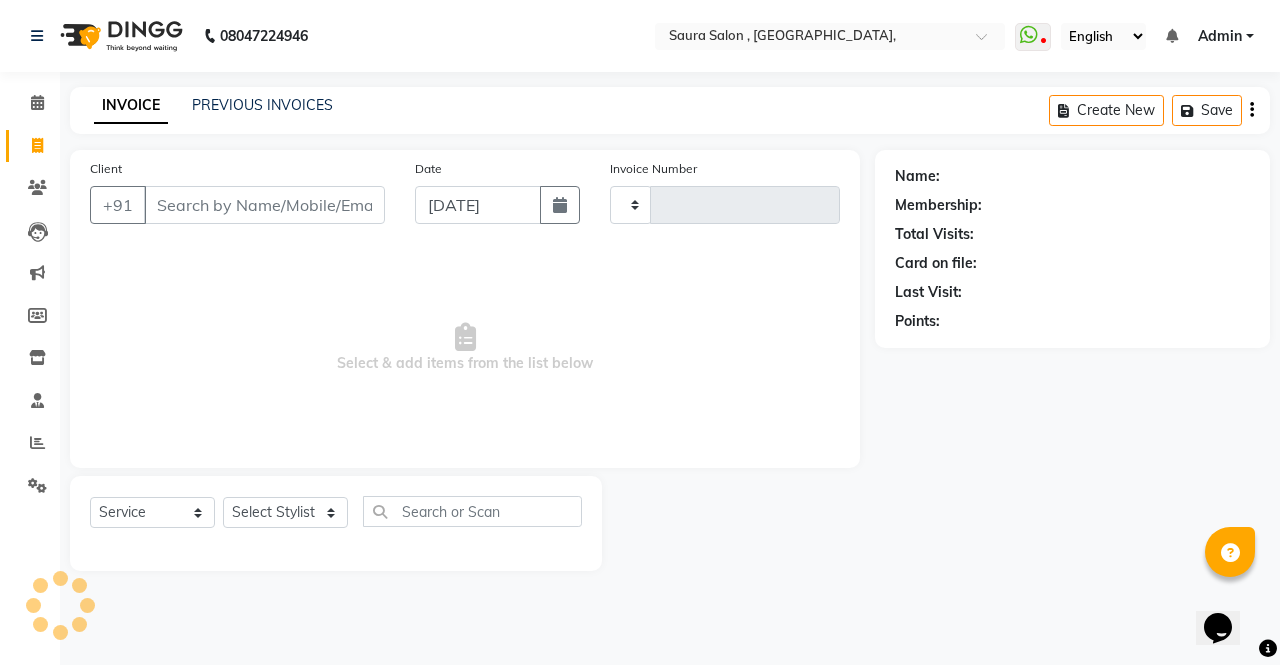 type on "3178" 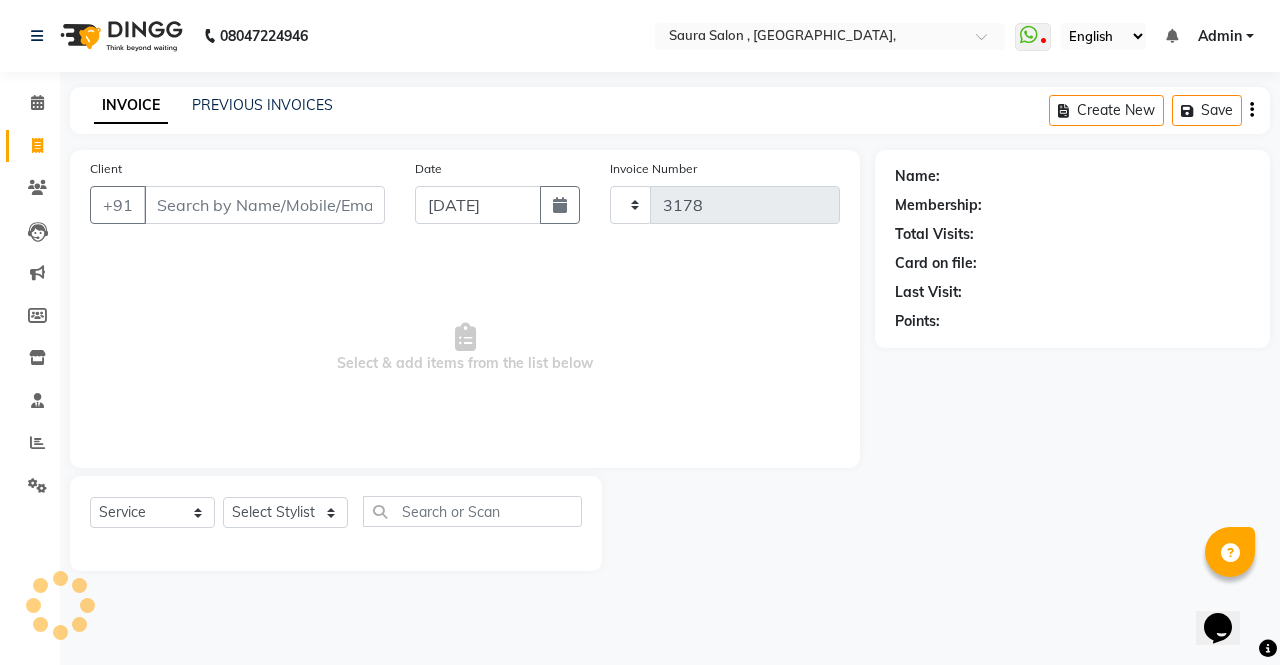 select on "6963" 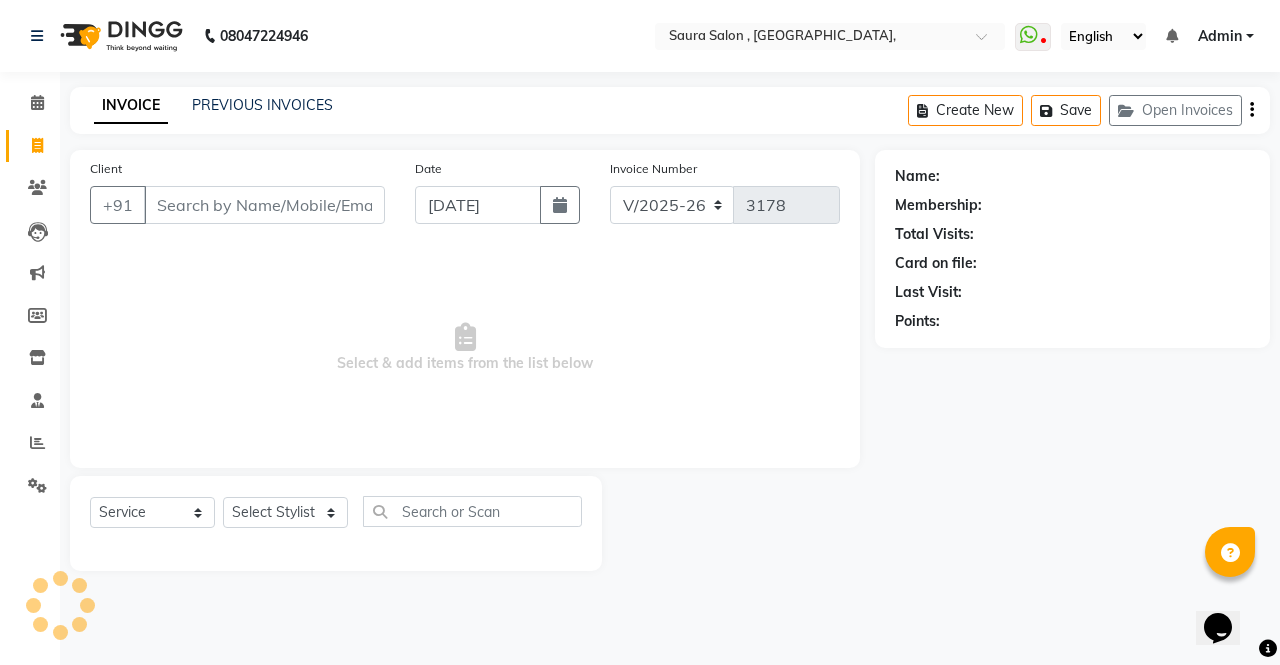 select on "57428" 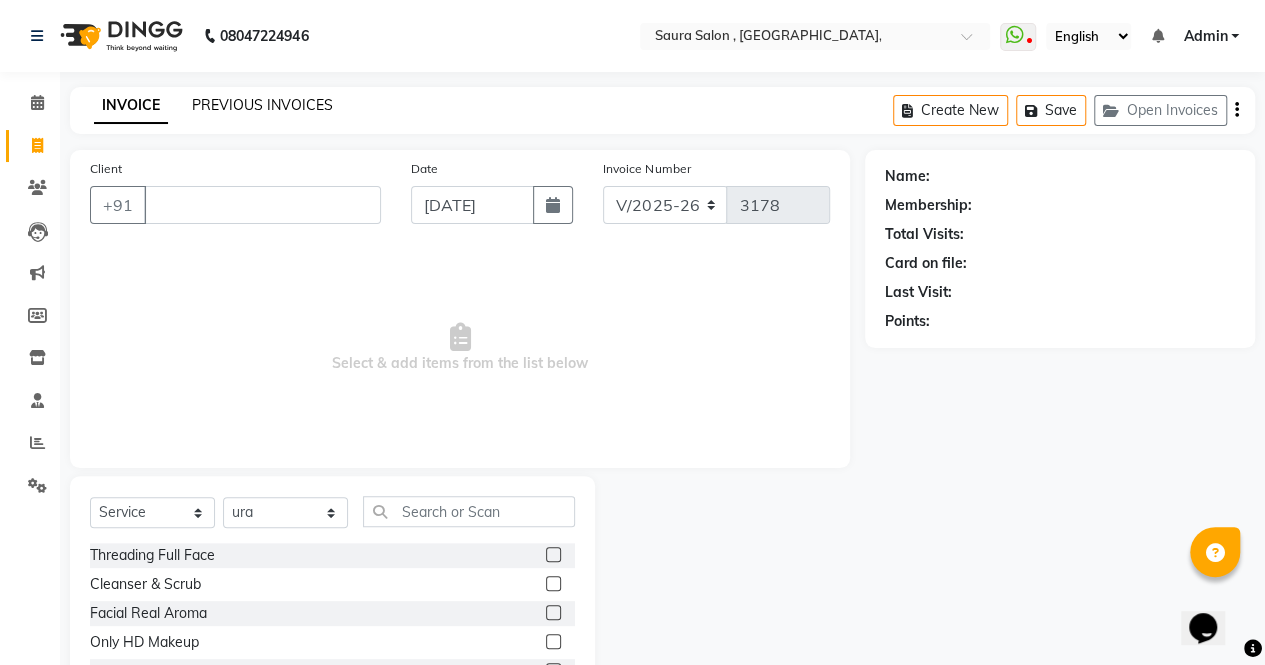 type 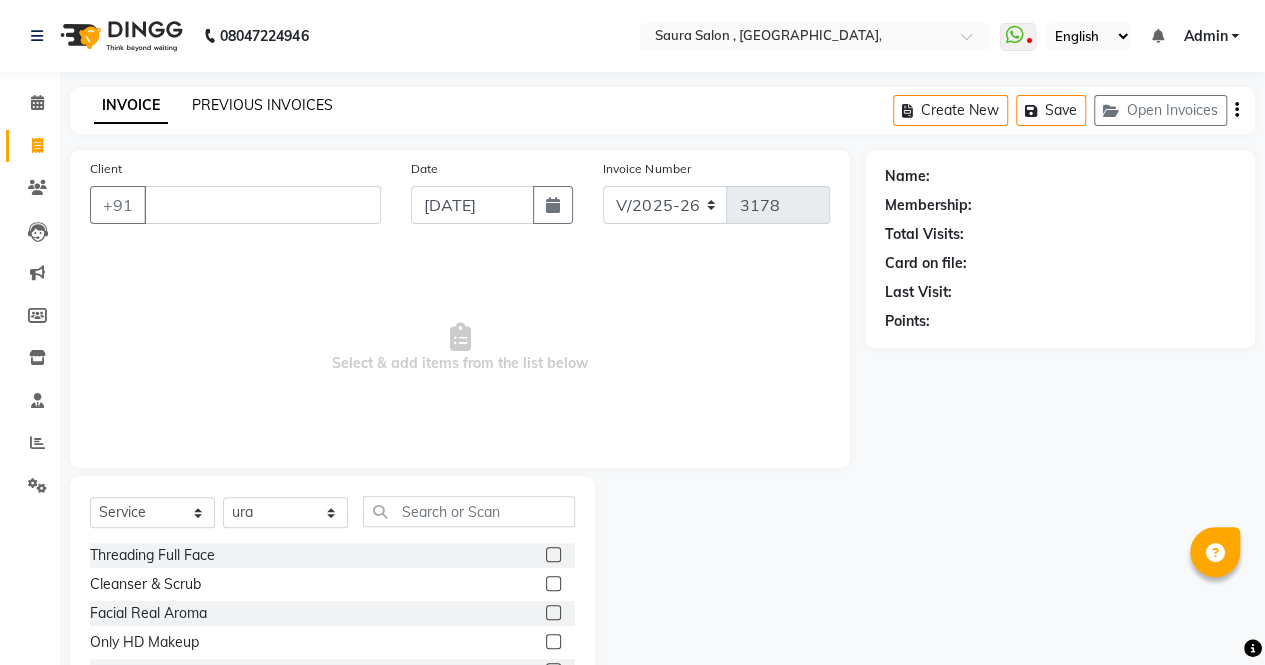 click on "PREVIOUS INVOICES" 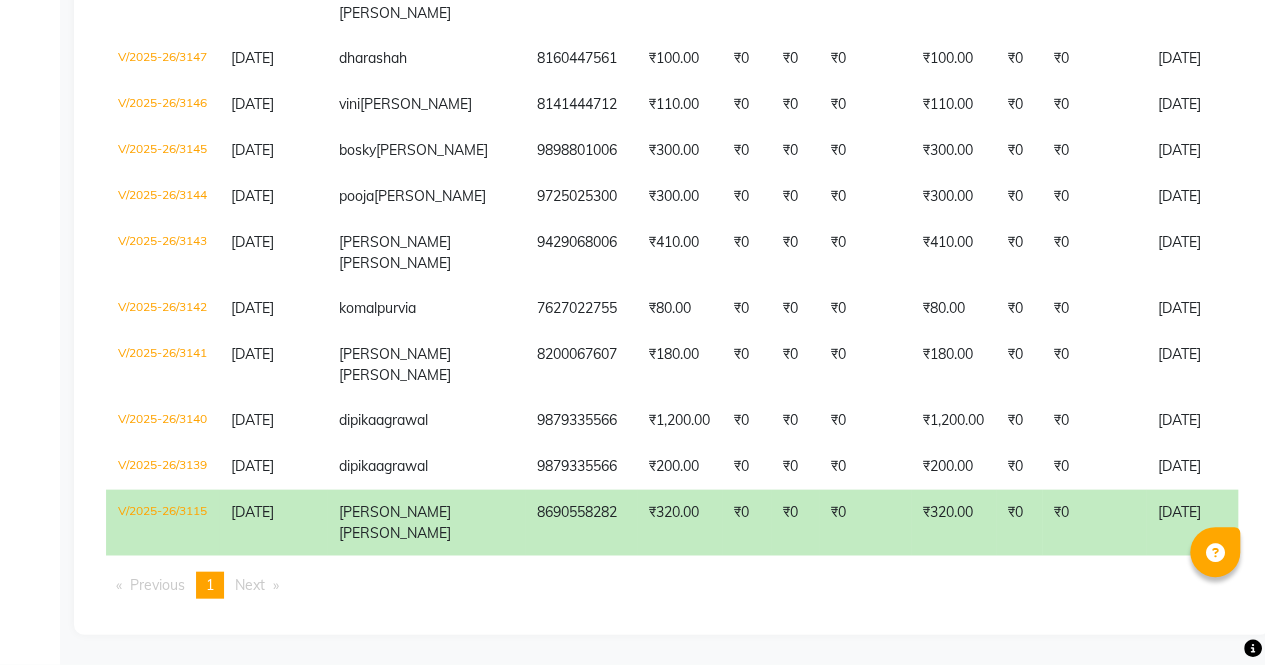 scroll, scrollTop: 2104, scrollLeft: 0, axis: vertical 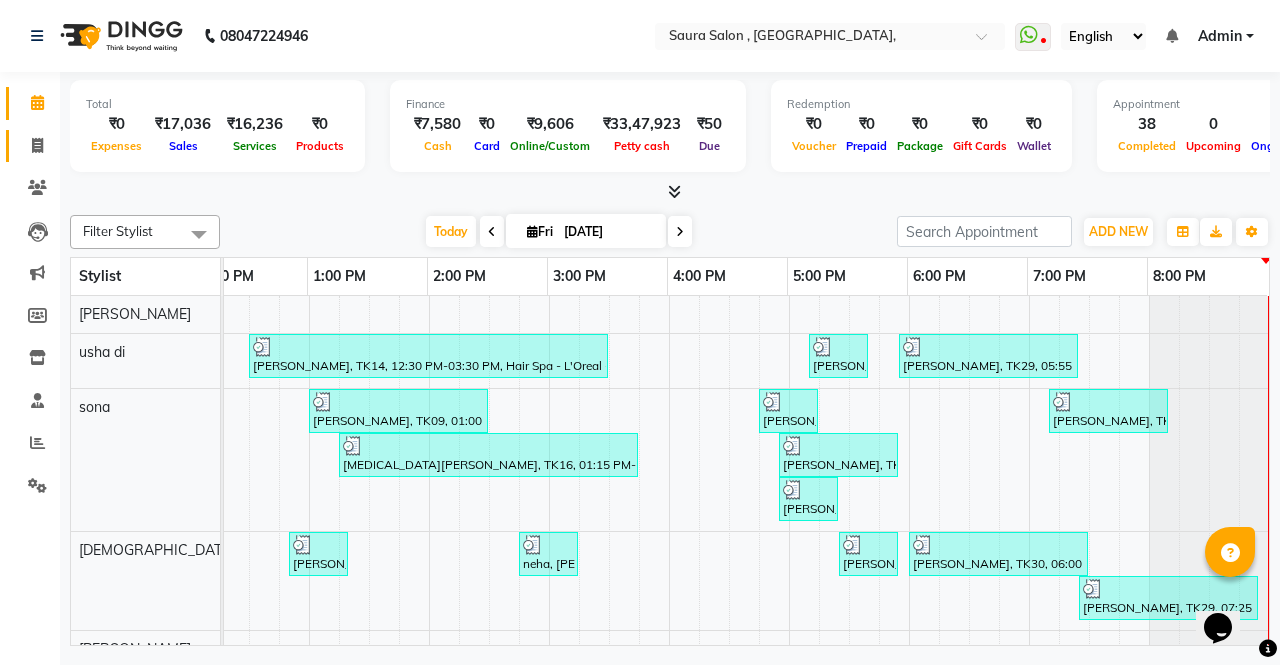 click on "Invoice" 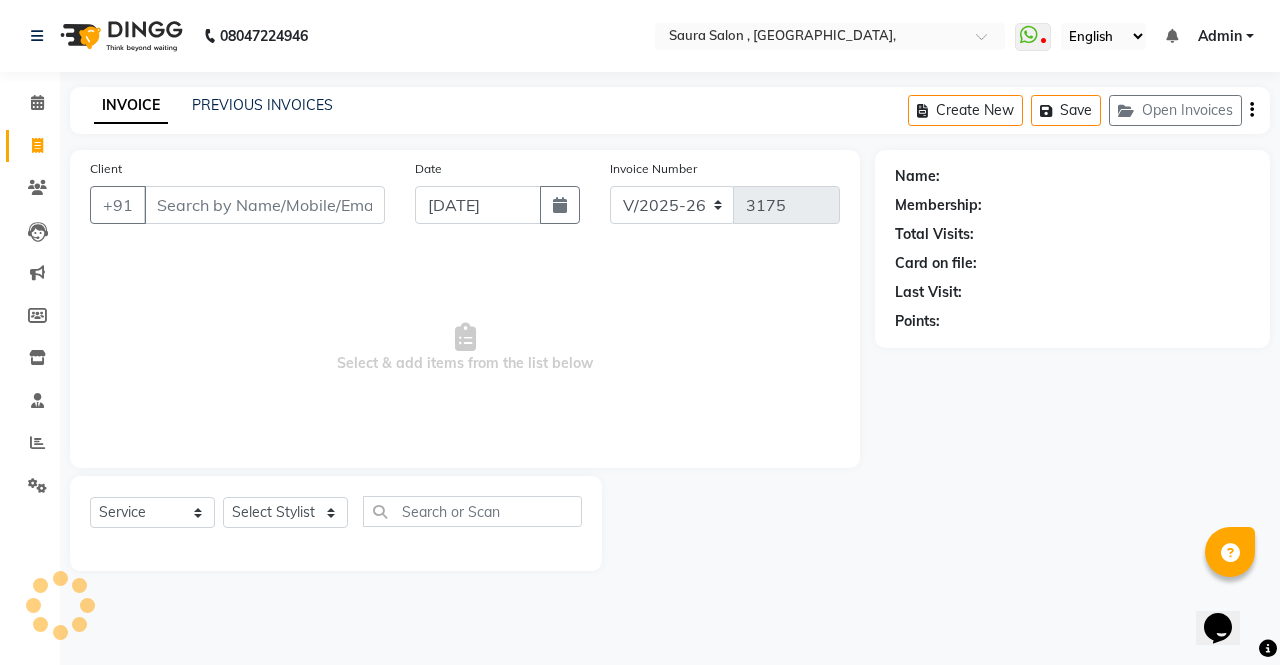 click on "Client" at bounding box center [264, 205] 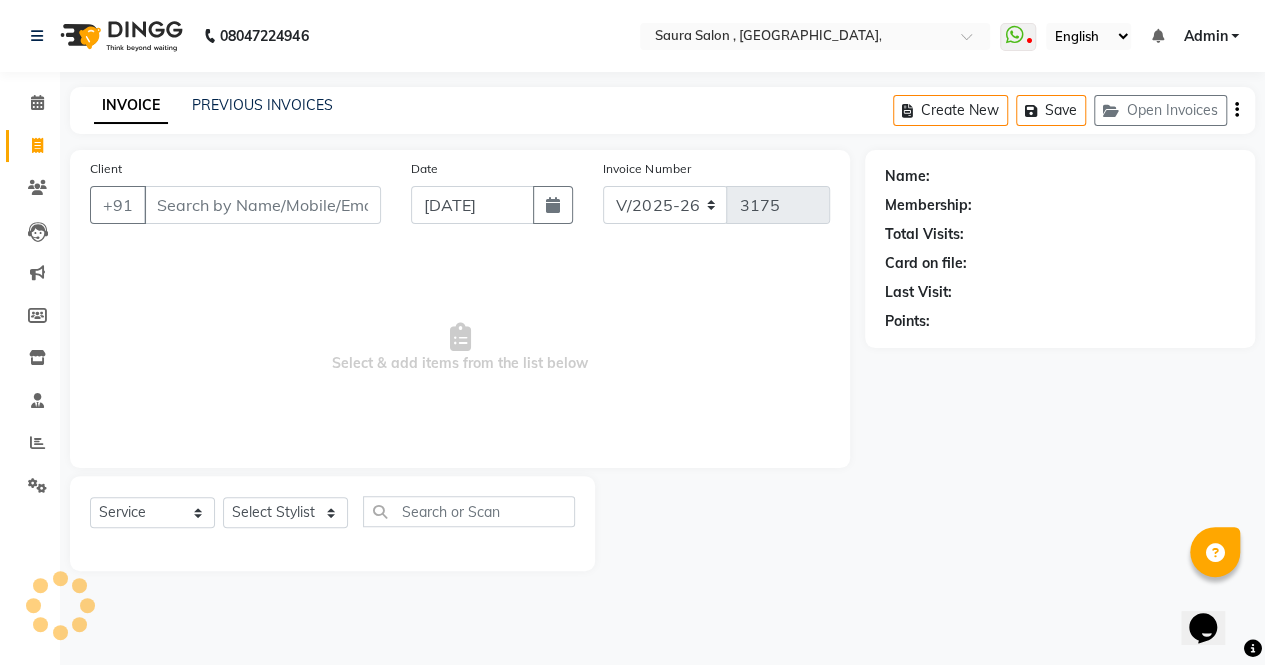 select on "57428" 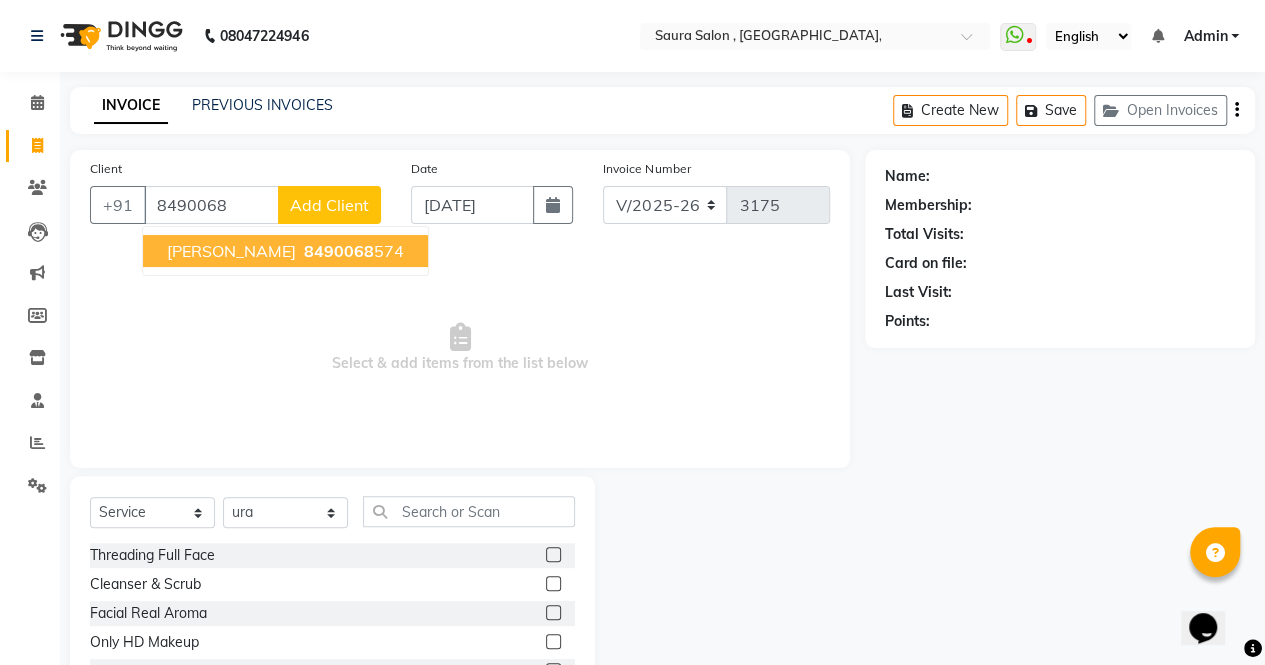 type on "8490068" 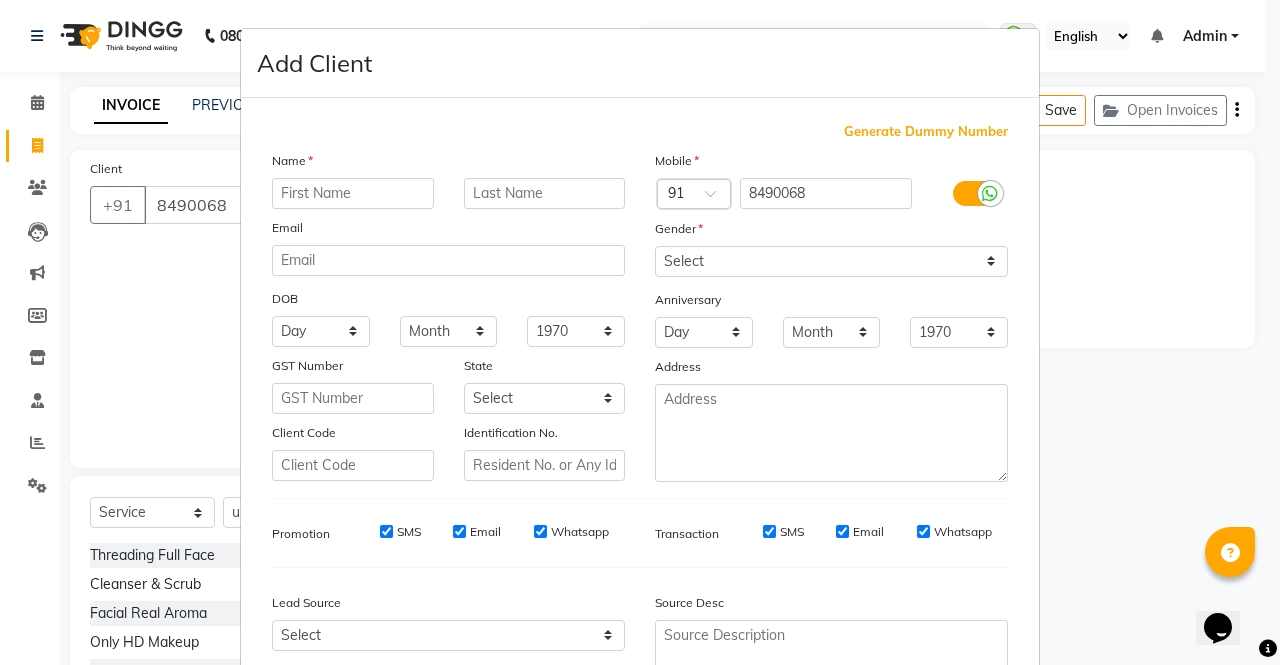 type 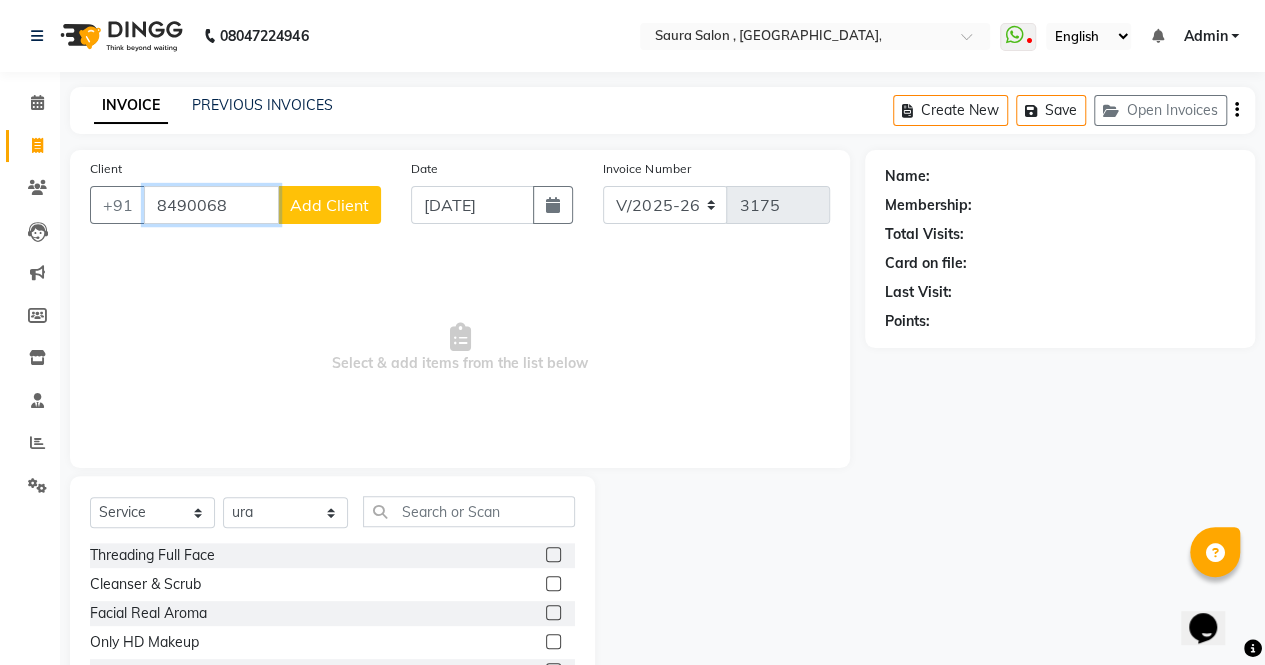 click on "8490068" at bounding box center (211, 205) 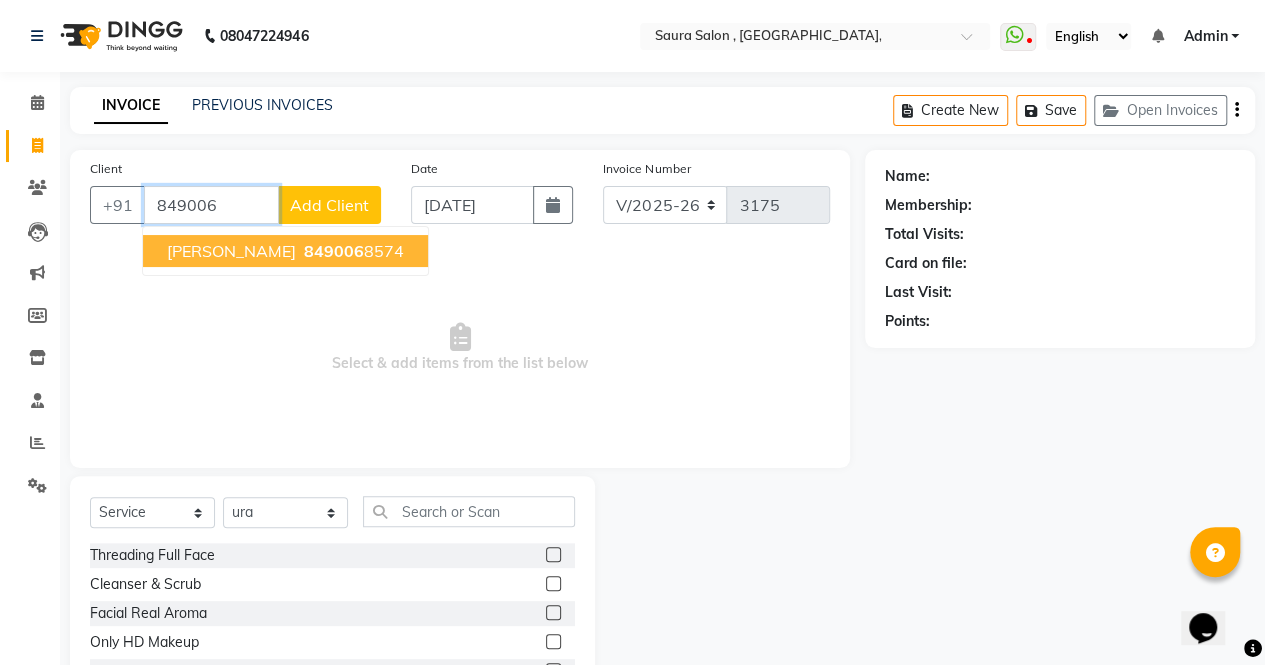 click on "dimpi patel" at bounding box center (231, 251) 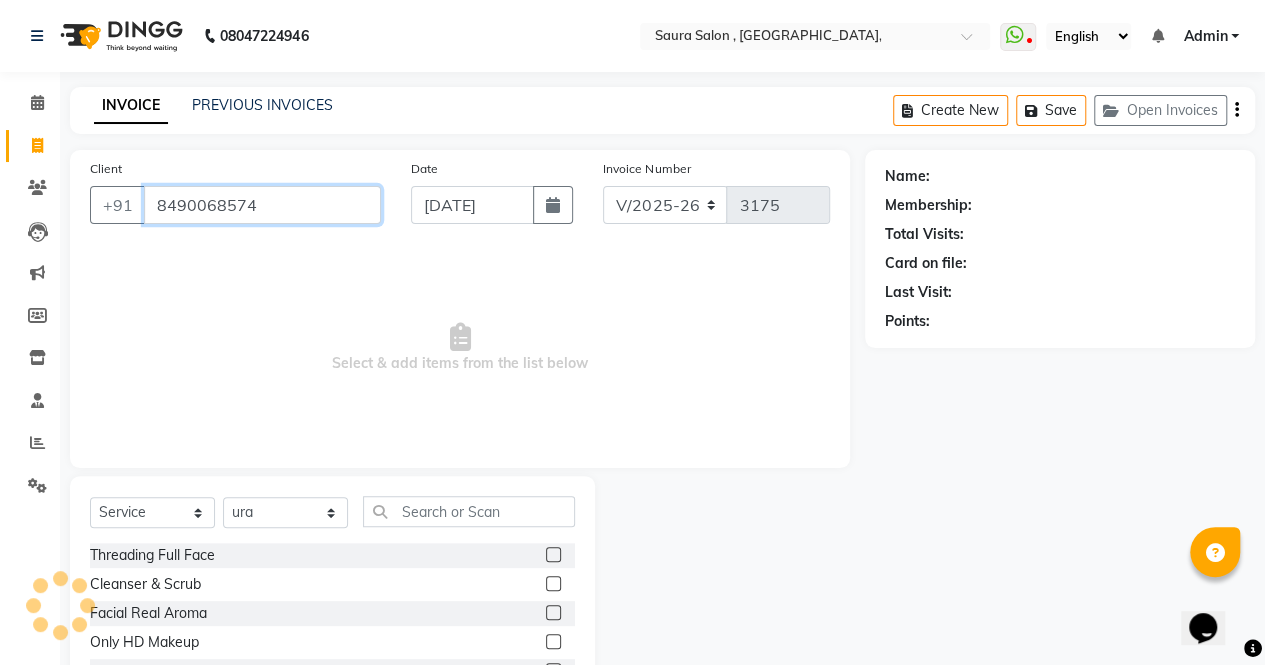 type on "8490068574" 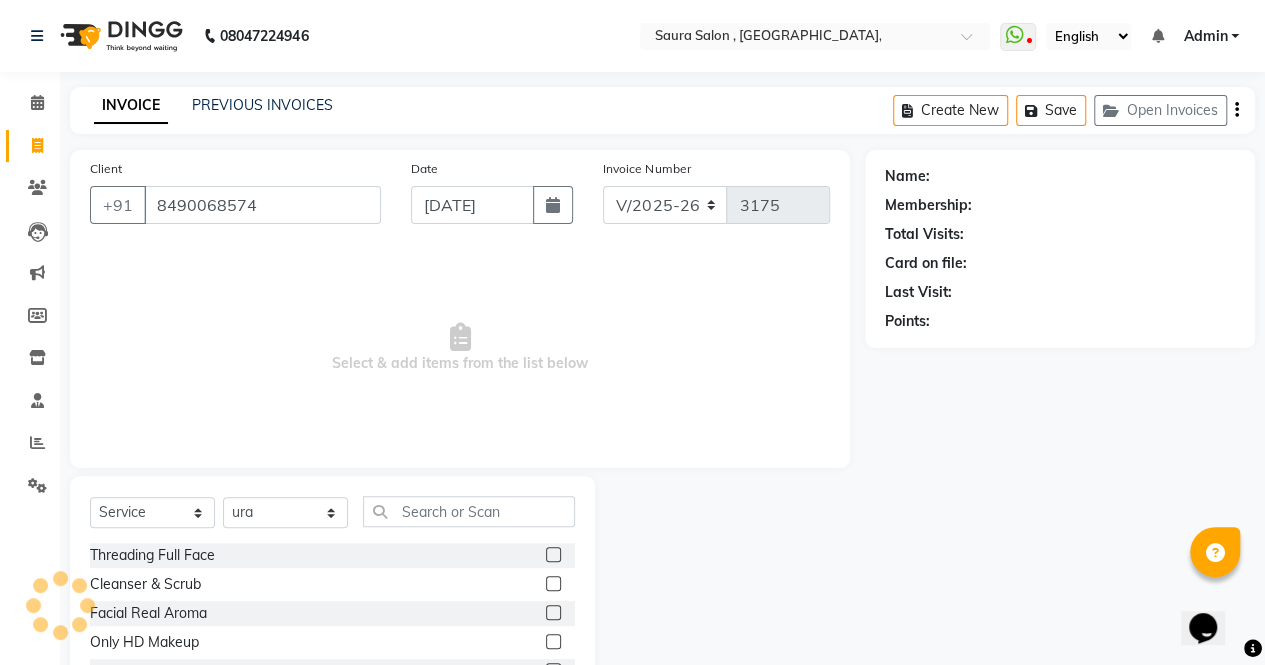 select on "1: Object" 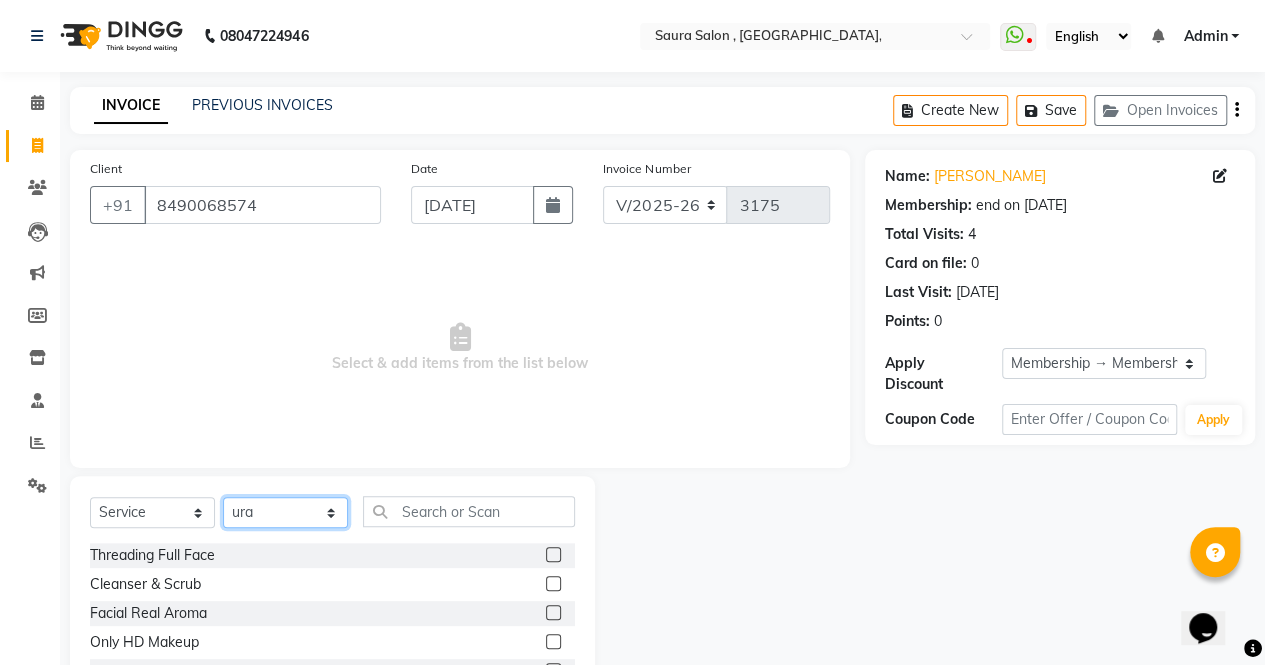 click on "Select Stylist archana  asha  [PERSON_NAME]  deepika [PERSON_NAME] [PERSON_NAME] [PERSON_NAME] khandala shanti  sona  ura usha di [PERSON_NAME]  [PERSON_NAME]" 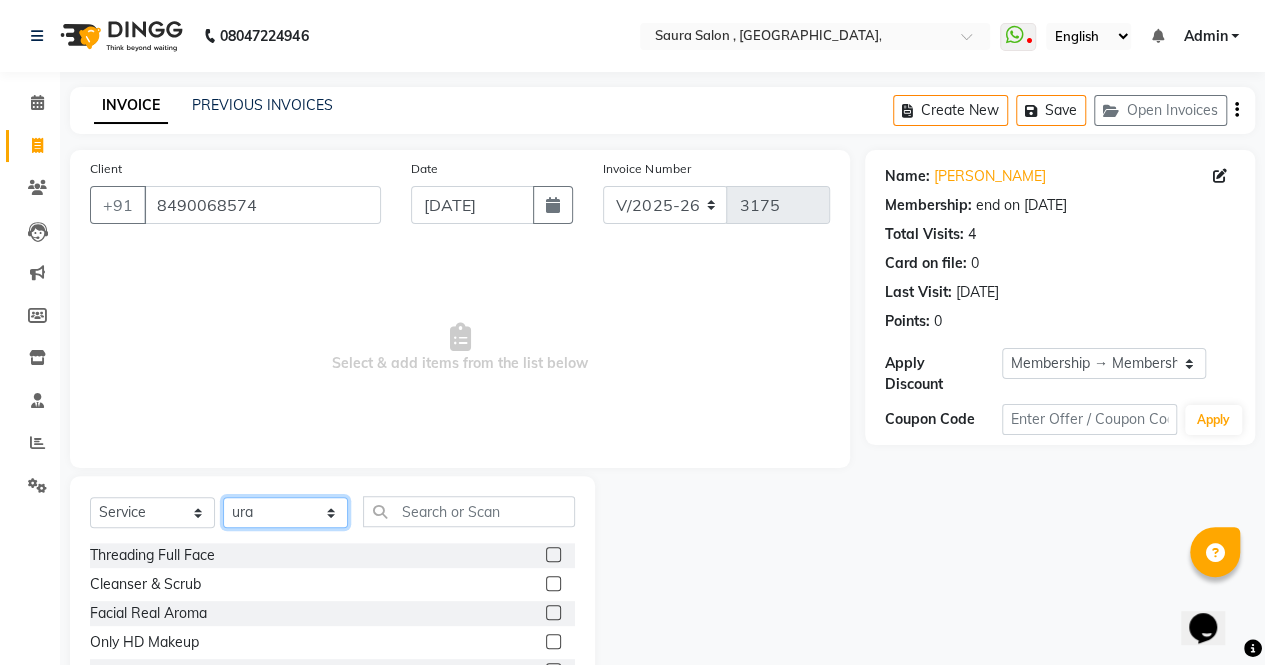 select on "56840" 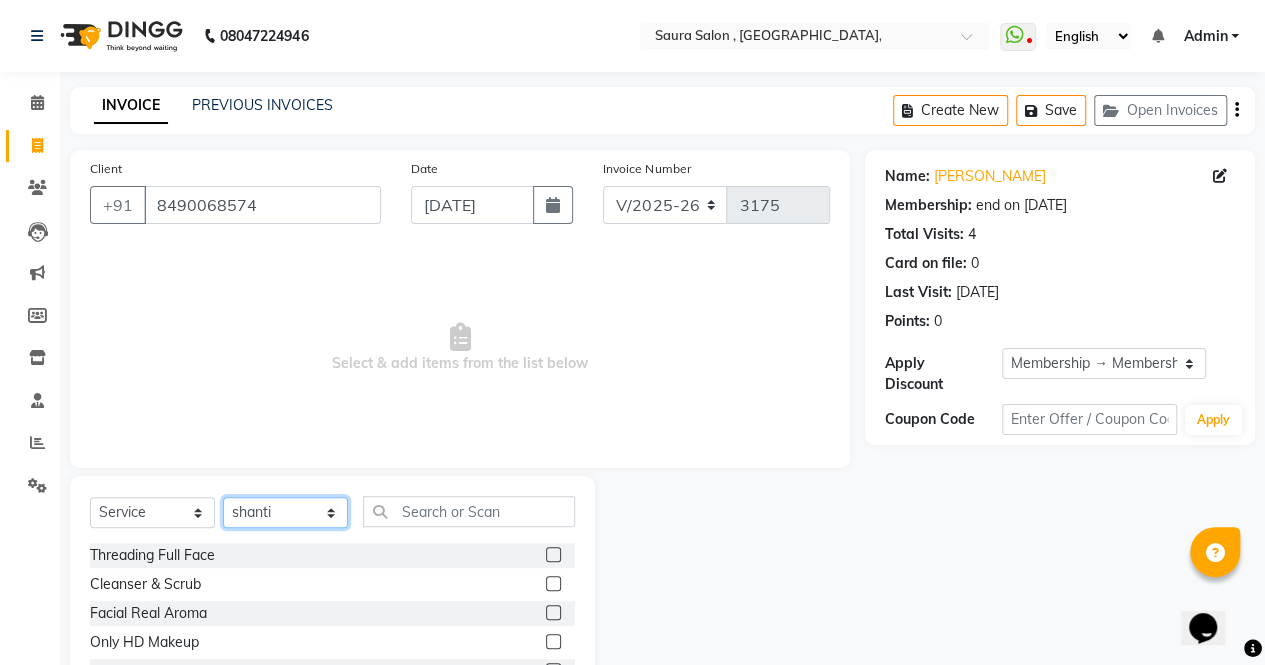 click on "Select Stylist archana  asha  [PERSON_NAME]  deepika [PERSON_NAME] [PERSON_NAME] [PERSON_NAME] khandala shanti  sona  ura usha di [PERSON_NAME]  [PERSON_NAME]" 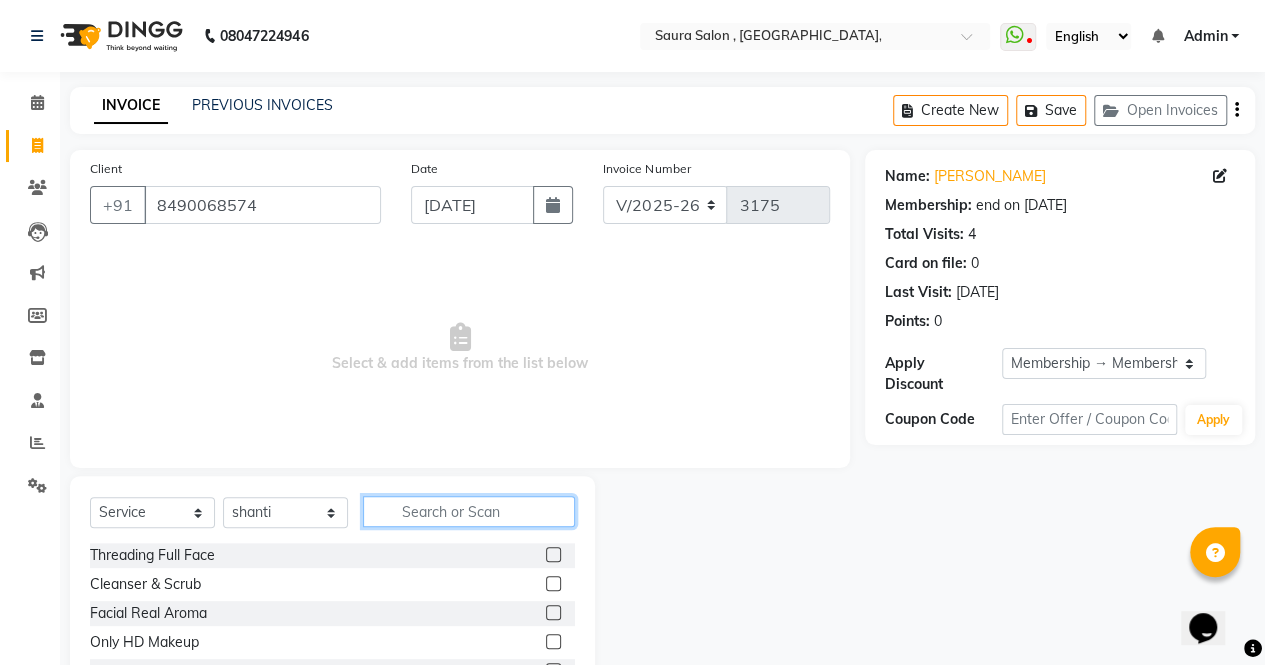 click 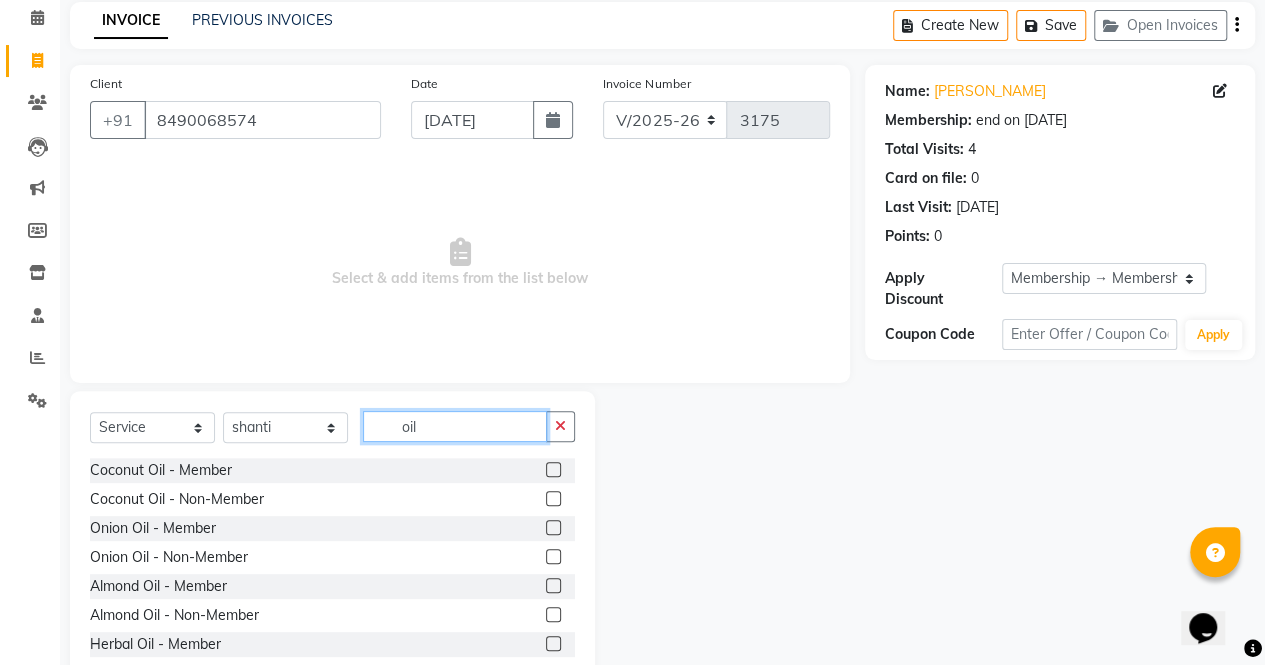scroll, scrollTop: 135, scrollLeft: 0, axis: vertical 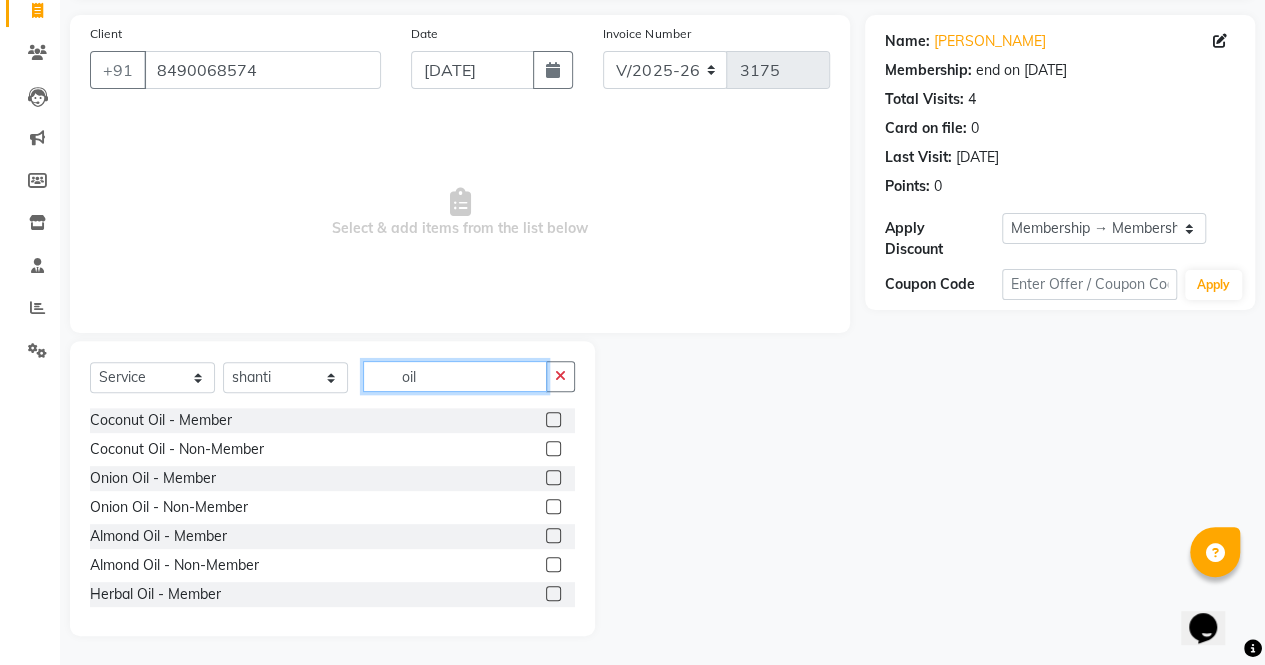 type on "oil" 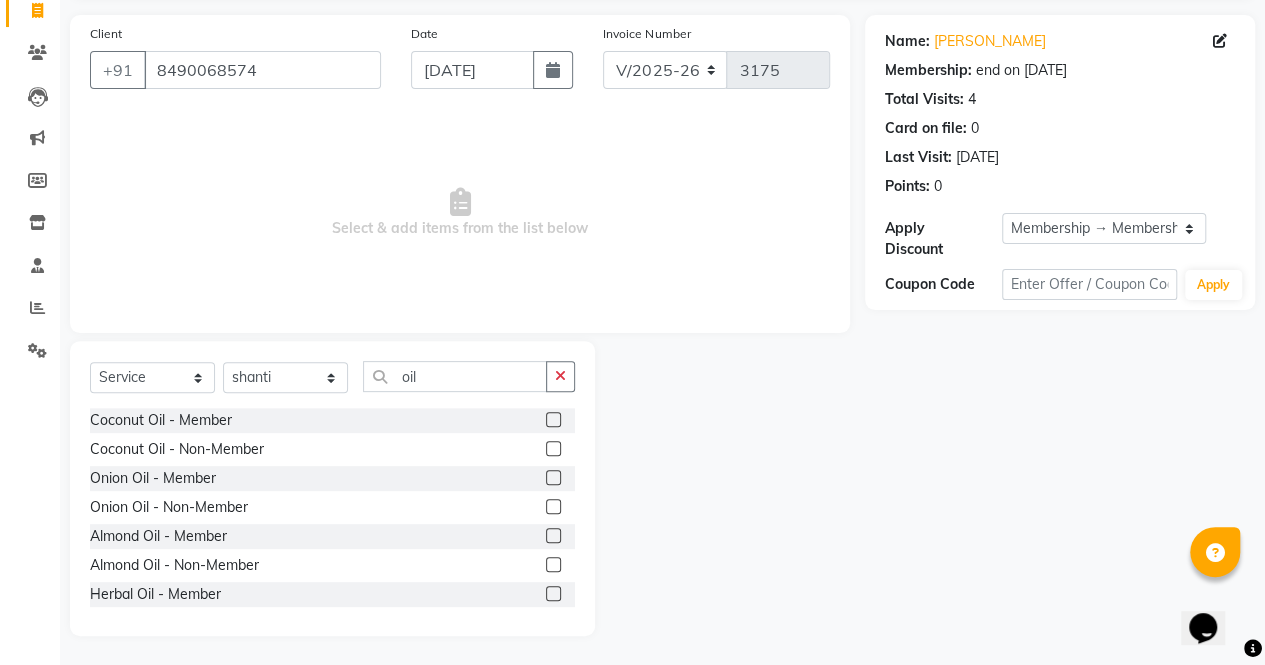 click 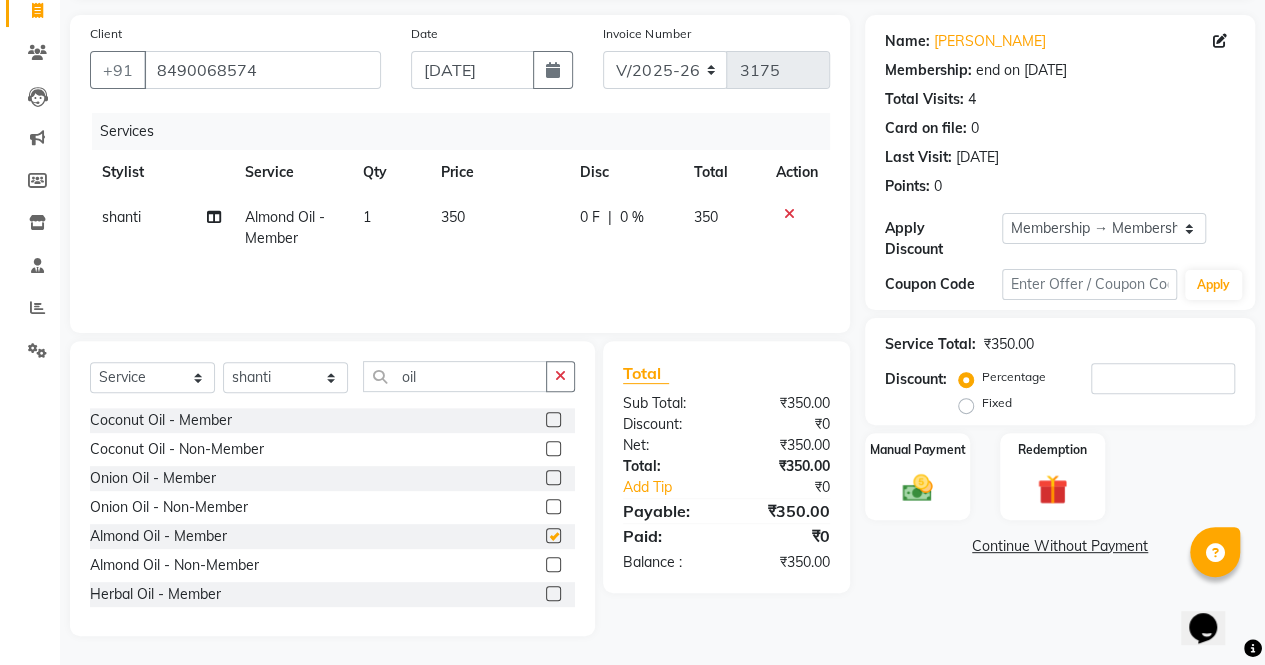 checkbox on "false" 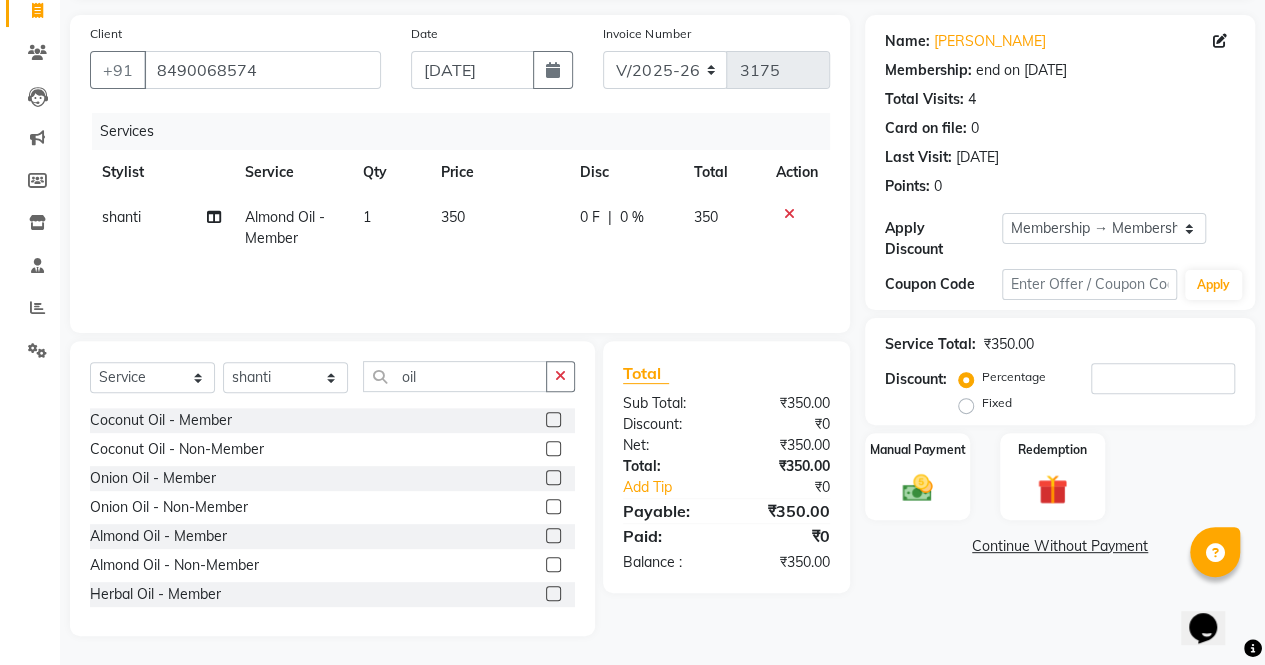 click on "350" 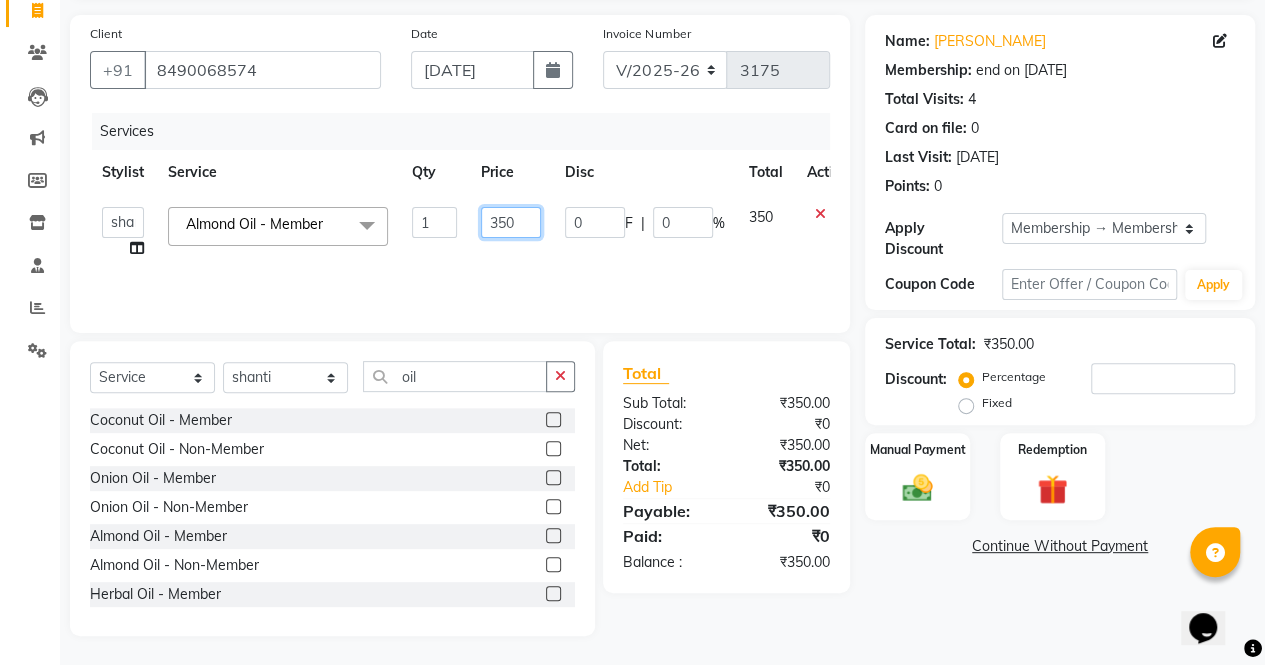 click on "350" 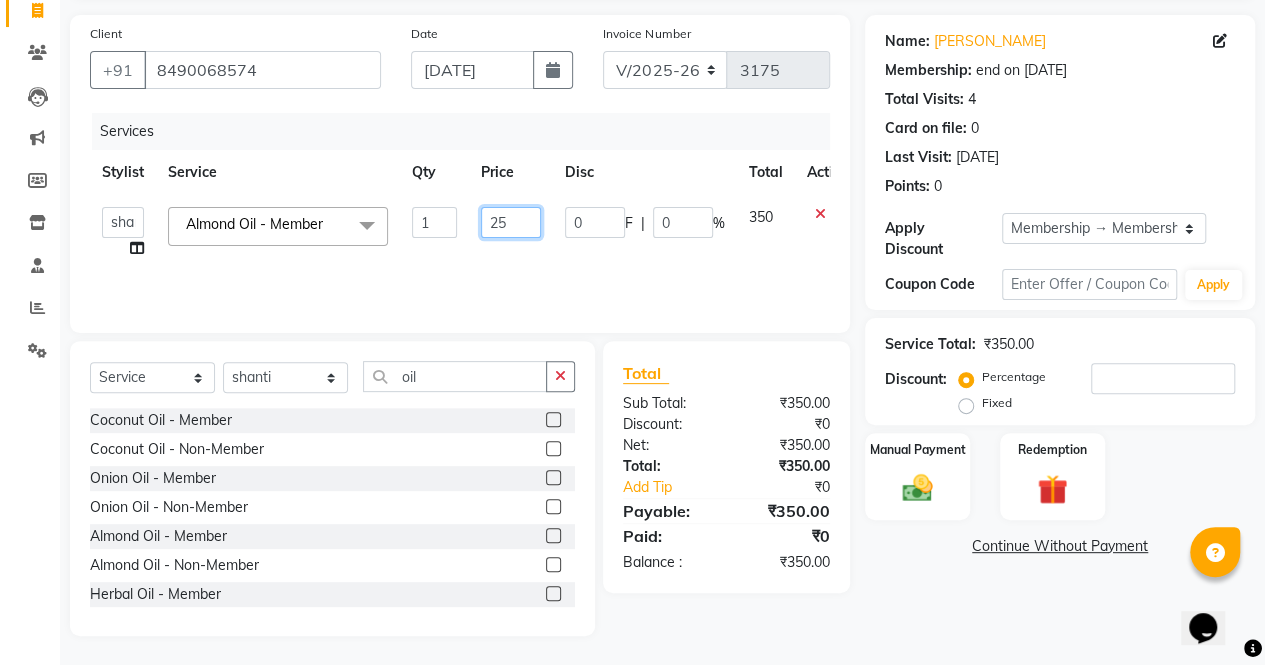 type on "250" 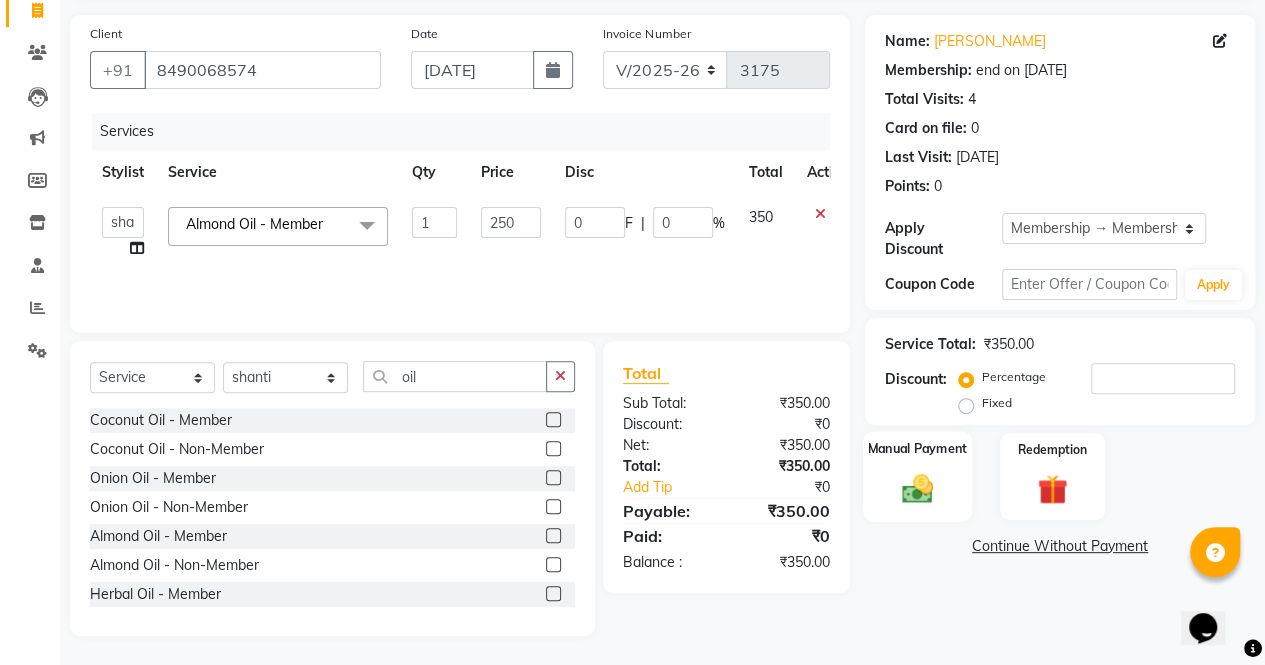 click 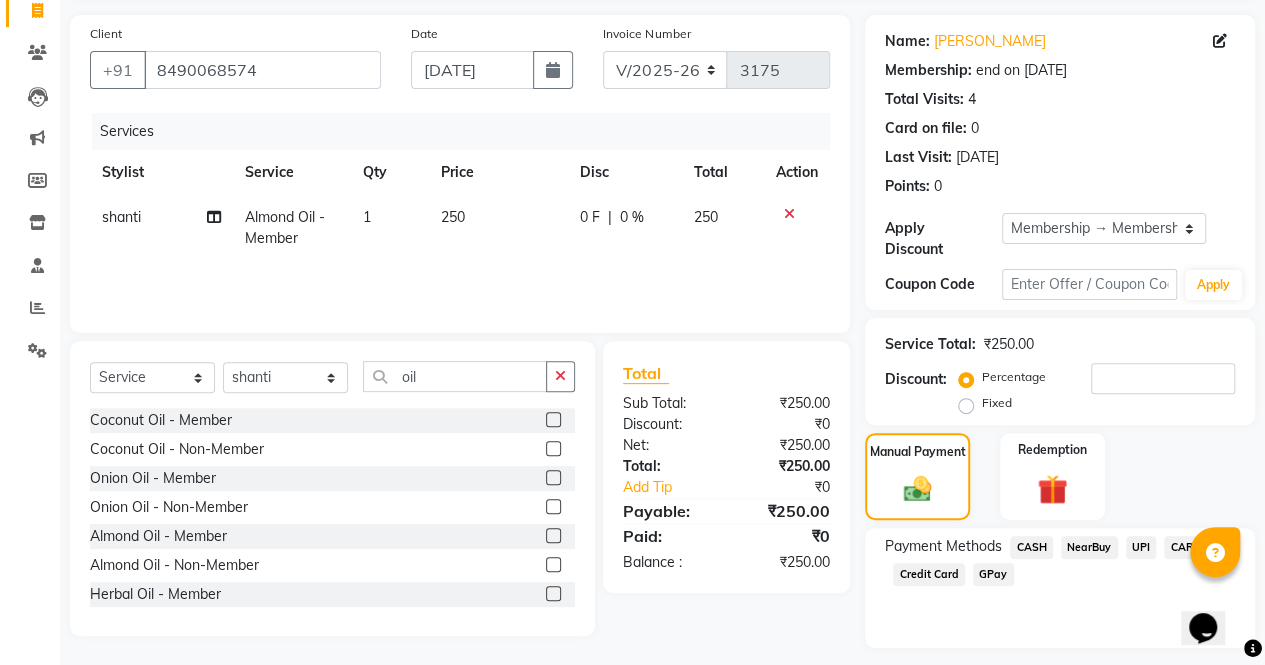 click on "UPI" 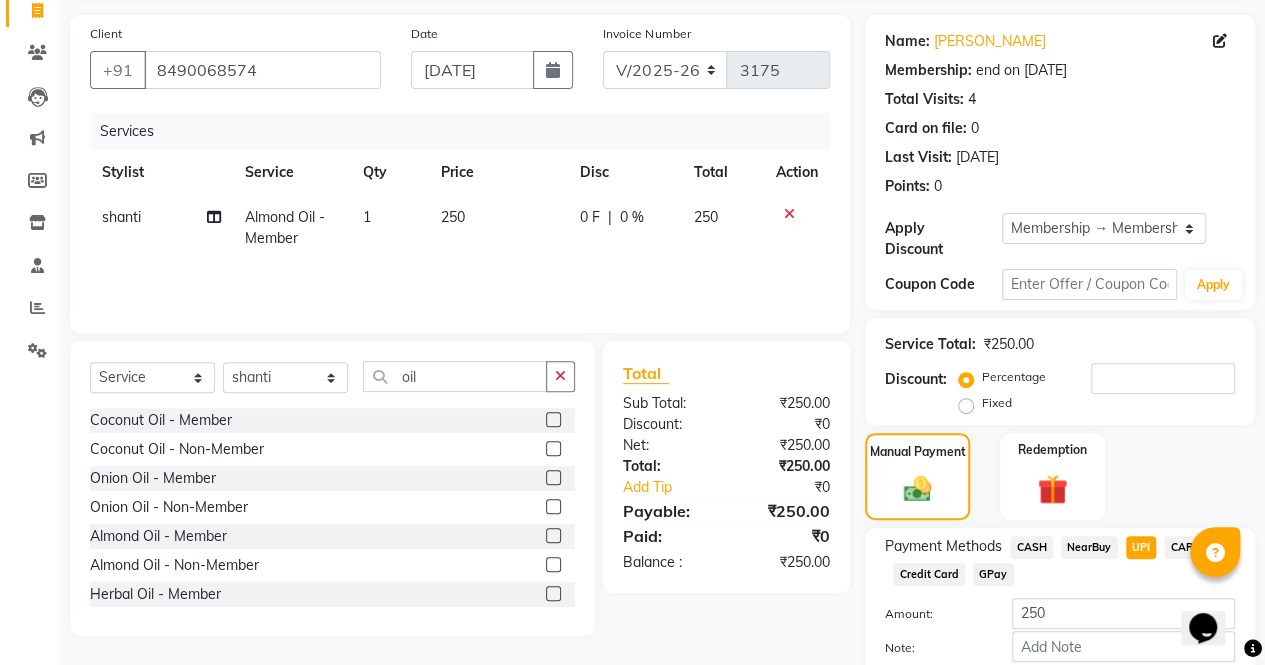 scroll, scrollTop: 244, scrollLeft: 0, axis: vertical 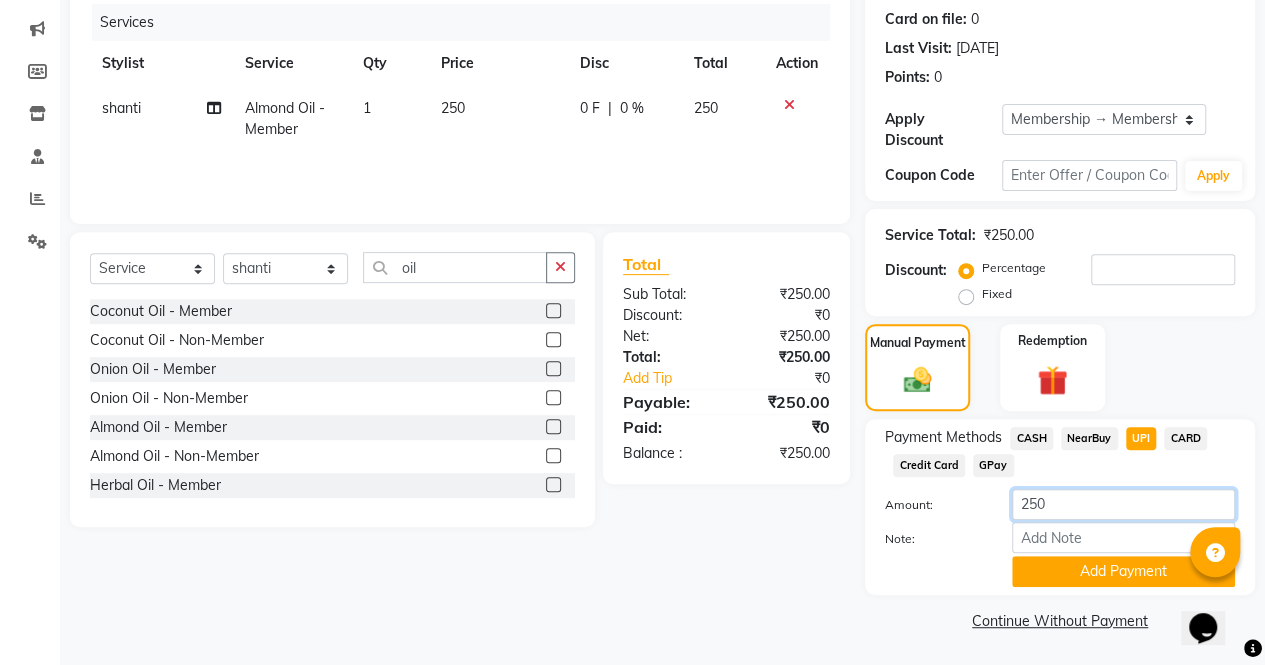 click on "250" 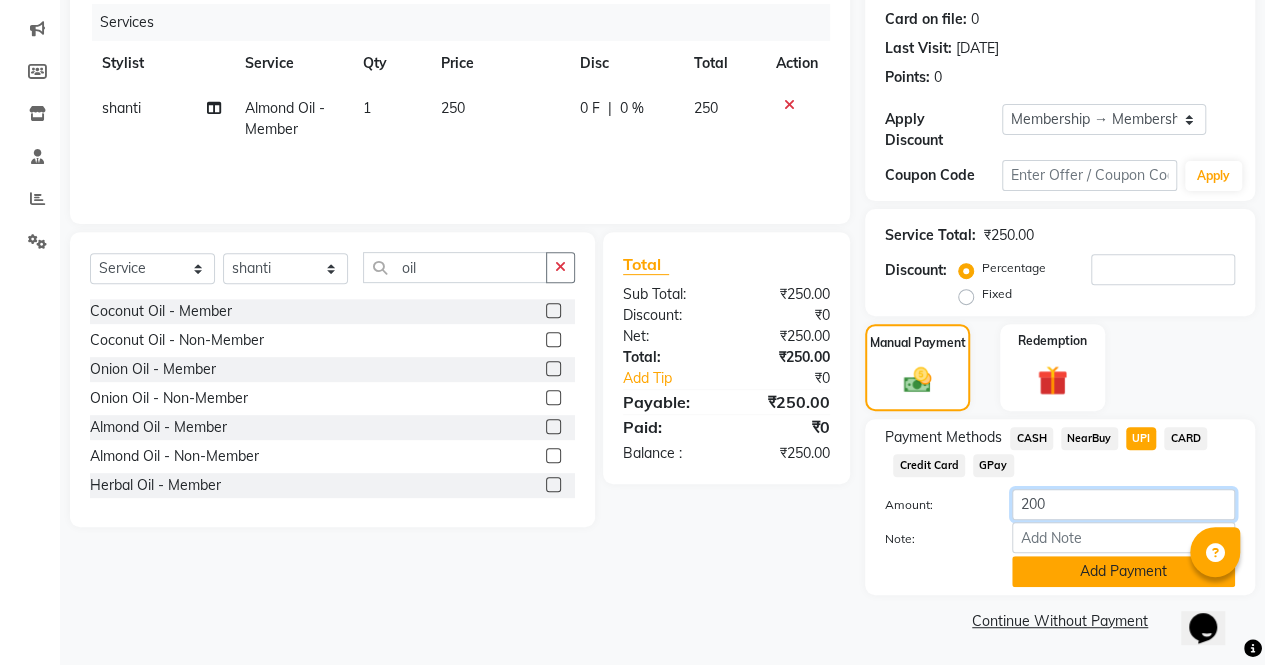 type on "200" 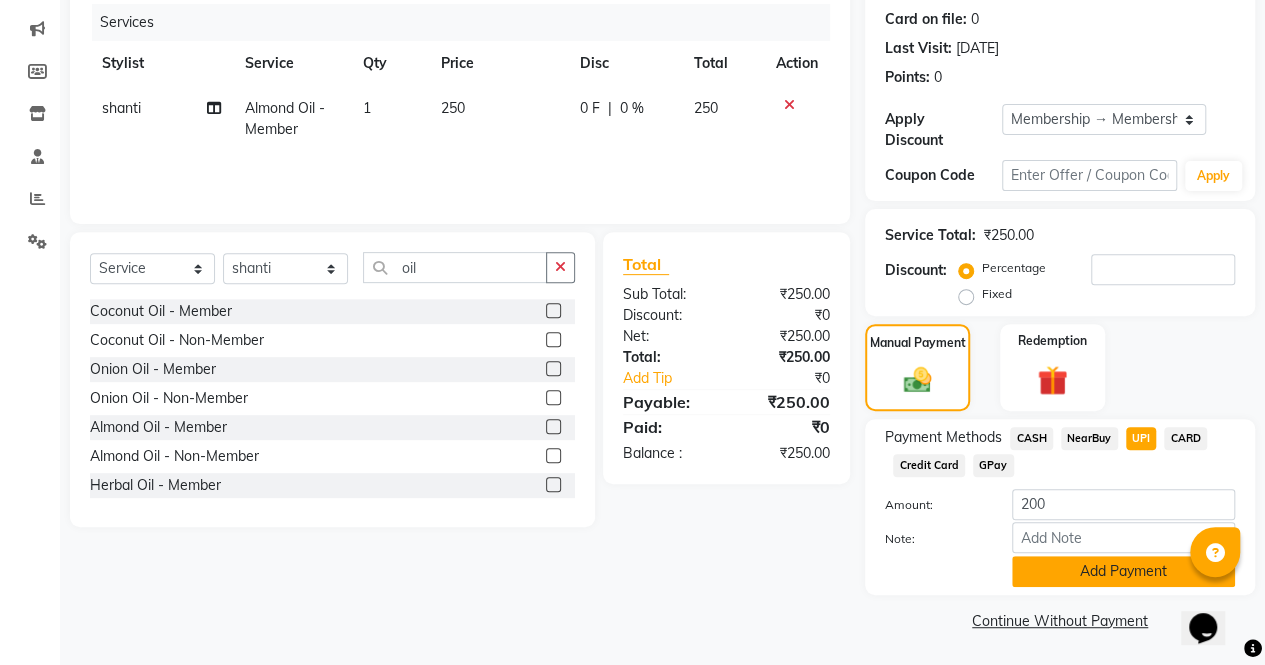 click on "Add Payment" 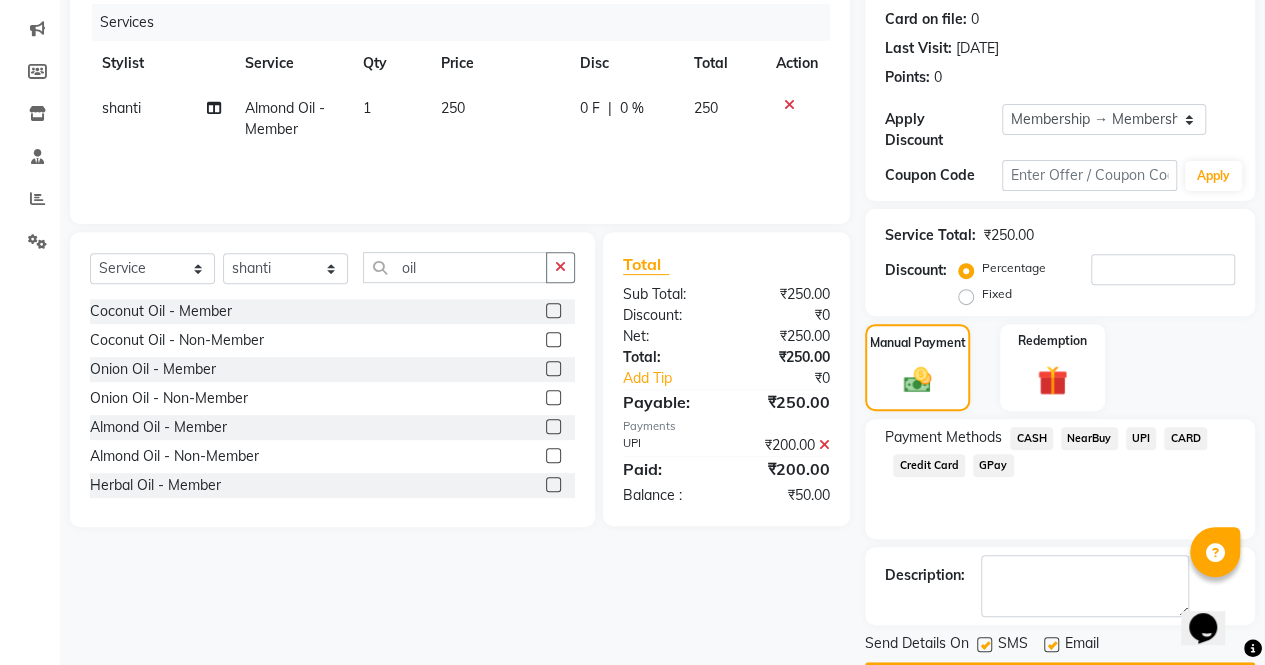 click on "CASH" 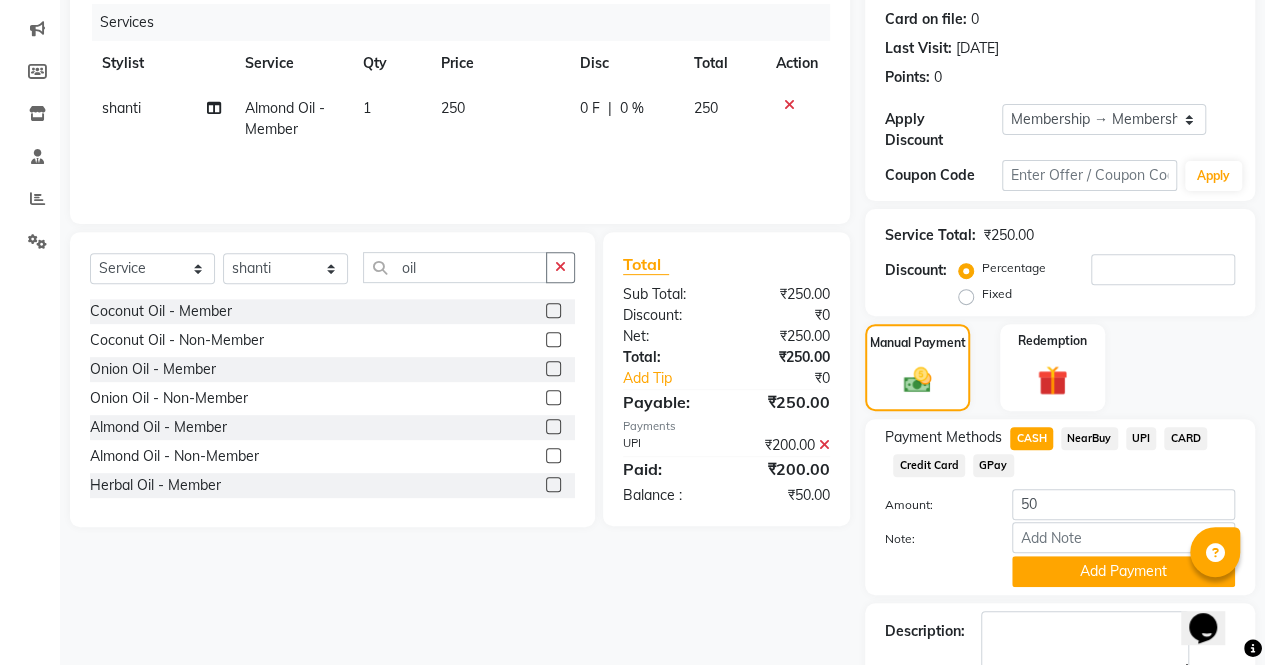 click 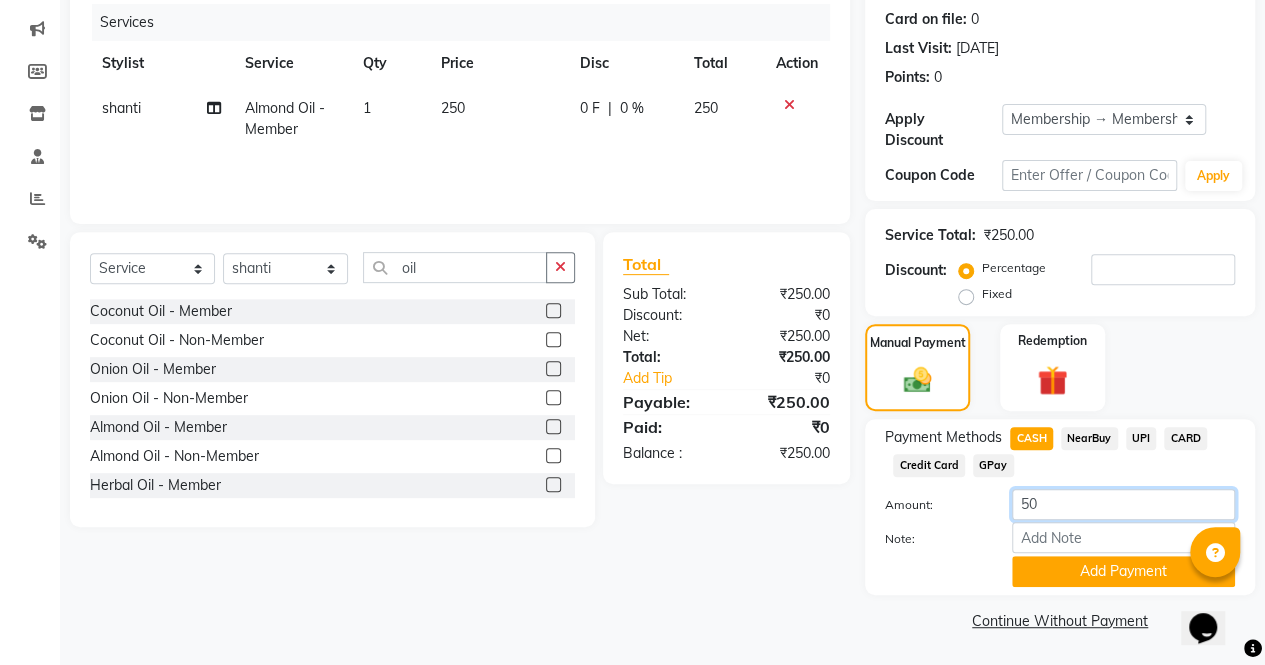 click on "50" 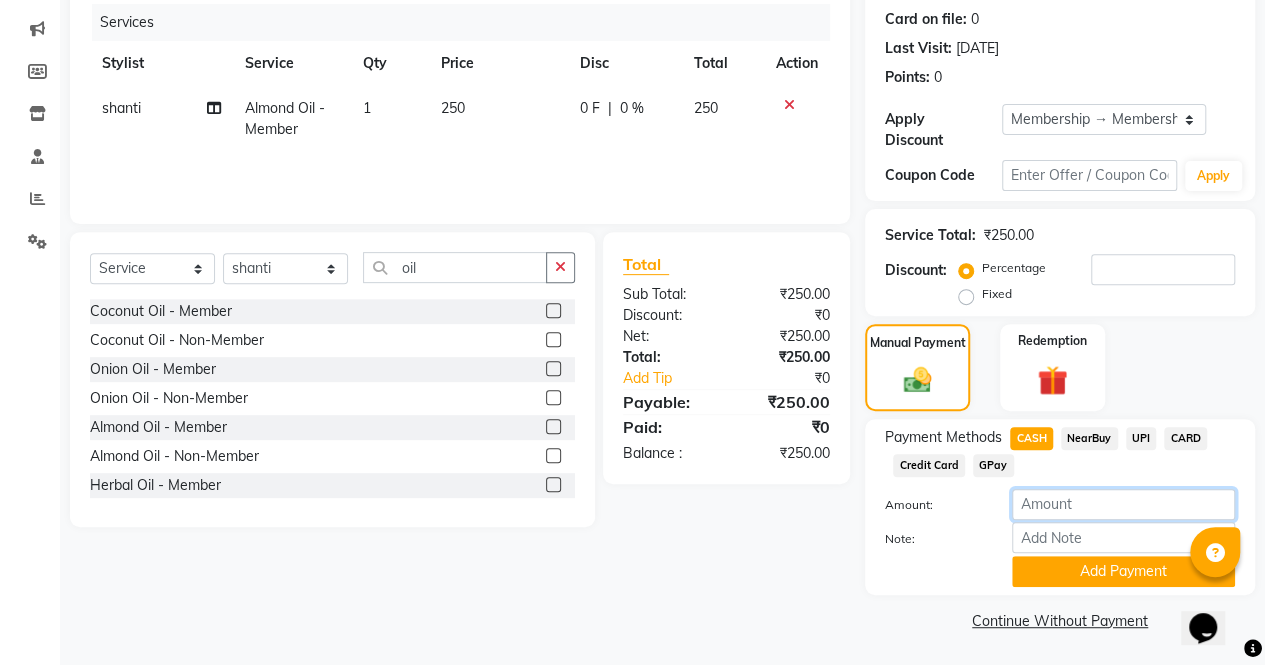type on "2" 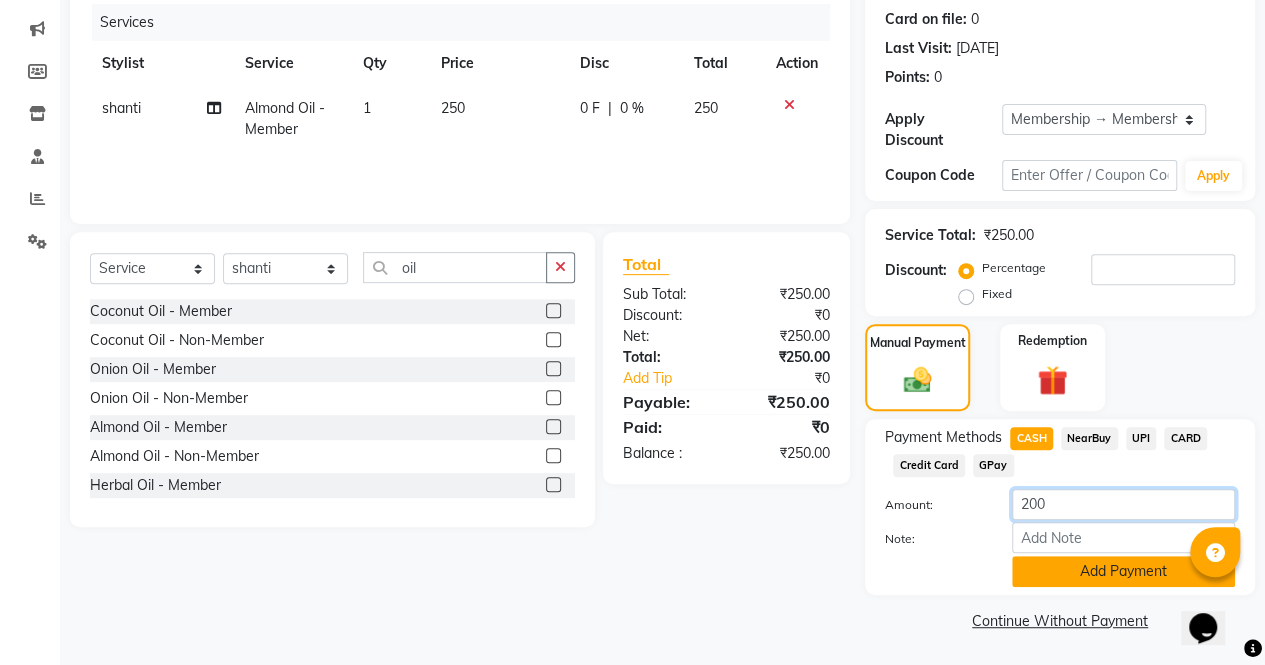 type on "200" 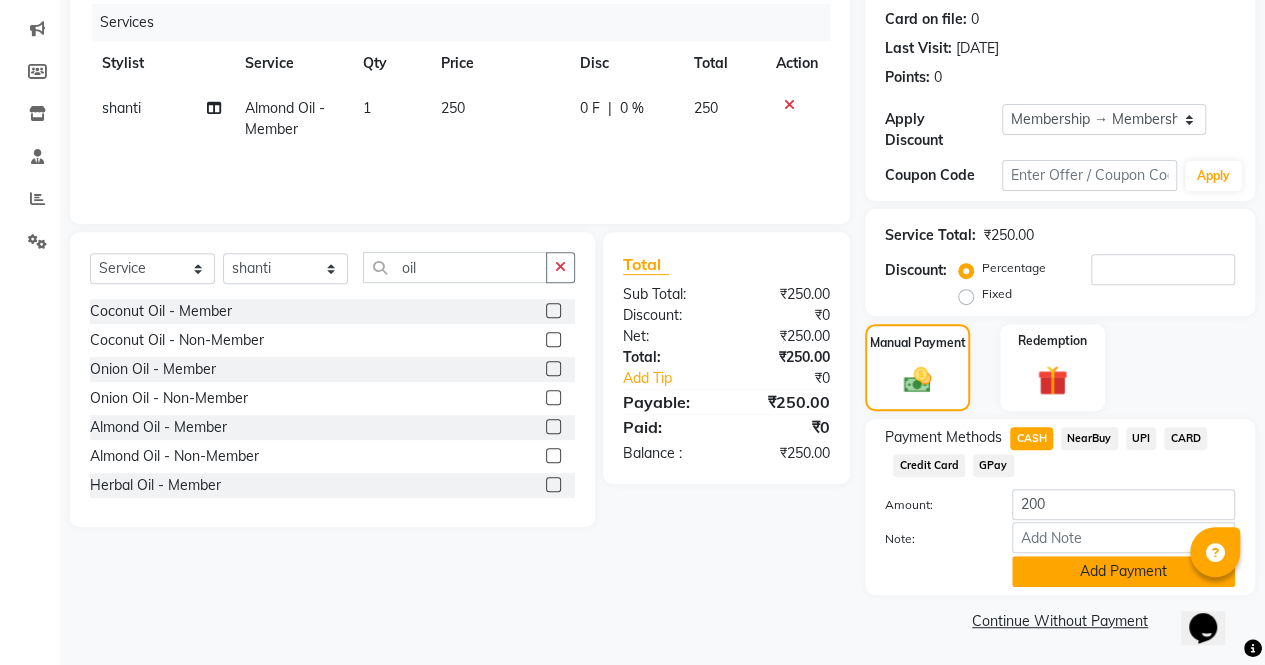 click on "Add Payment" 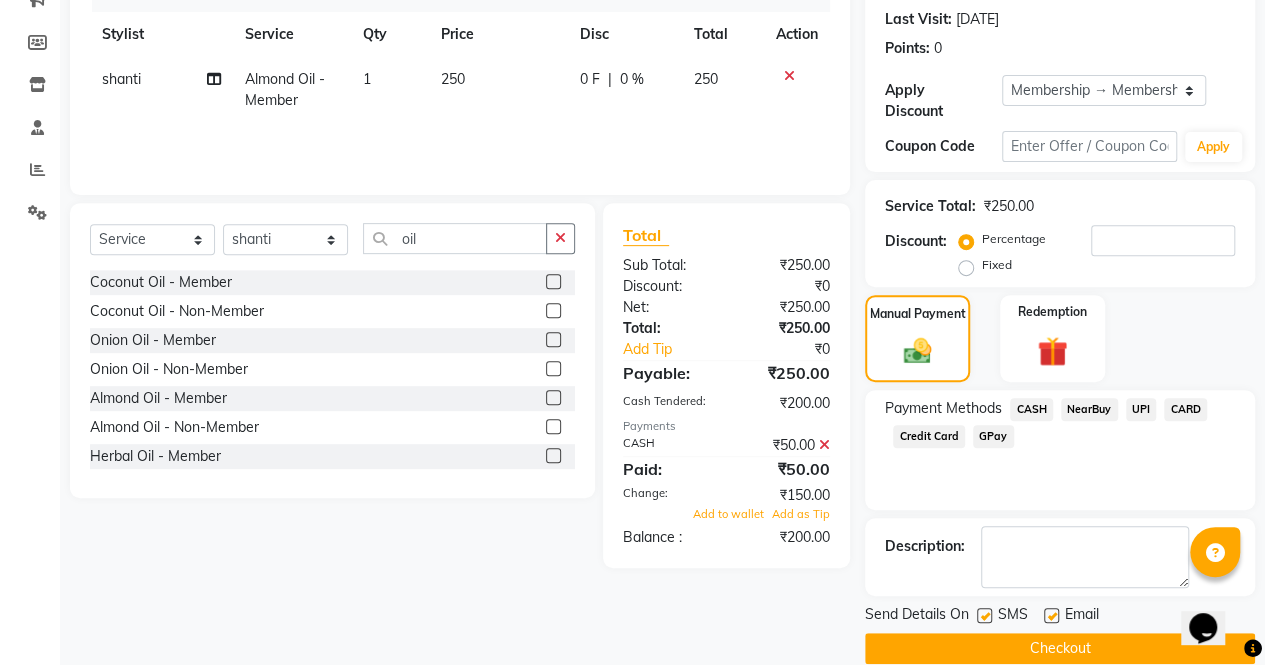 scroll, scrollTop: 300, scrollLeft: 0, axis: vertical 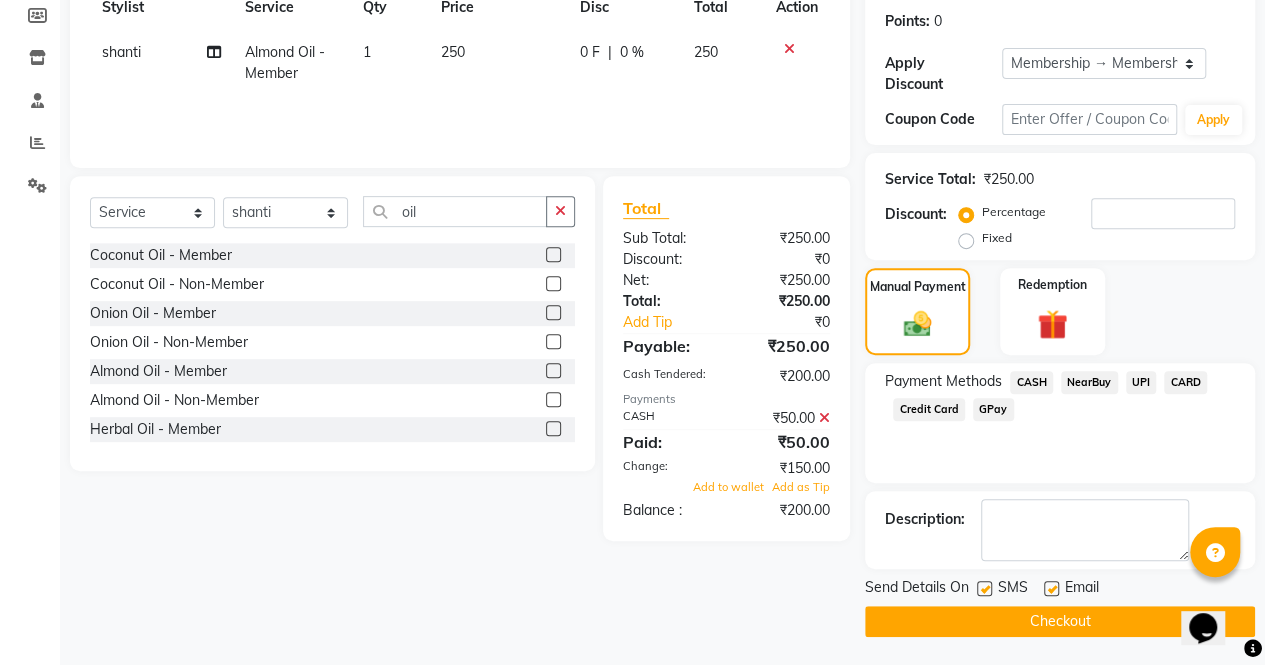 click on "UPI" 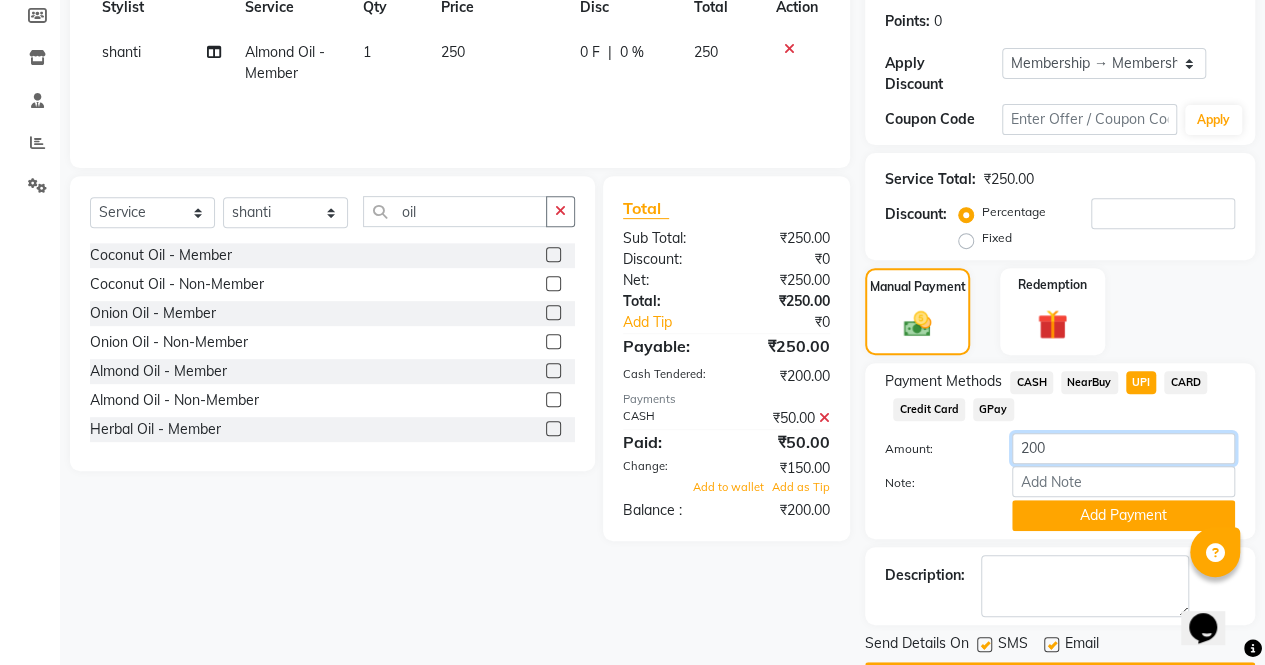 click on "200" 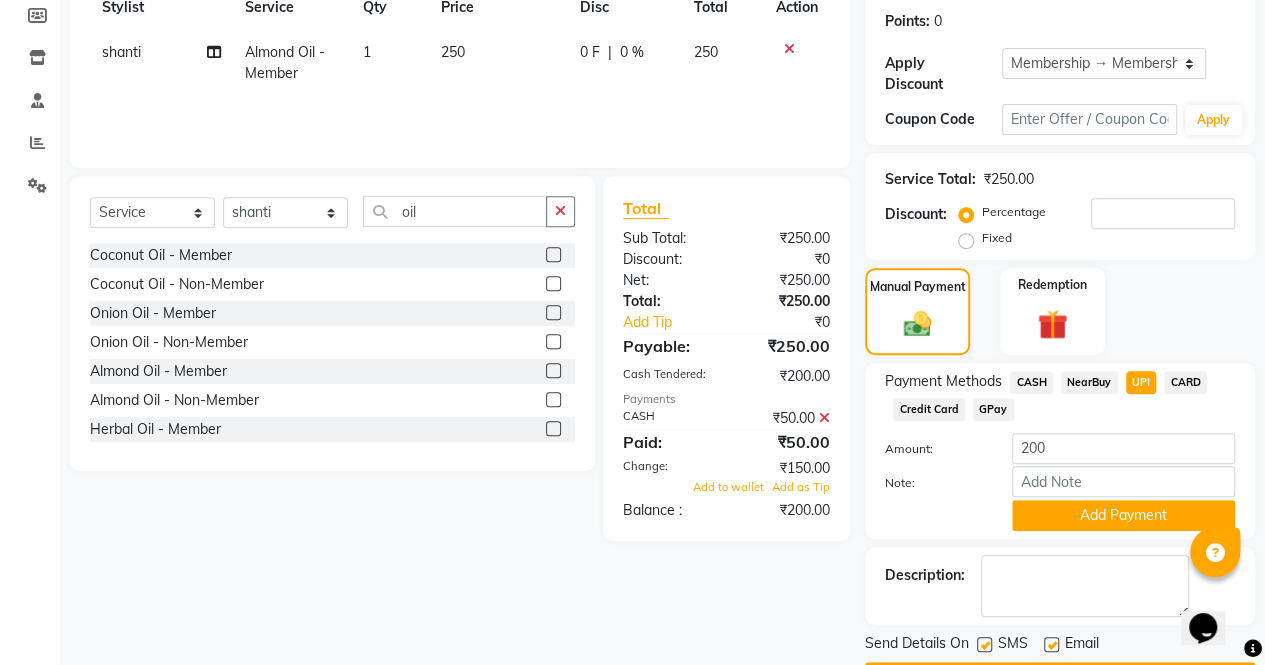 click on "CASH" 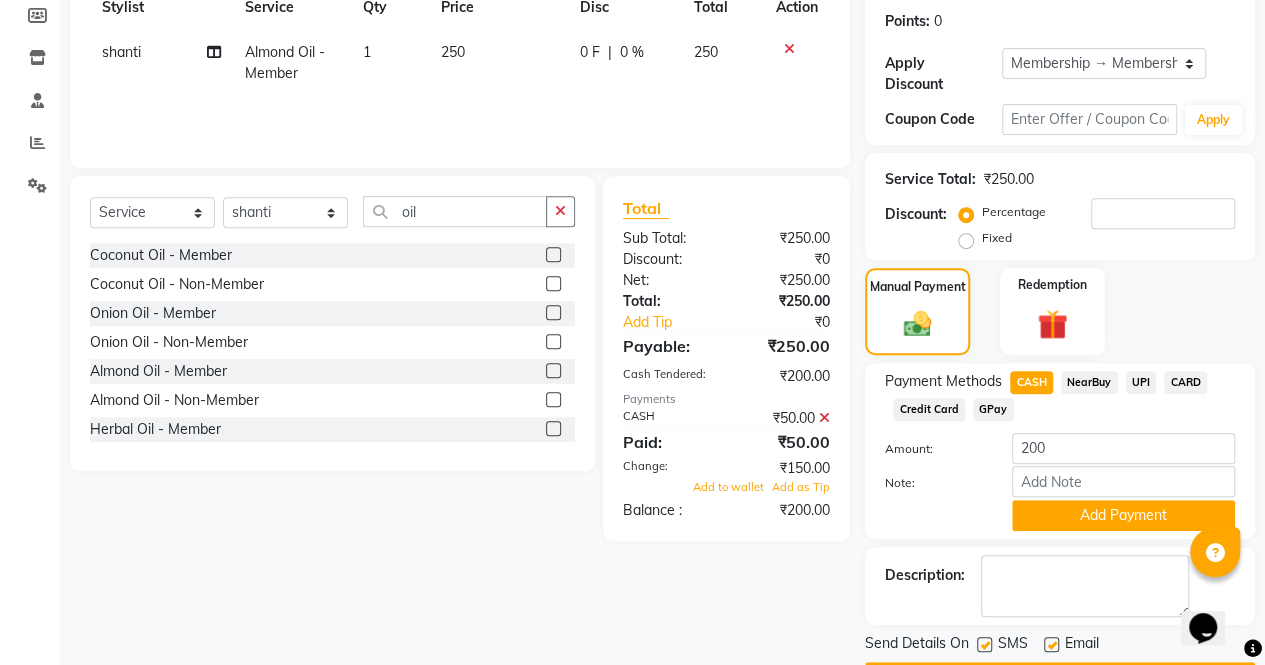 click 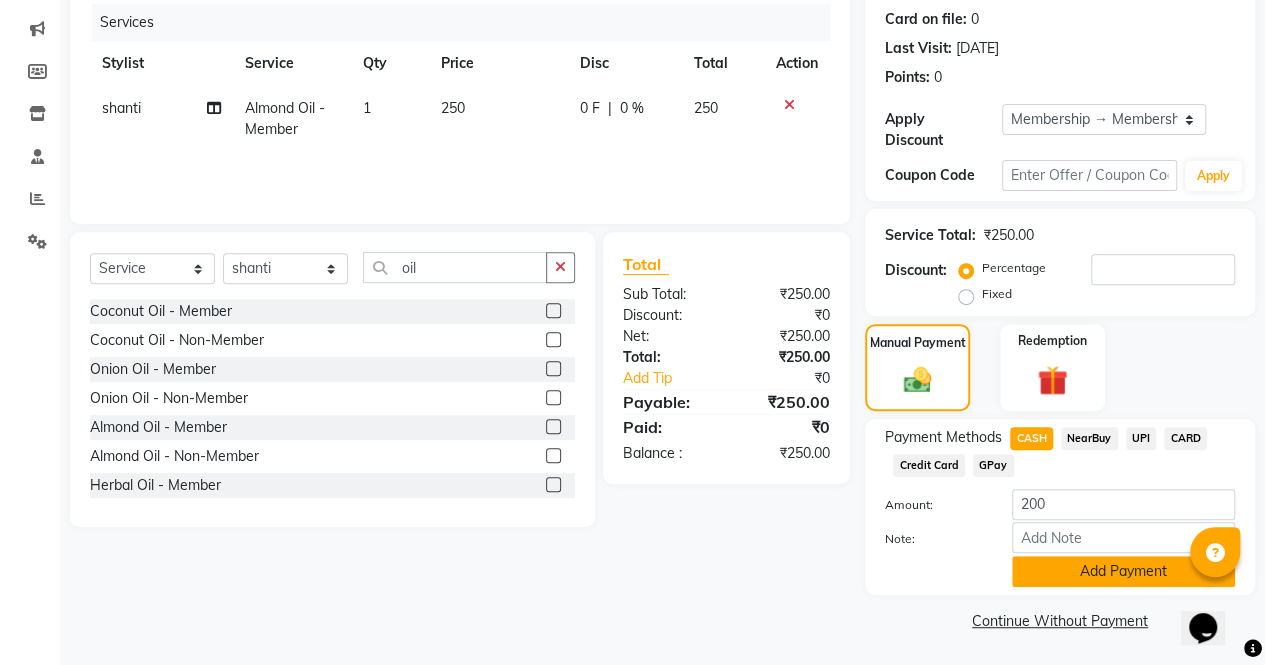 click on "Add Payment" 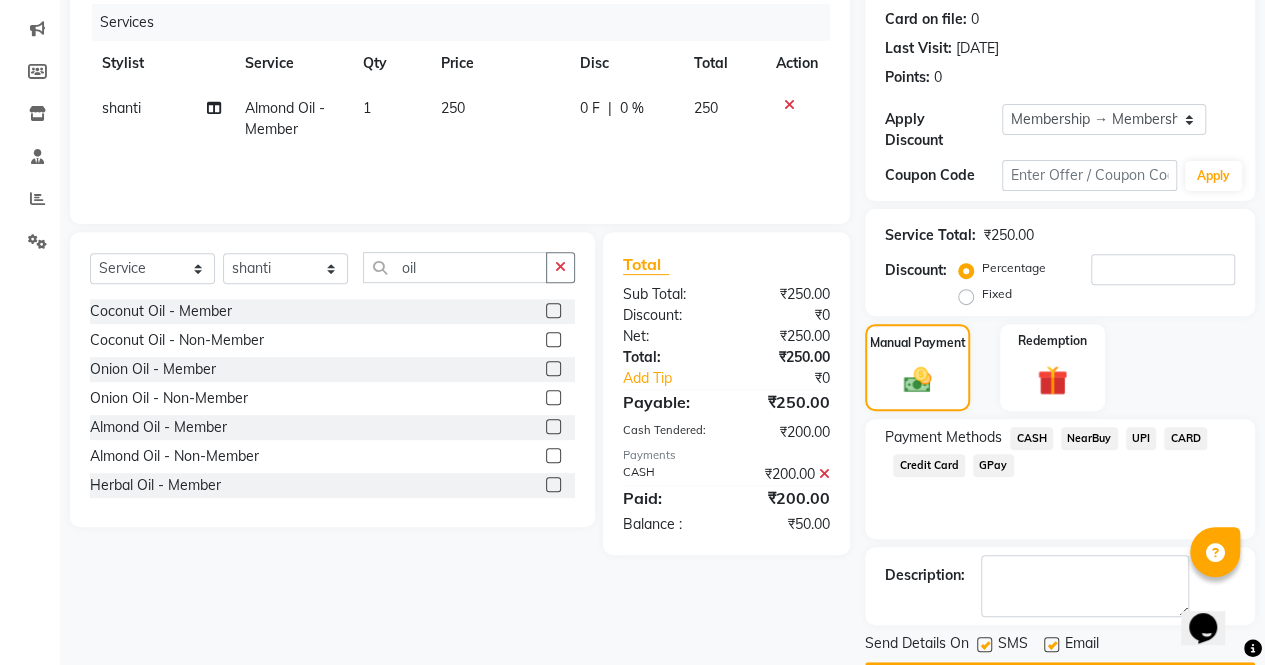click on "UPI" 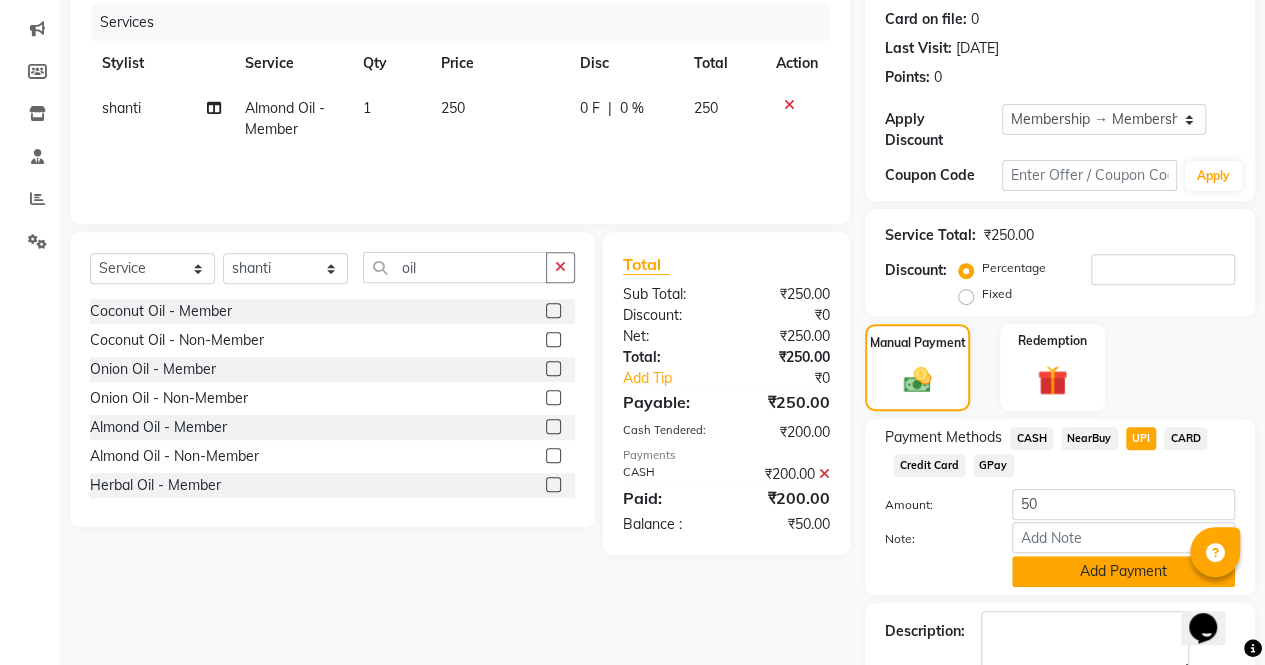 click on "Add Payment" 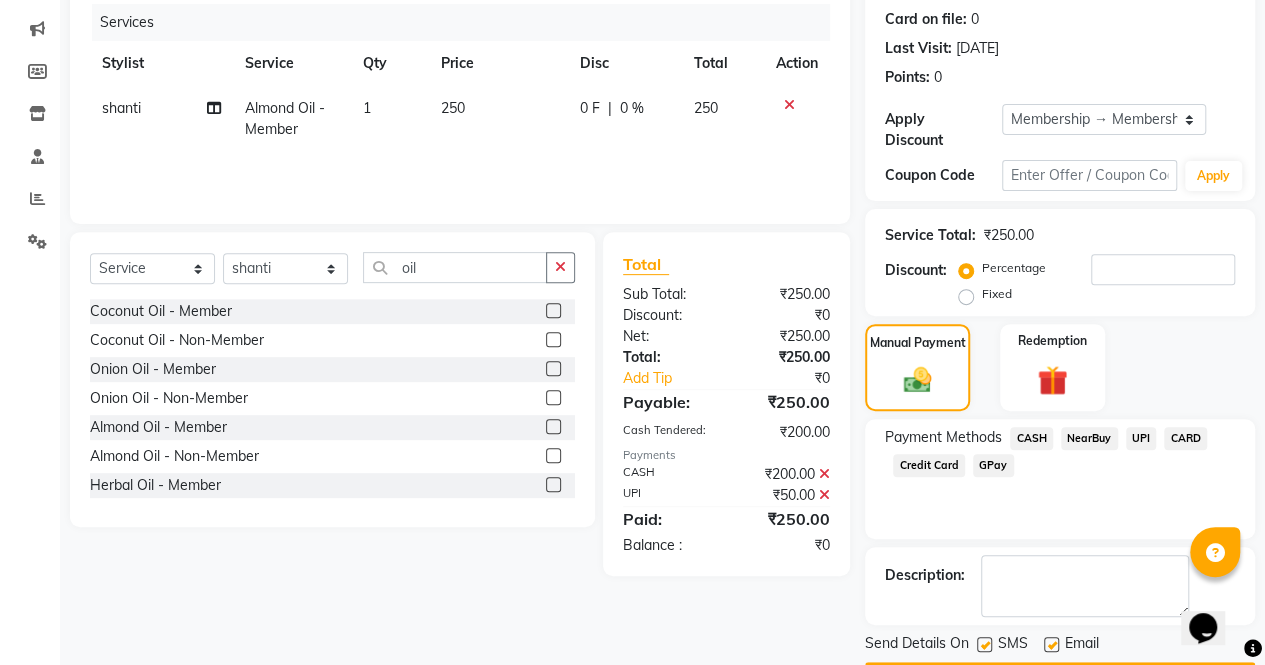 scroll, scrollTop: 300, scrollLeft: 0, axis: vertical 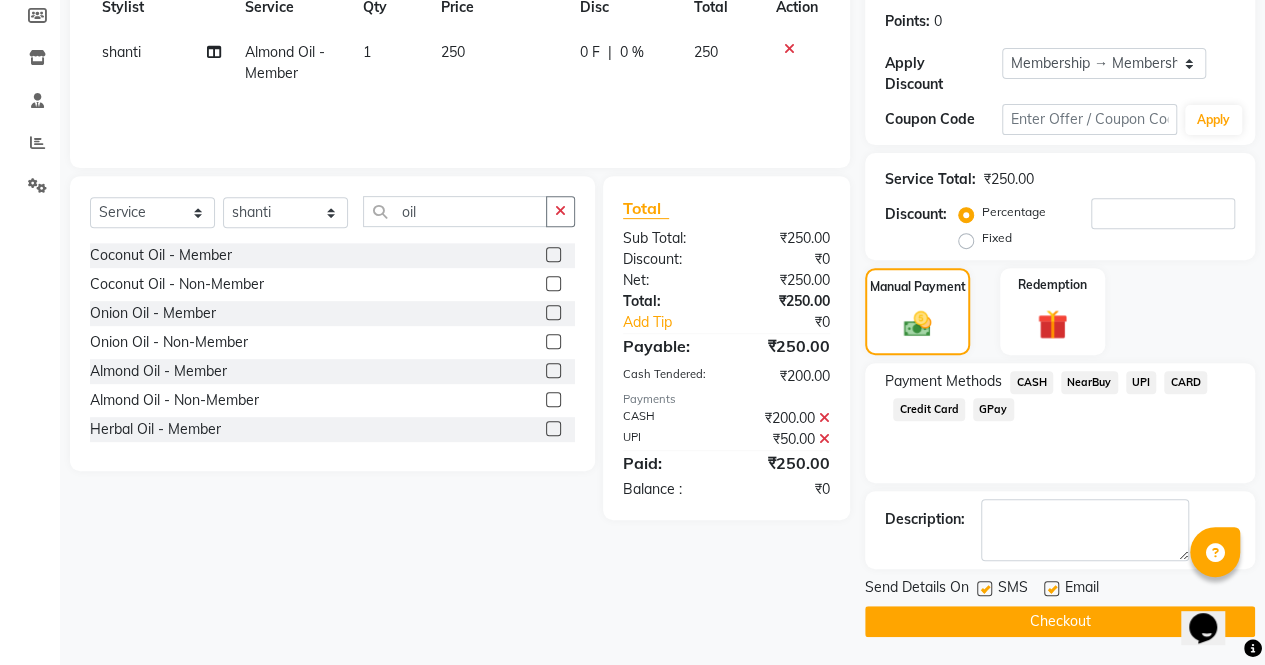click on "Checkout" 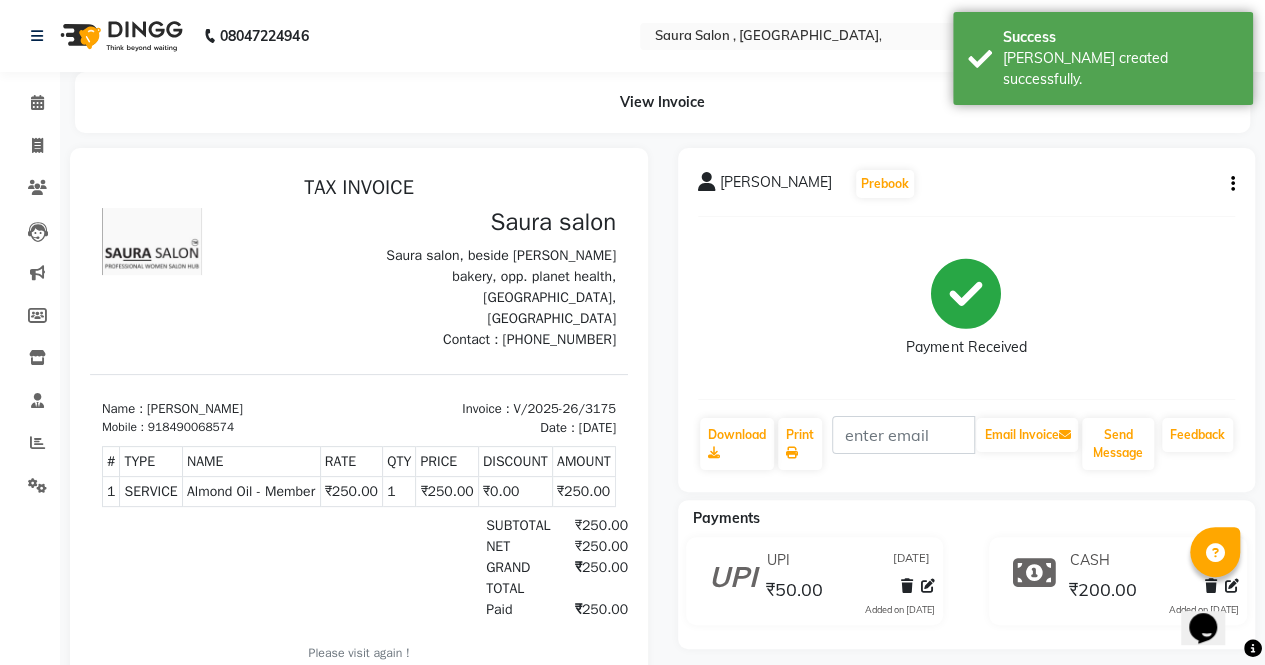 scroll, scrollTop: 0, scrollLeft: 0, axis: both 